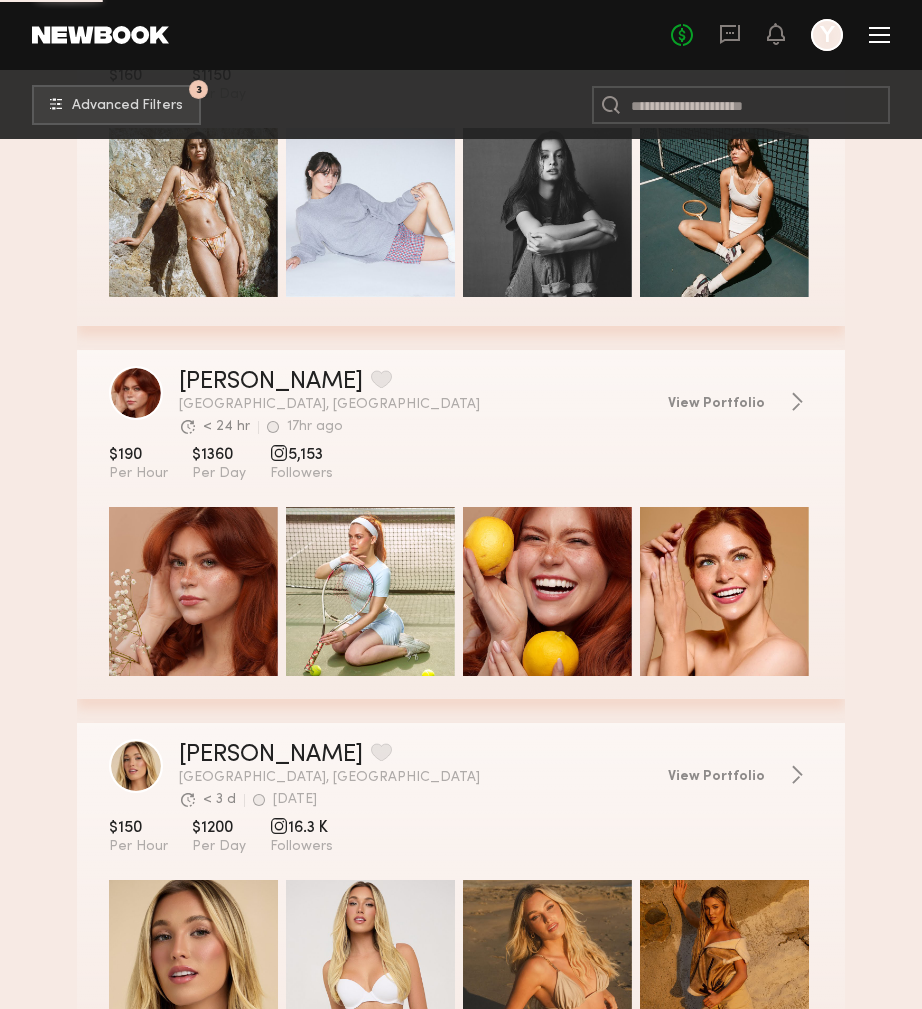 scroll, scrollTop: 3107, scrollLeft: 0, axis: vertical 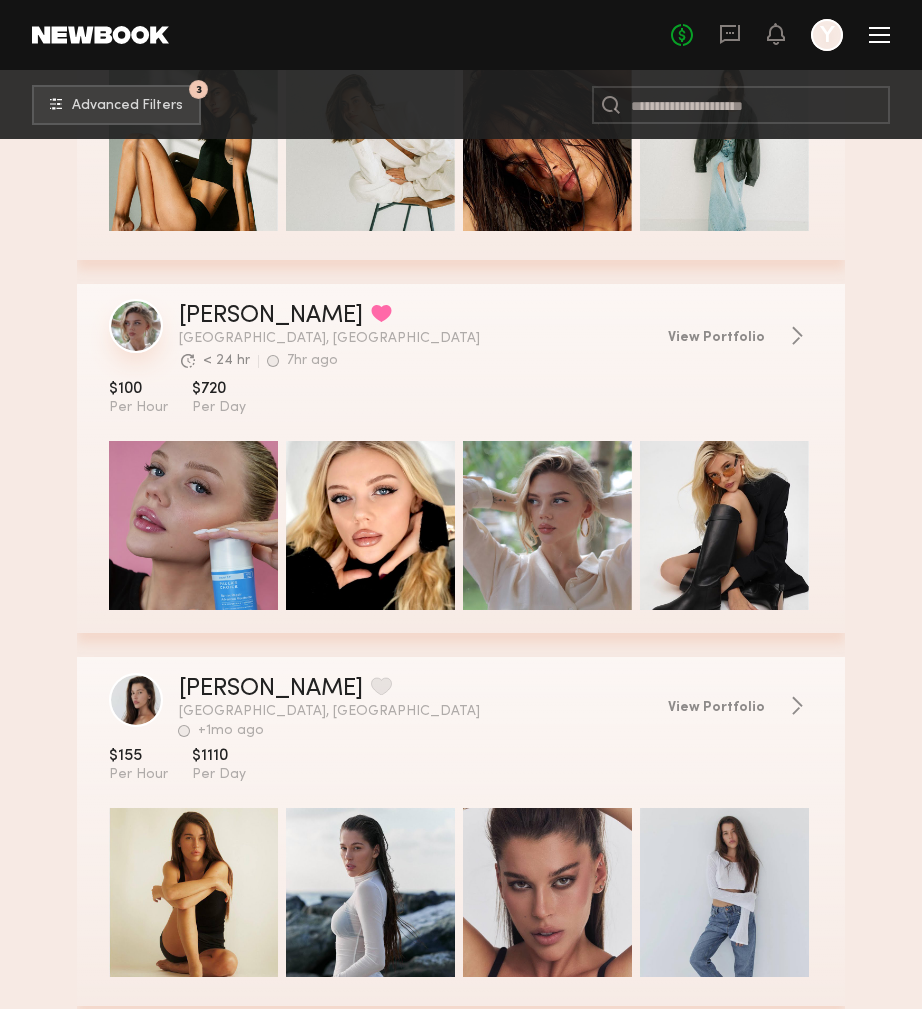 drag, startPoint x: 144, startPoint y: 381, endPoint x: 136, endPoint y: 324, distance: 57.558666 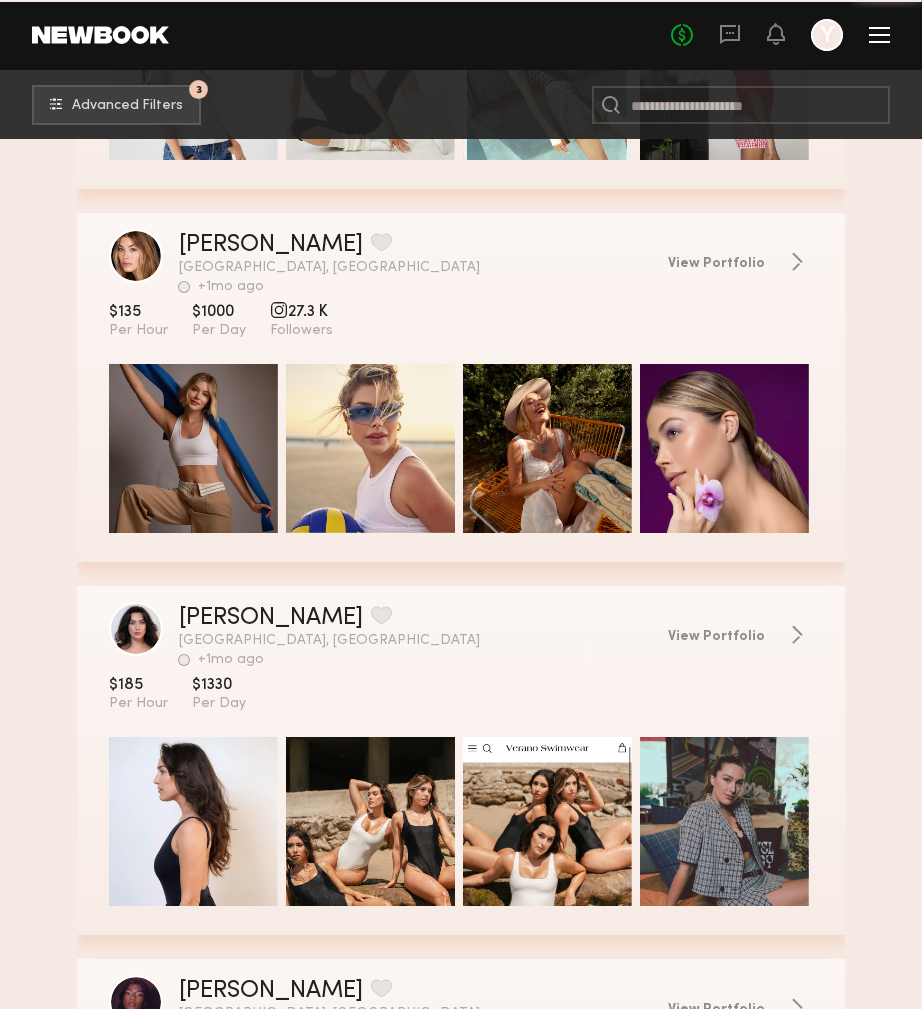scroll, scrollTop: 47988, scrollLeft: 0, axis: vertical 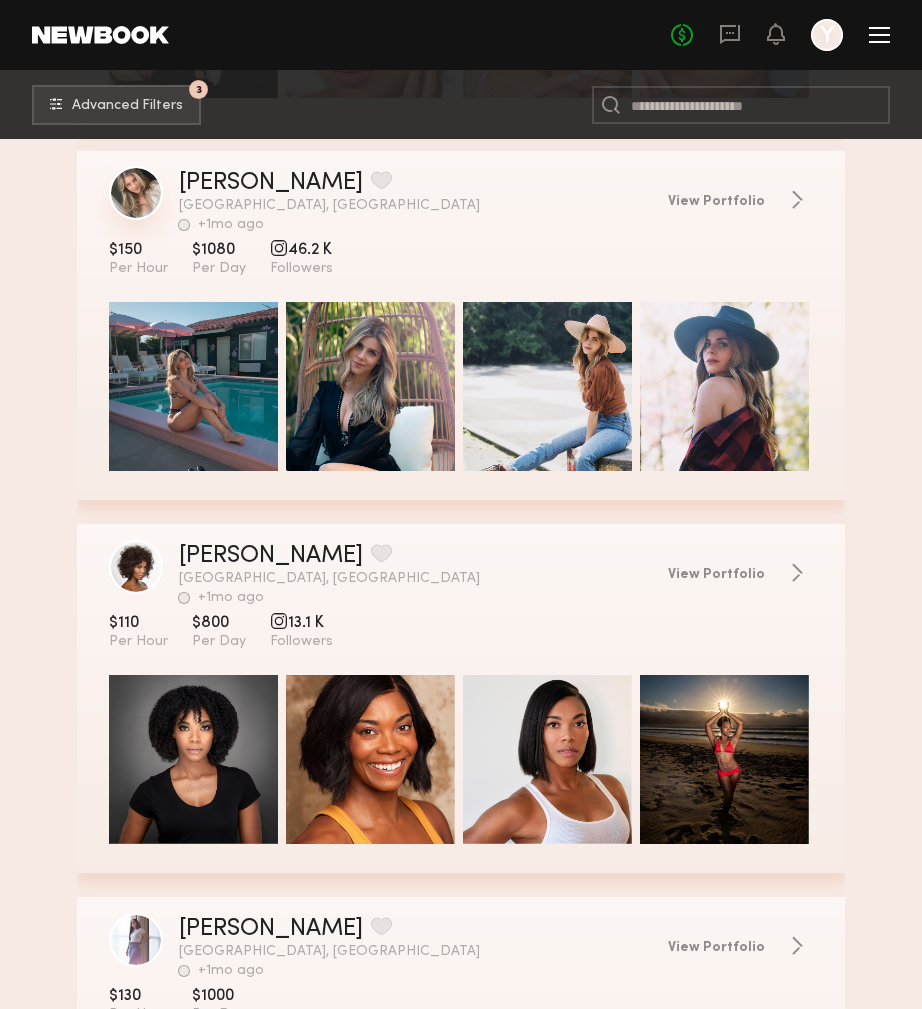 drag, startPoint x: 66, startPoint y: 225, endPoint x: 119, endPoint y: 214, distance: 54.129475 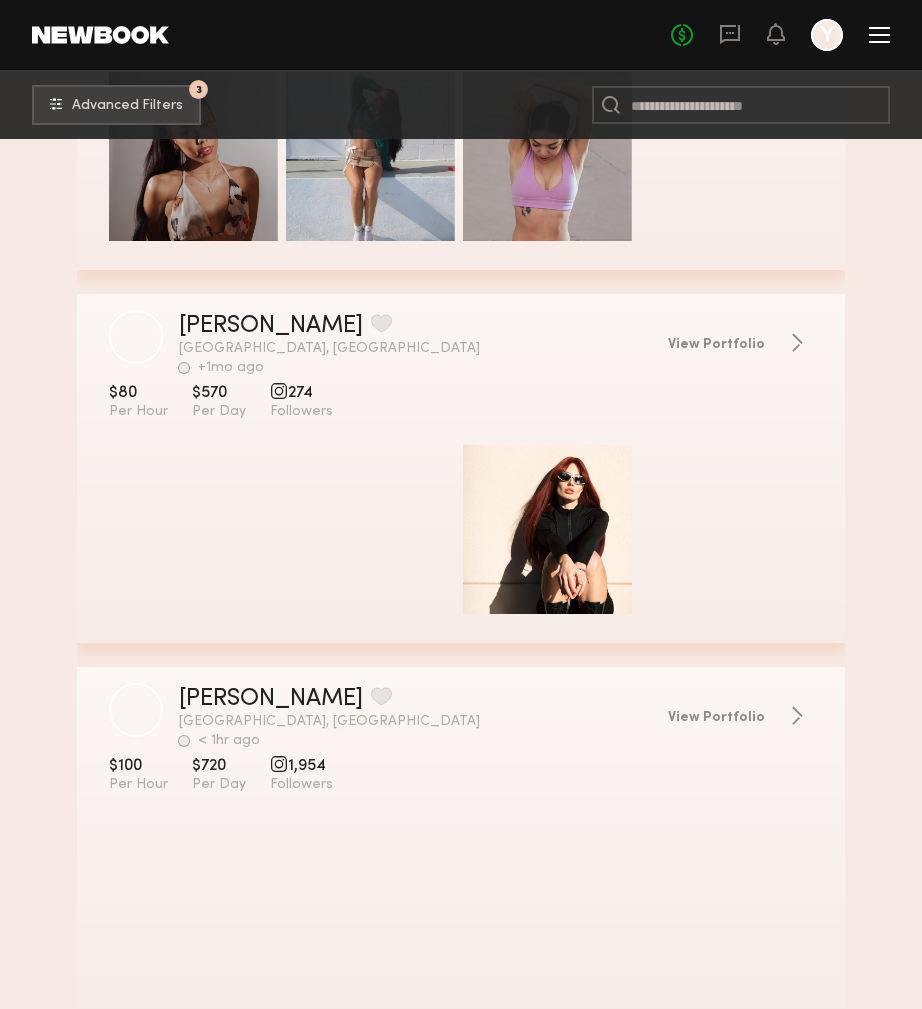 scroll, scrollTop: 60607, scrollLeft: 0, axis: vertical 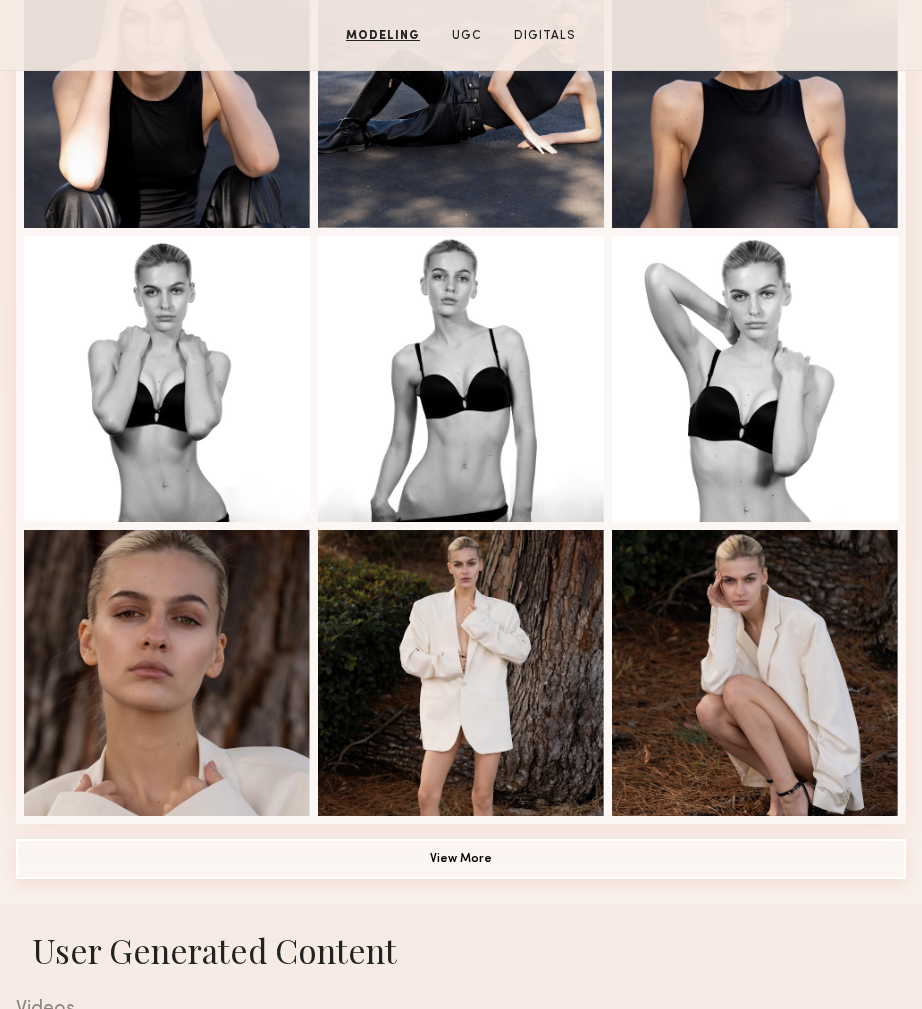 click on "View More" 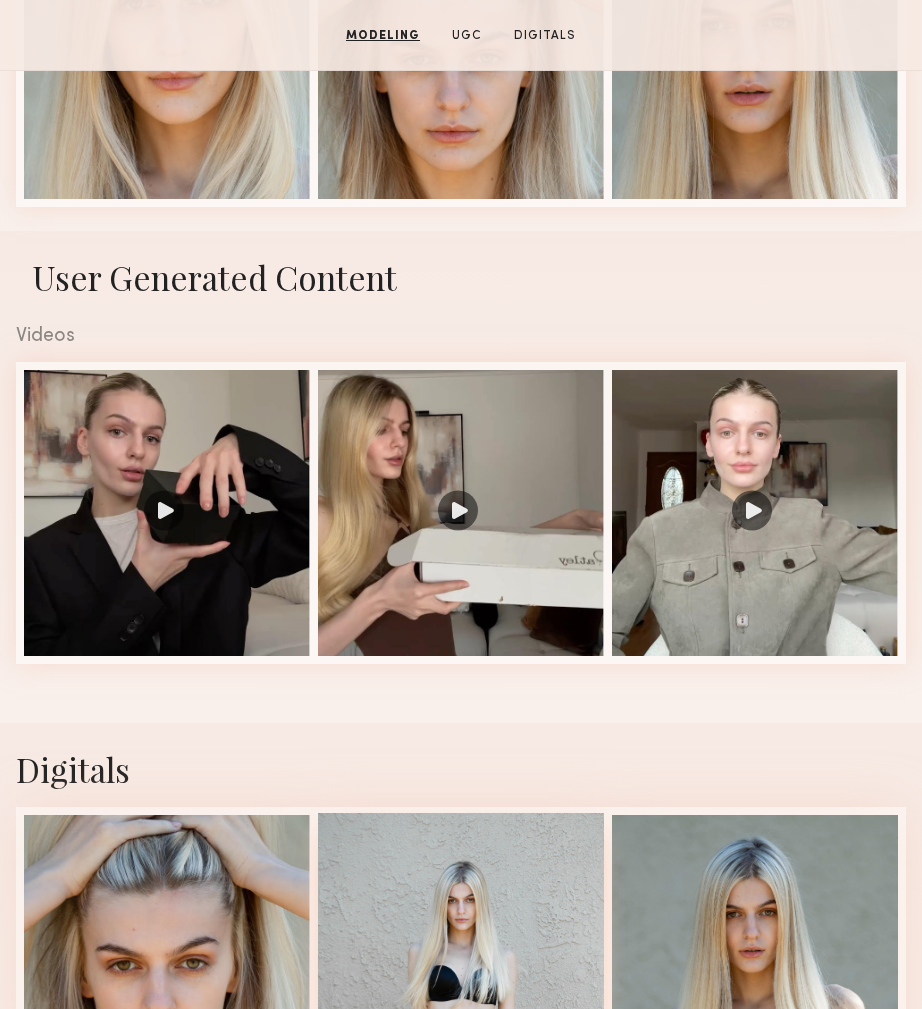 scroll, scrollTop: 2450, scrollLeft: 0, axis: vertical 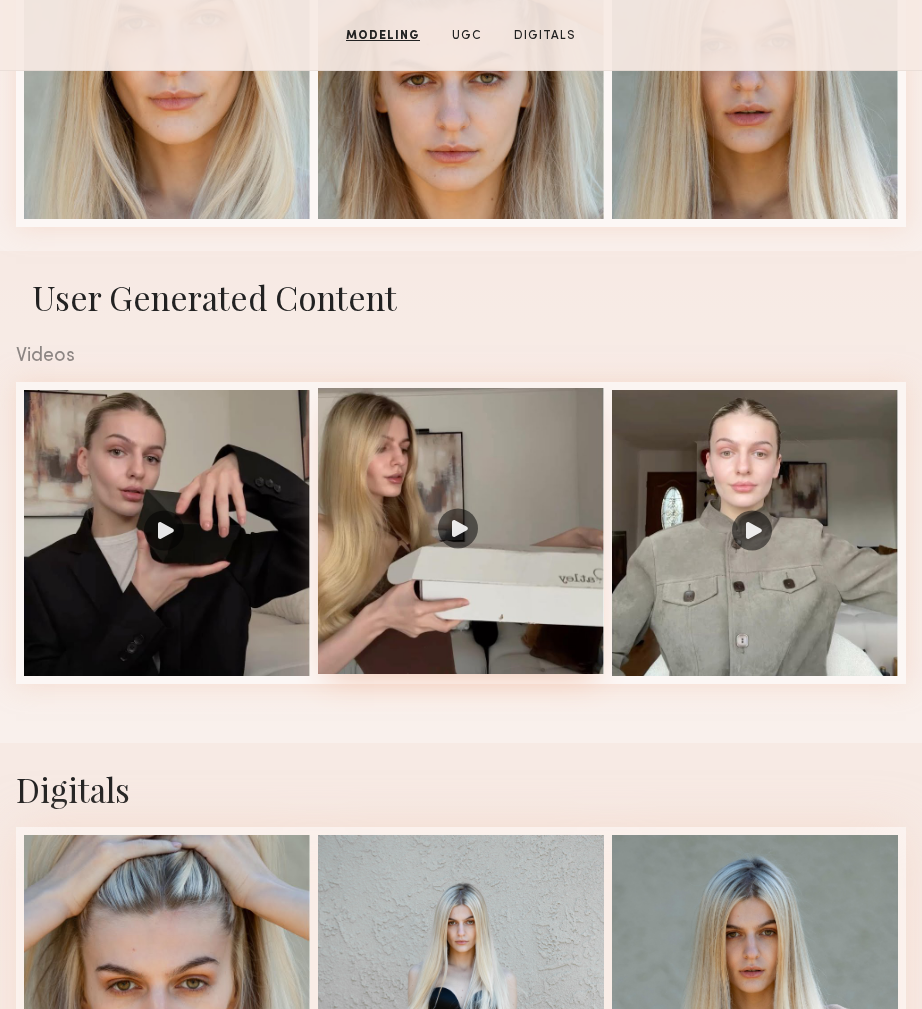 click at bounding box center [461, 531] 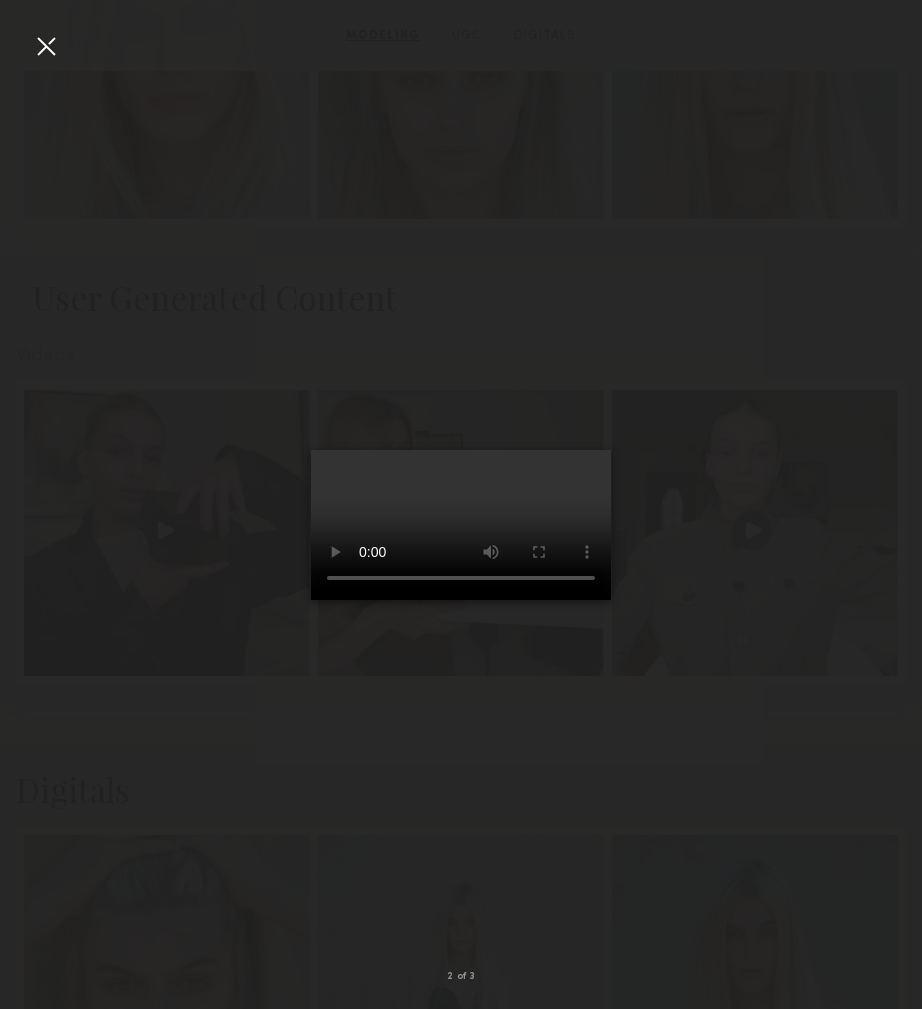 click at bounding box center (461, 488) 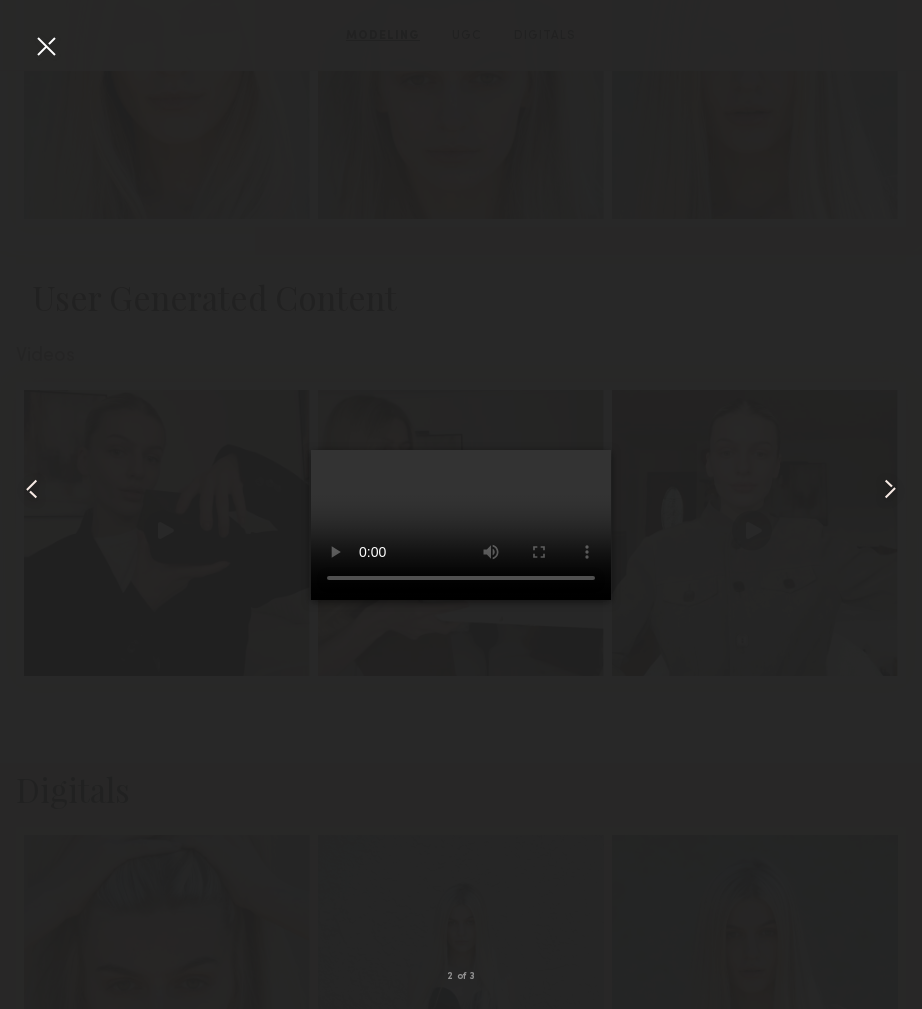 click at bounding box center [461, 488] 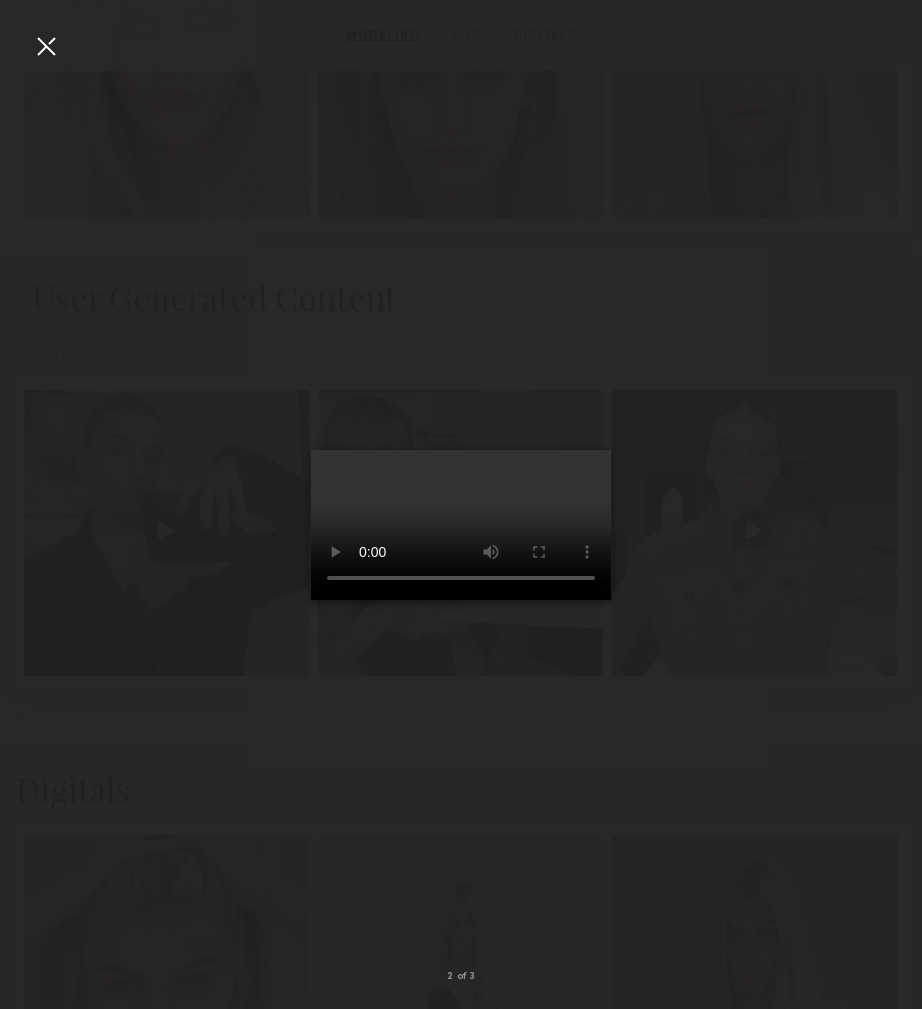 click at bounding box center [32, 489] 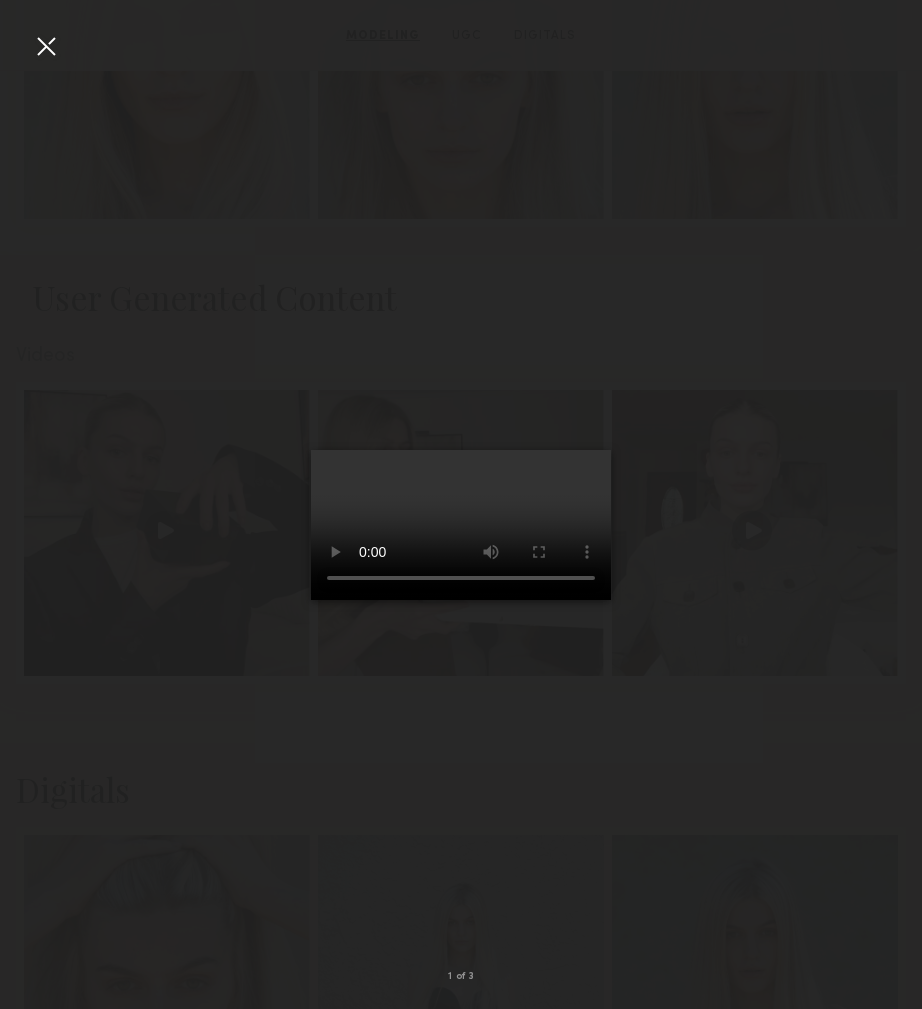 click at bounding box center [461, 488] 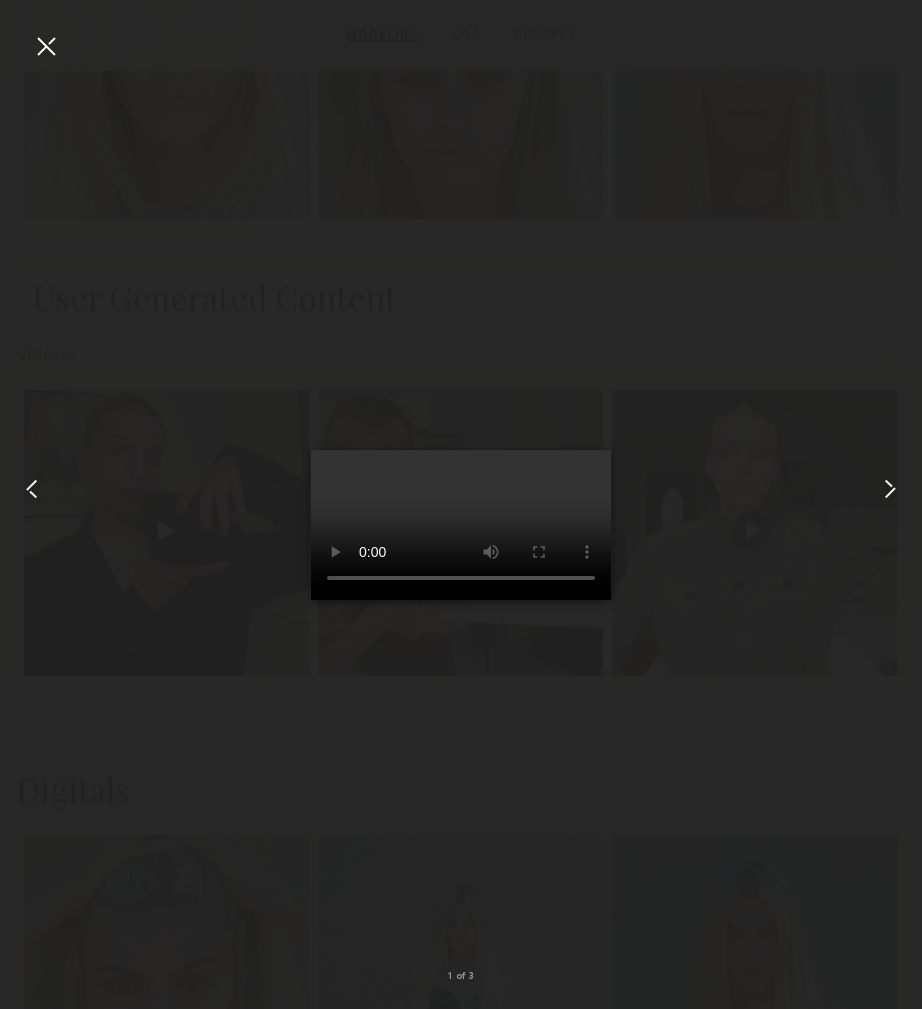 click at bounding box center (46, 46) 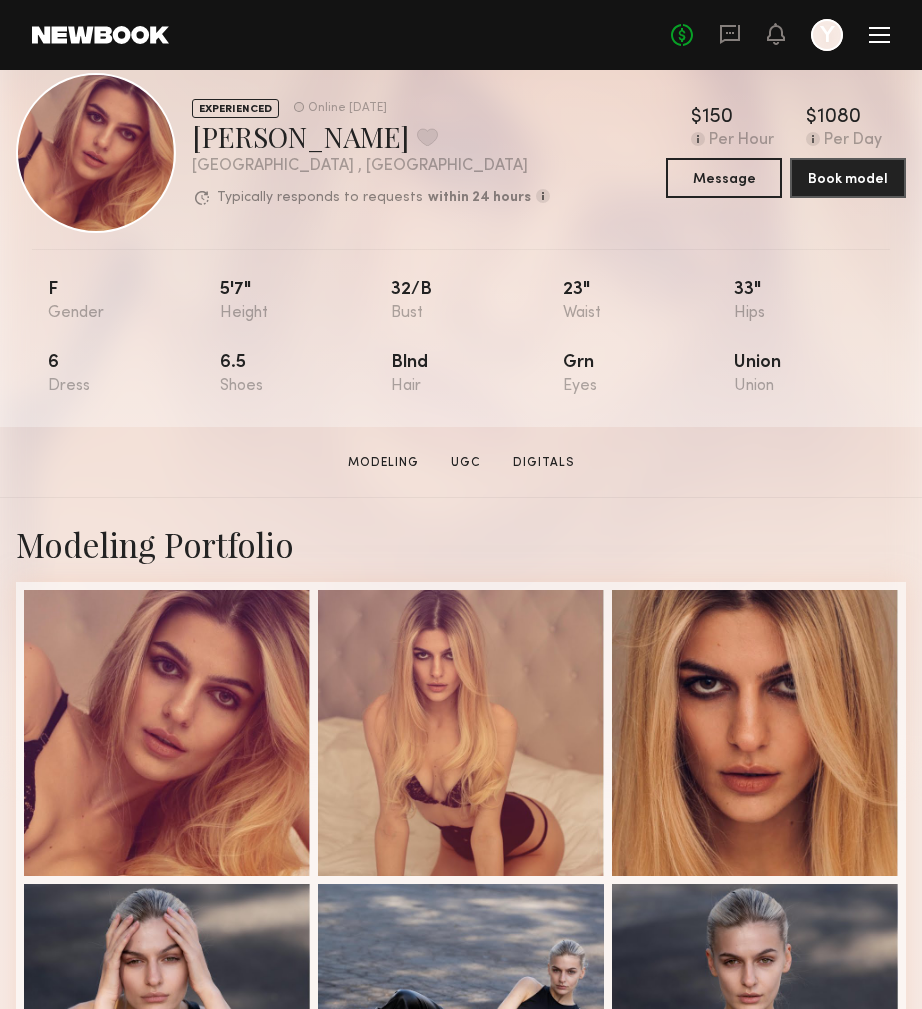 scroll, scrollTop: 0, scrollLeft: 0, axis: both 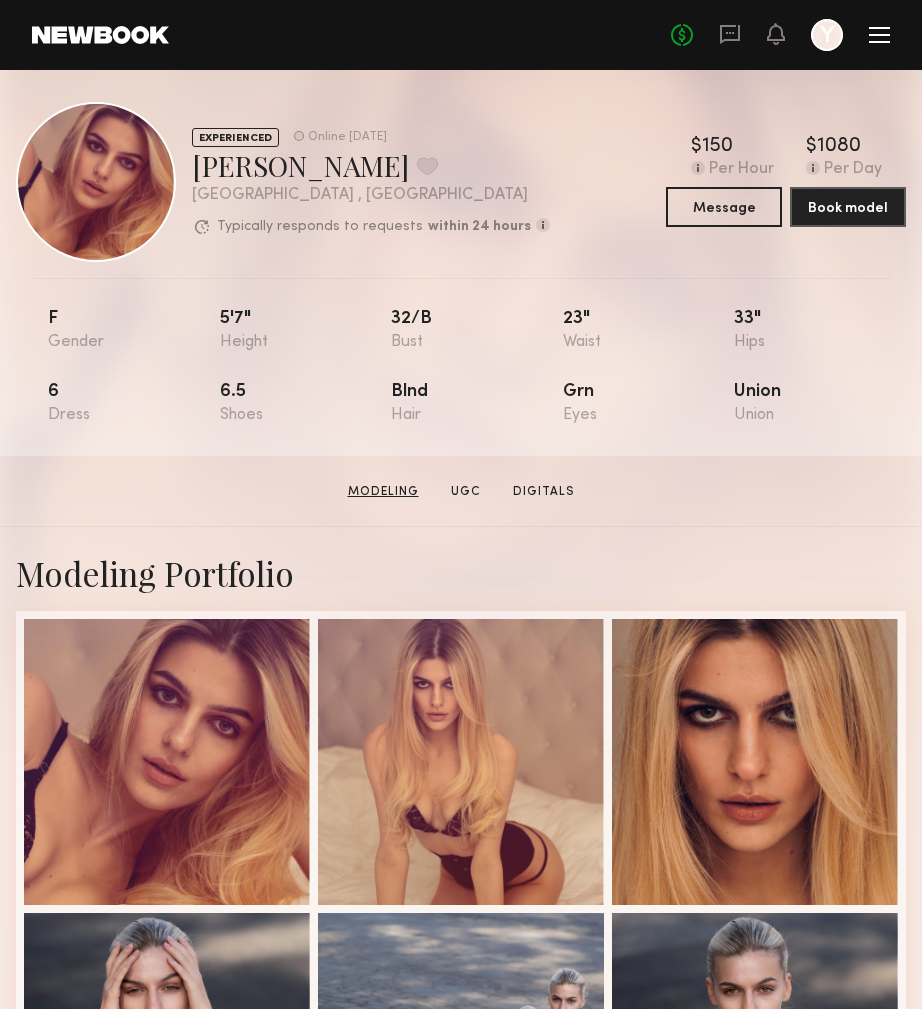click on "Modeling" 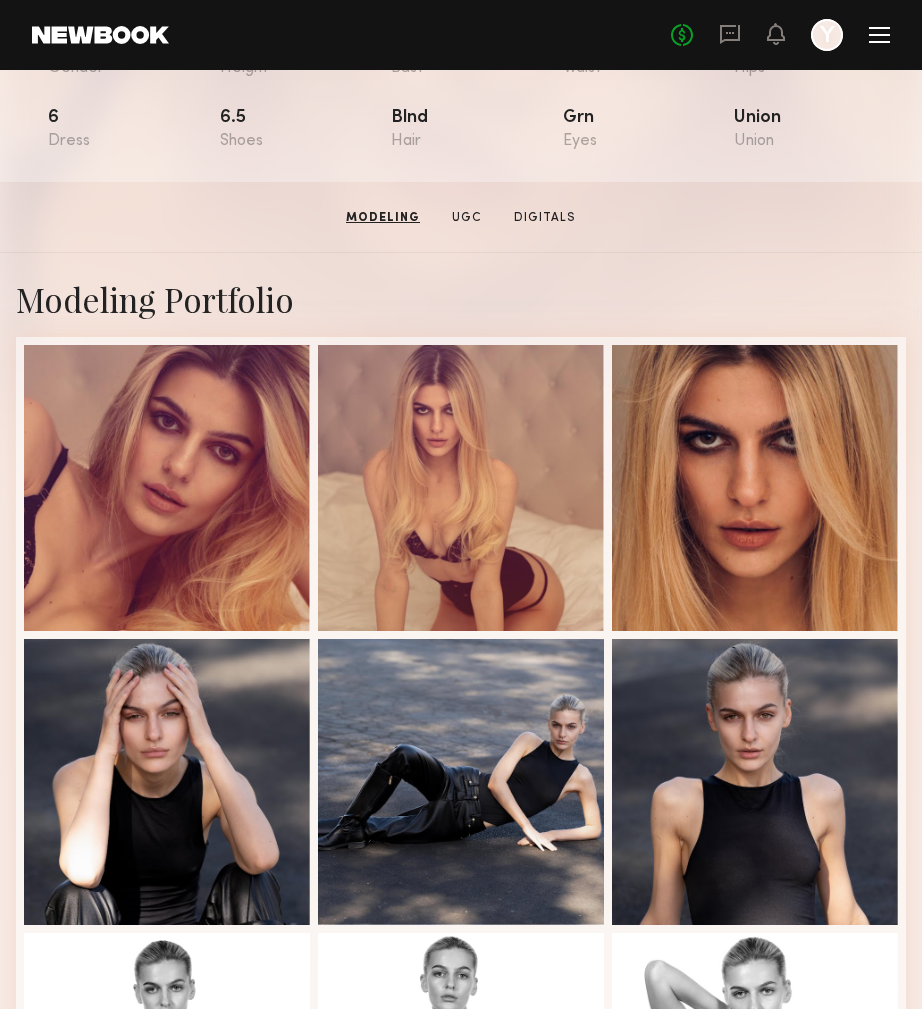 scroll, scrollTop: 117, scrollLeft: 0, axis: vertical 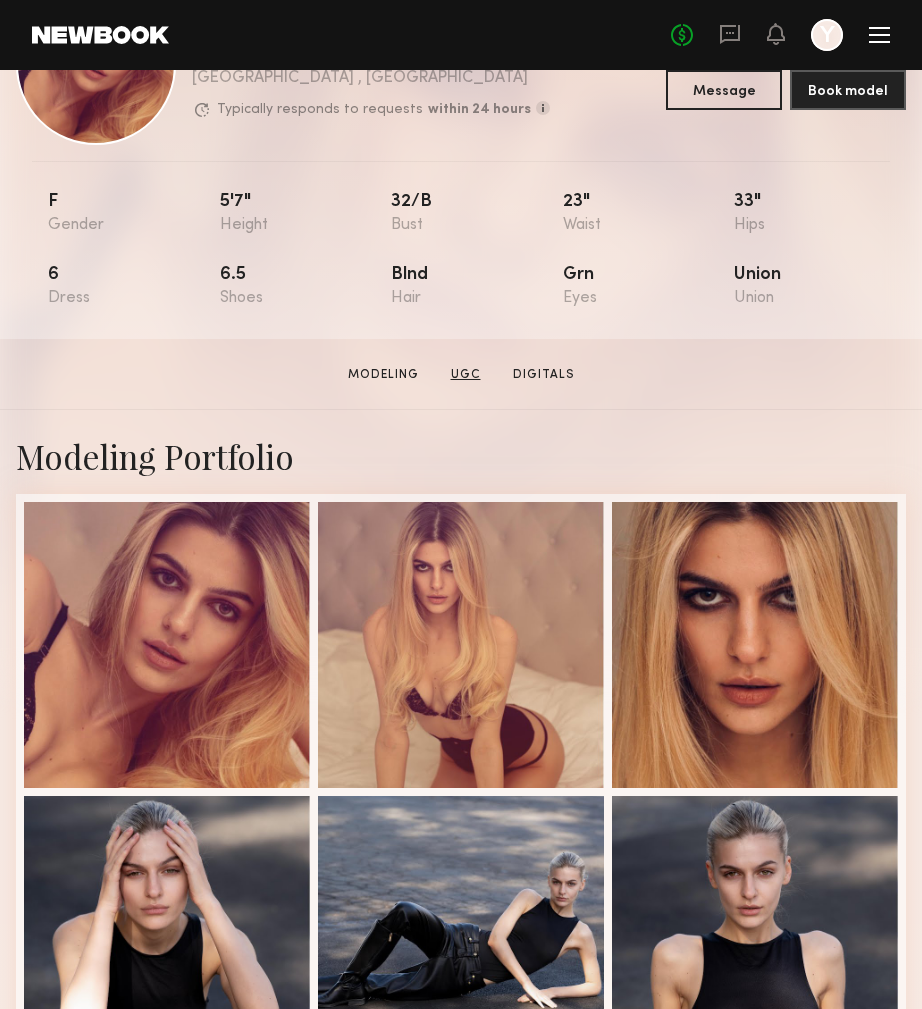 click on "UGC" 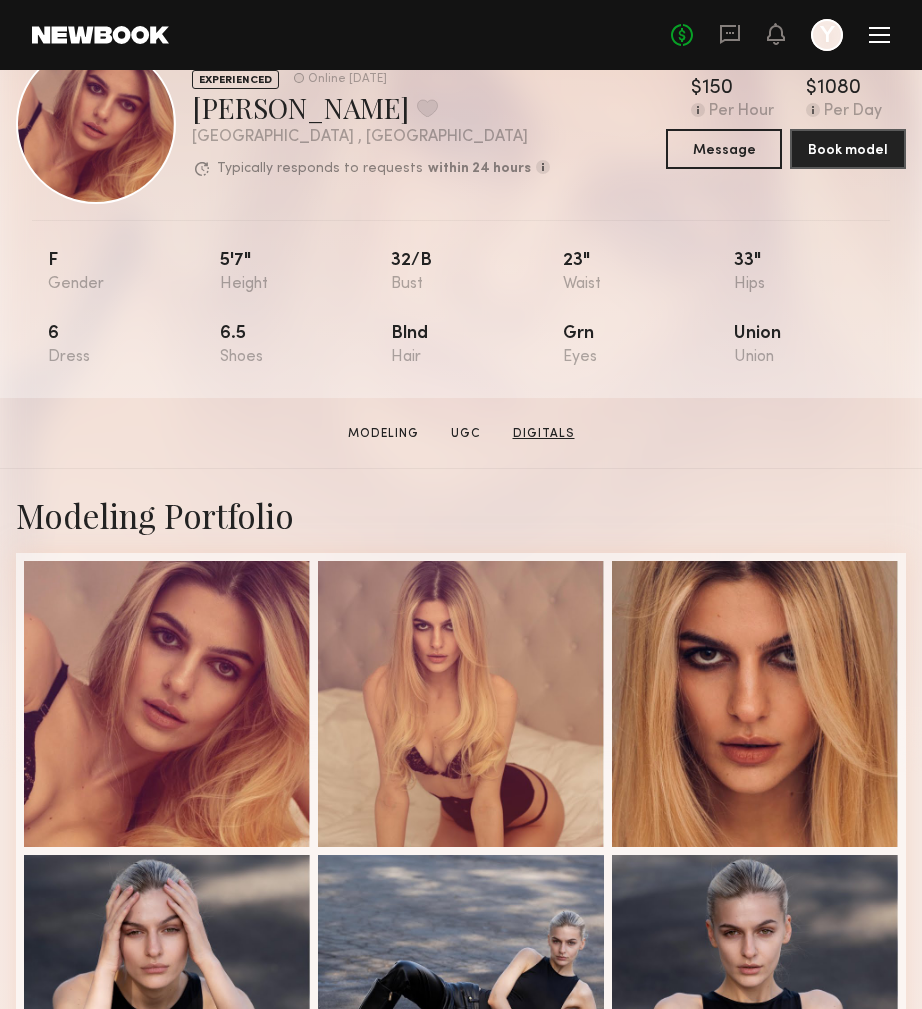 click on "Digitals" 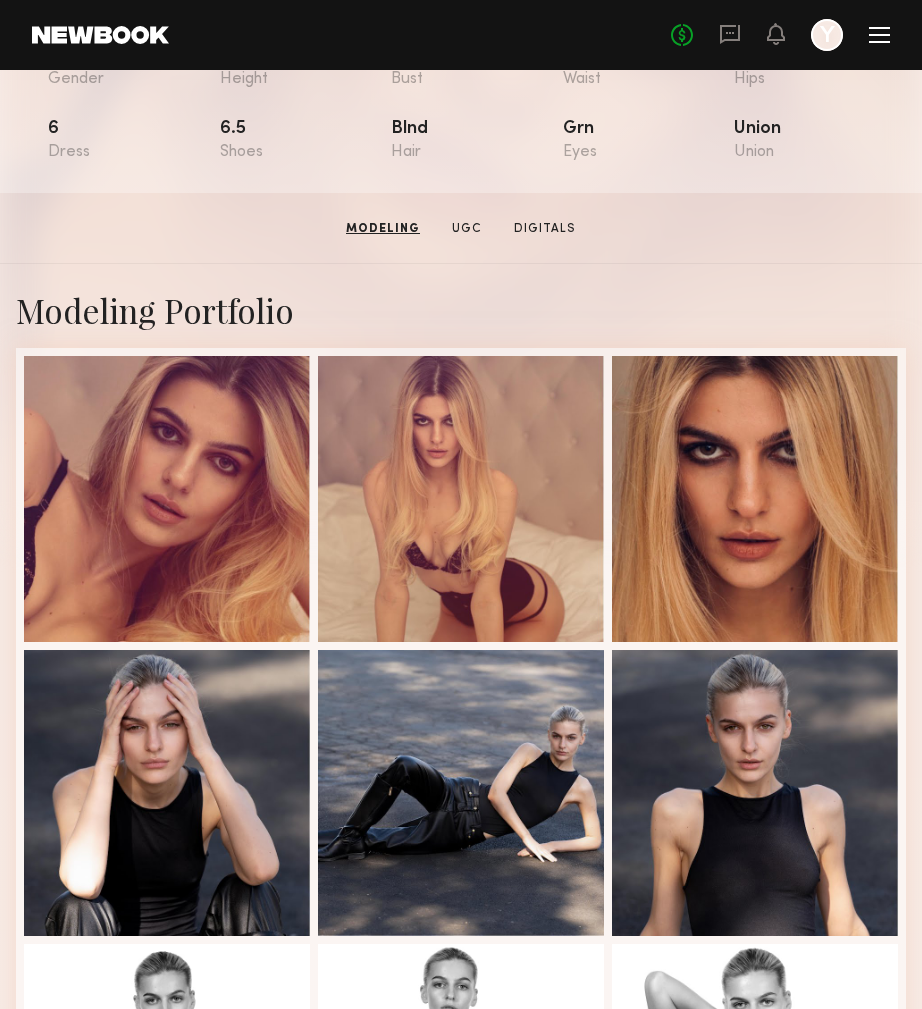 scroll, scrollTop: 0, scrollLeft: 0, axis: both 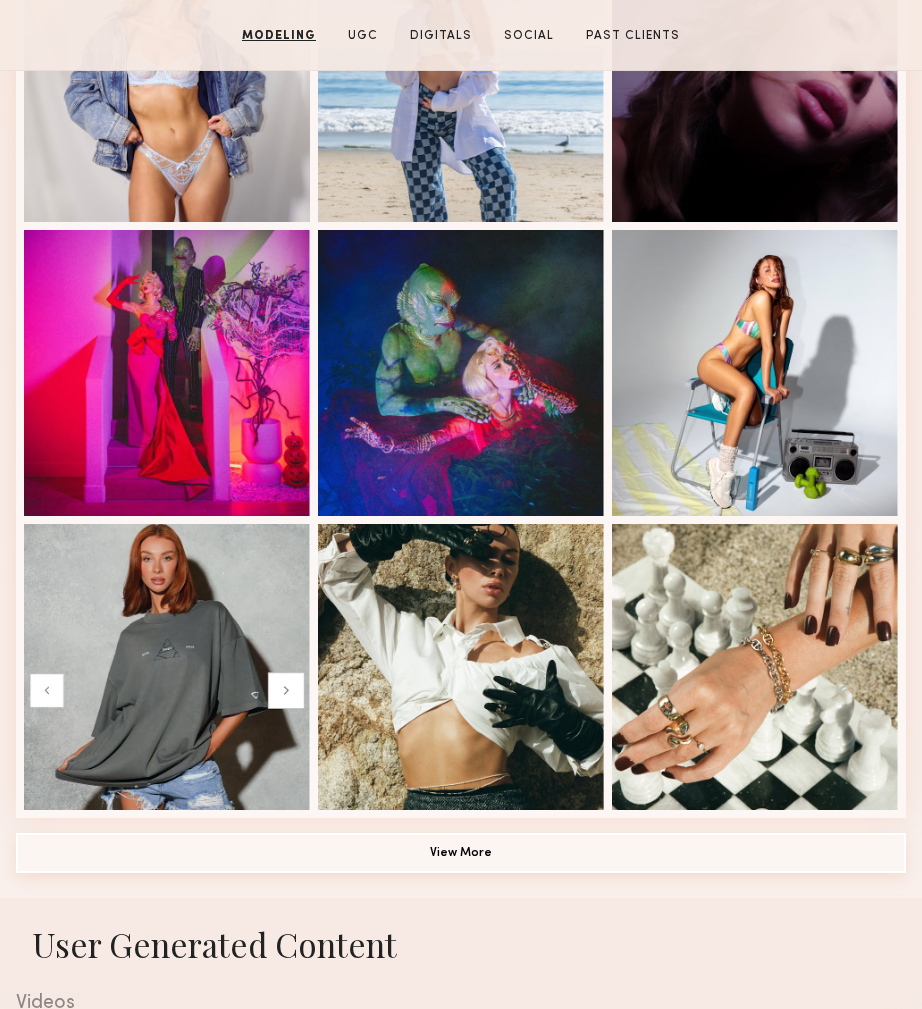 click on "View More" 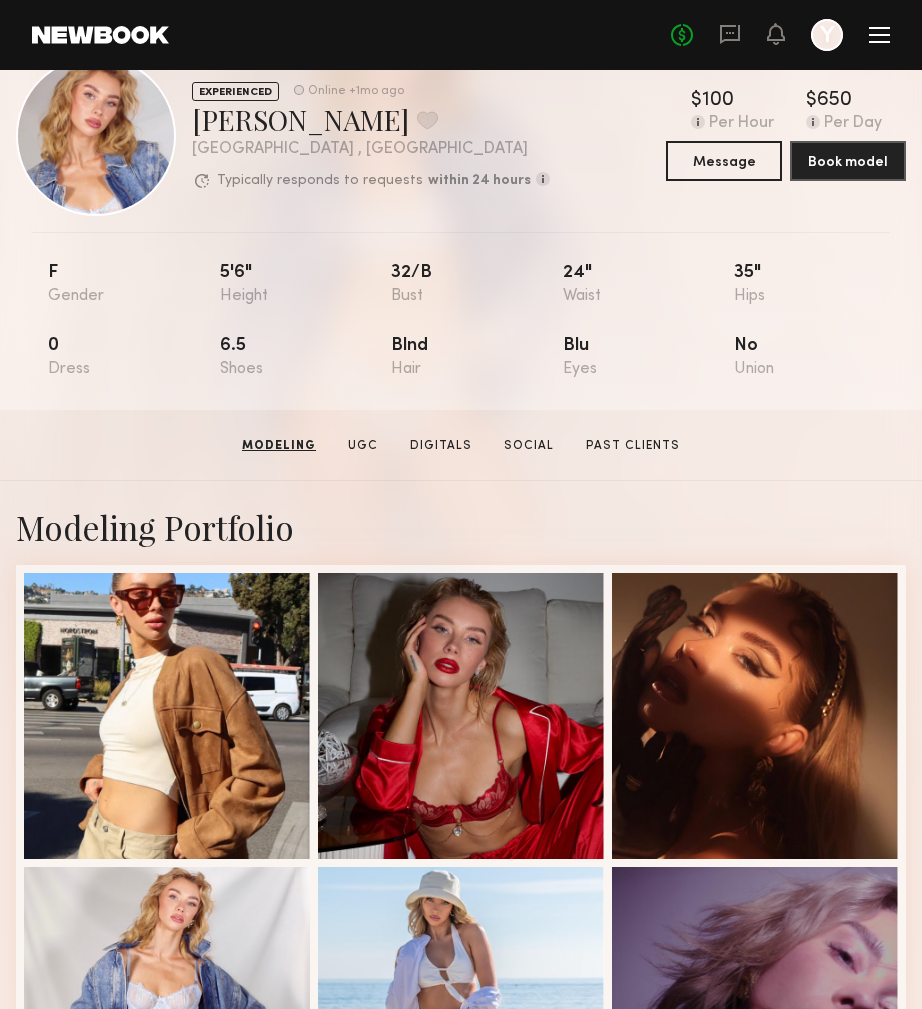 scroll, scrollTop: 0, scrollLeft: 0, axis: both 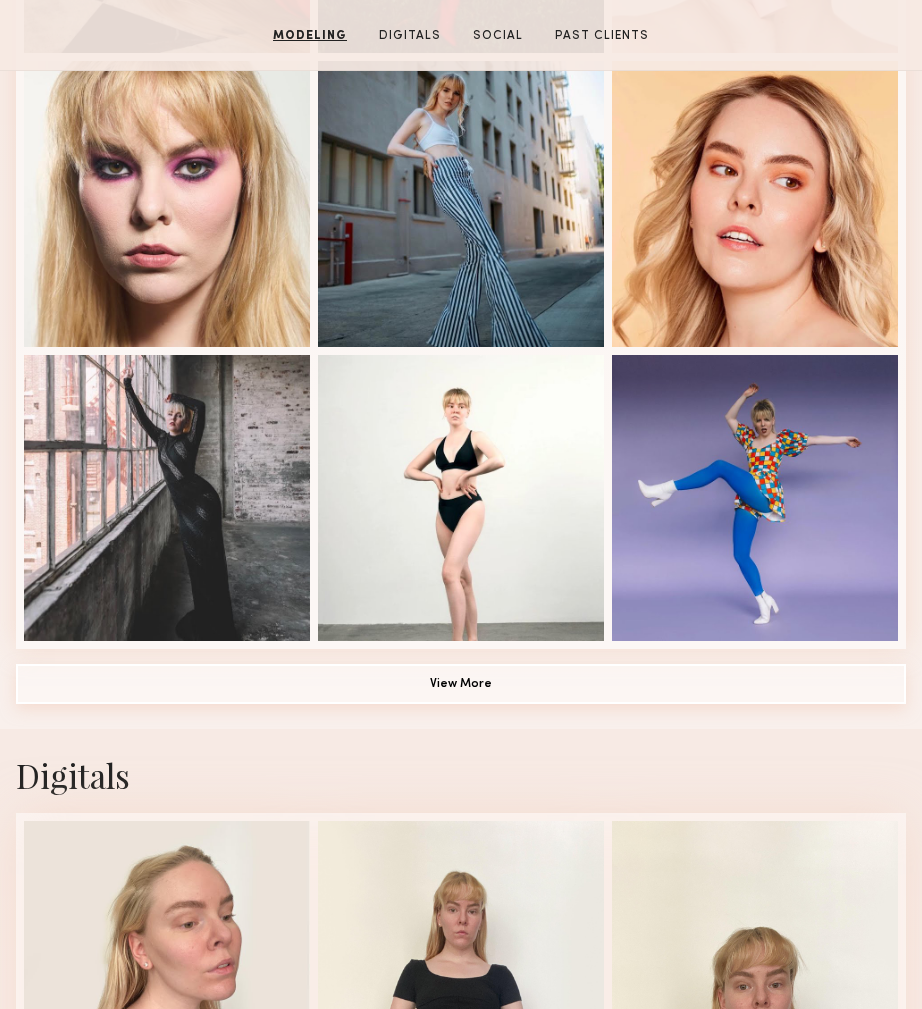 click on "View More" 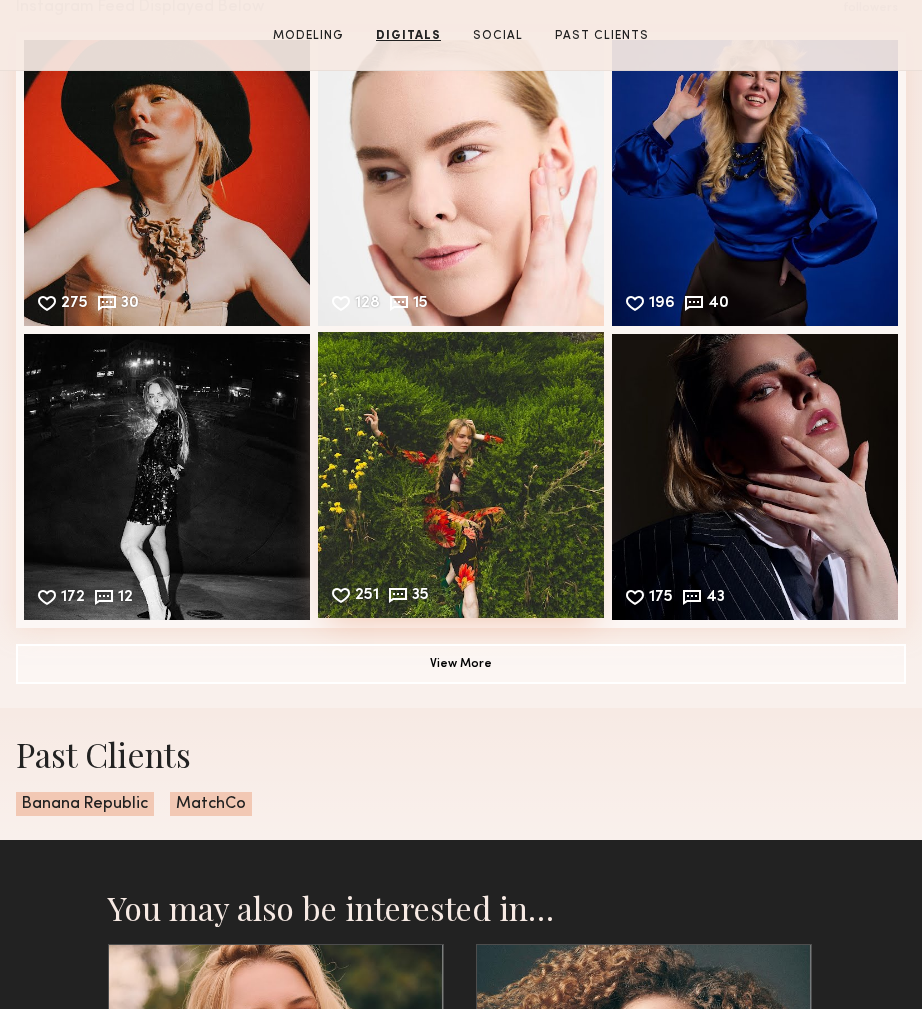 scroll, scrollTop: 3777, scrollLeft: 0, axis: vertical 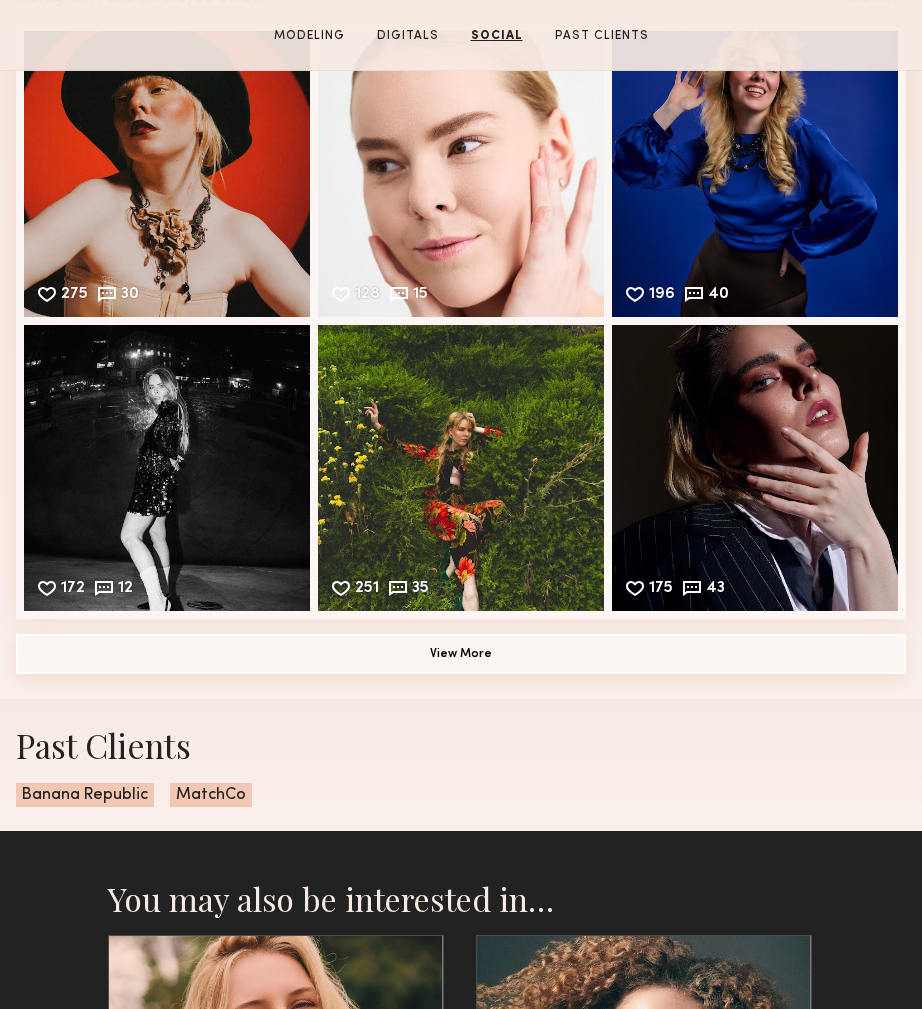 click on "View More" 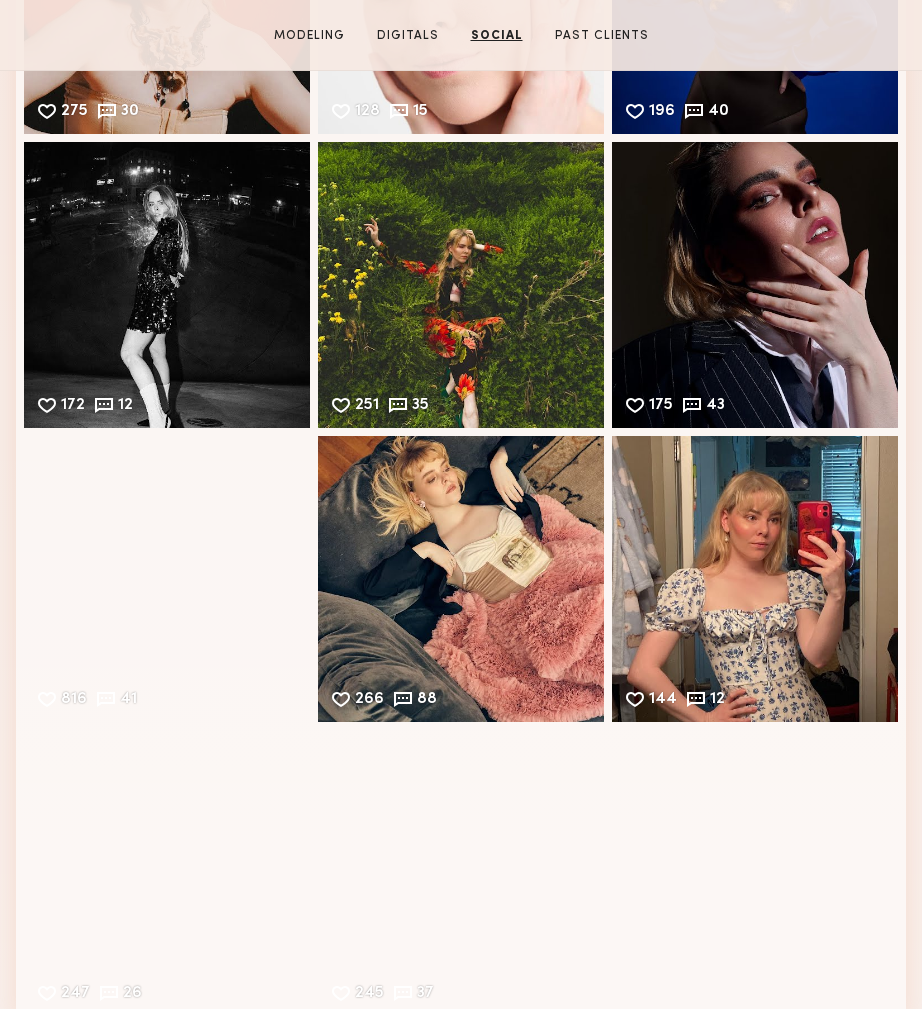 scroll, scrollTop: 3942, scrollLeft: 0, axis: vertical 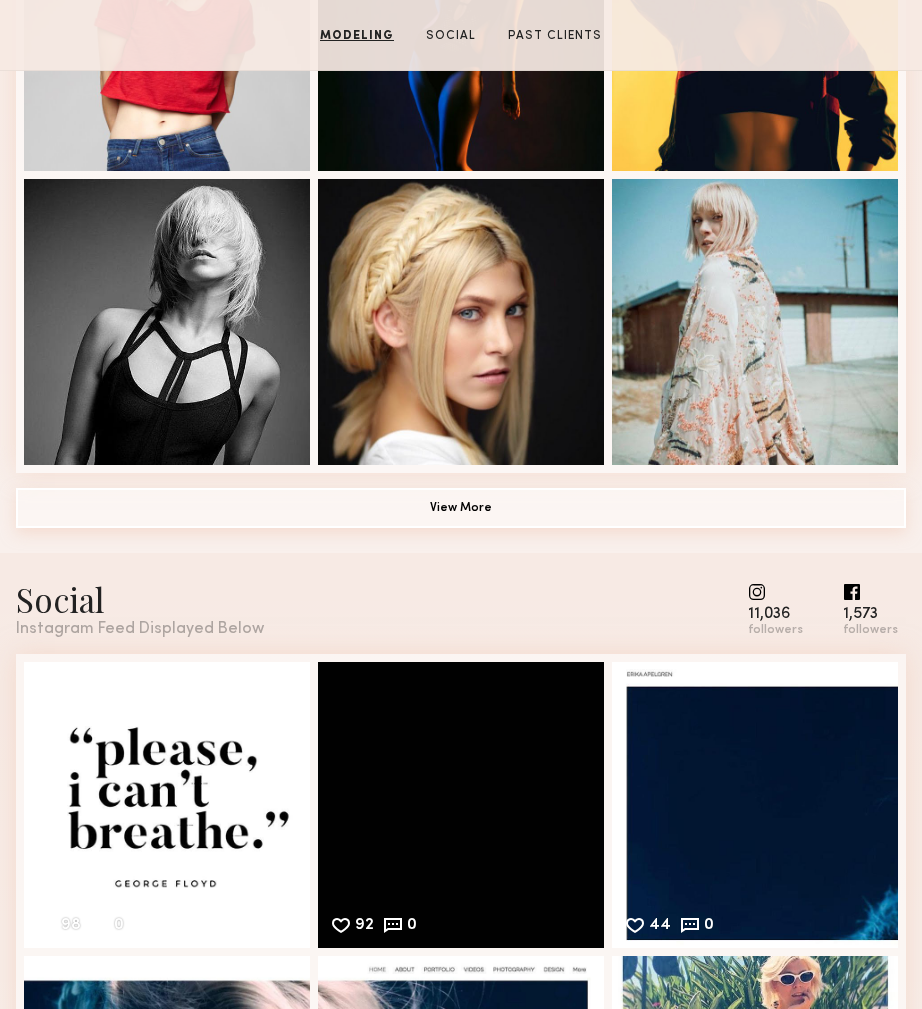 click on "View More" 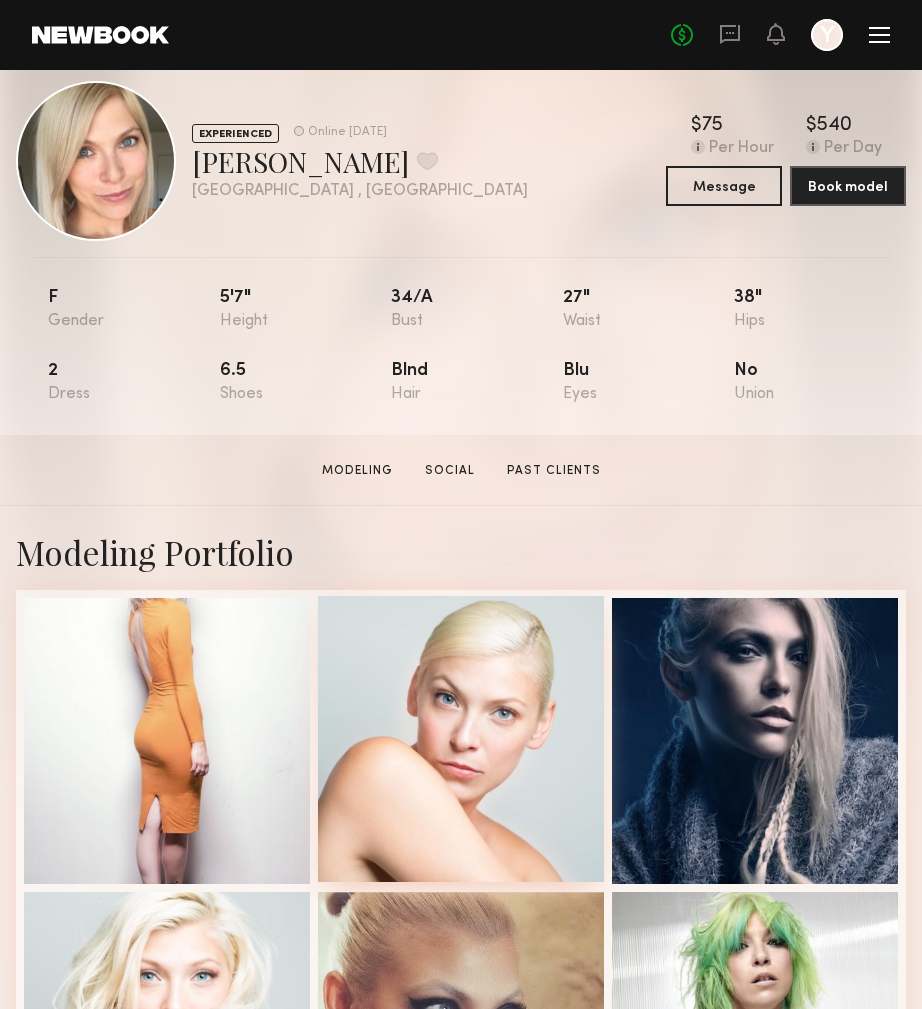 scroll, scrollTop: 0, scrollLeft: 0, axis: both 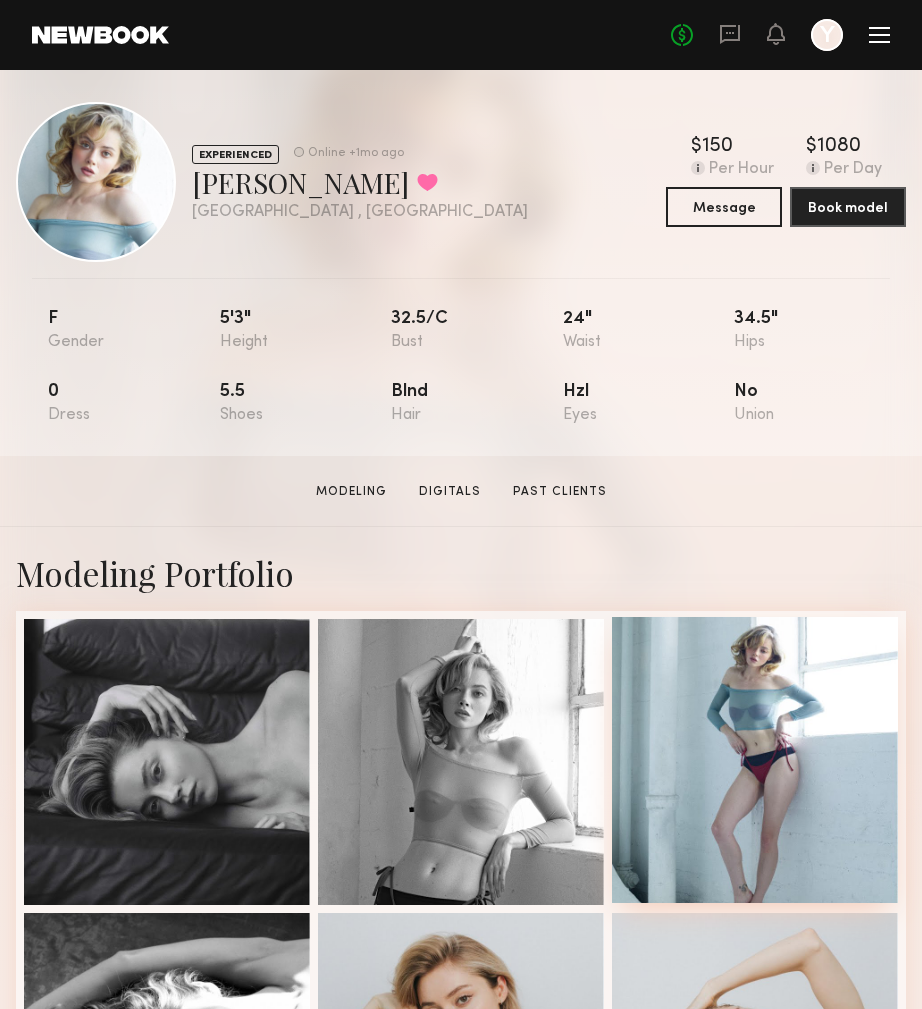 click at bounding box center [755, 760] 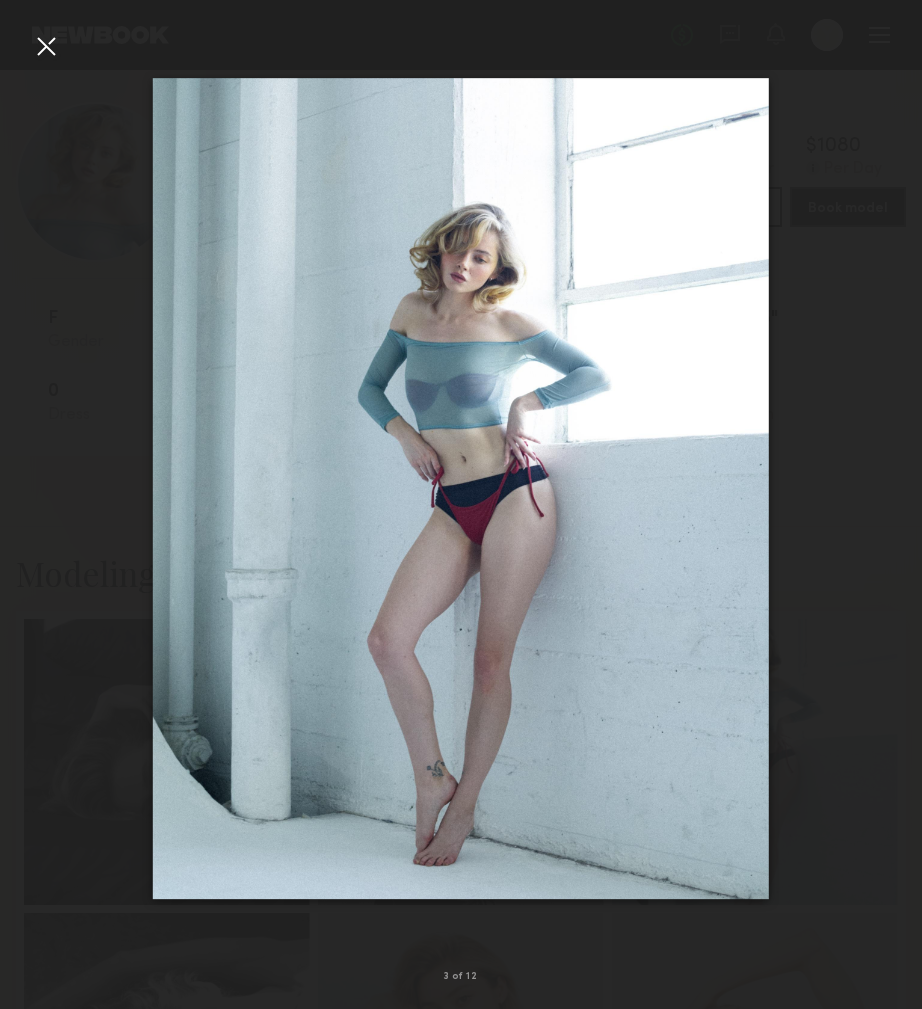 click at bounding box center (461, 488) 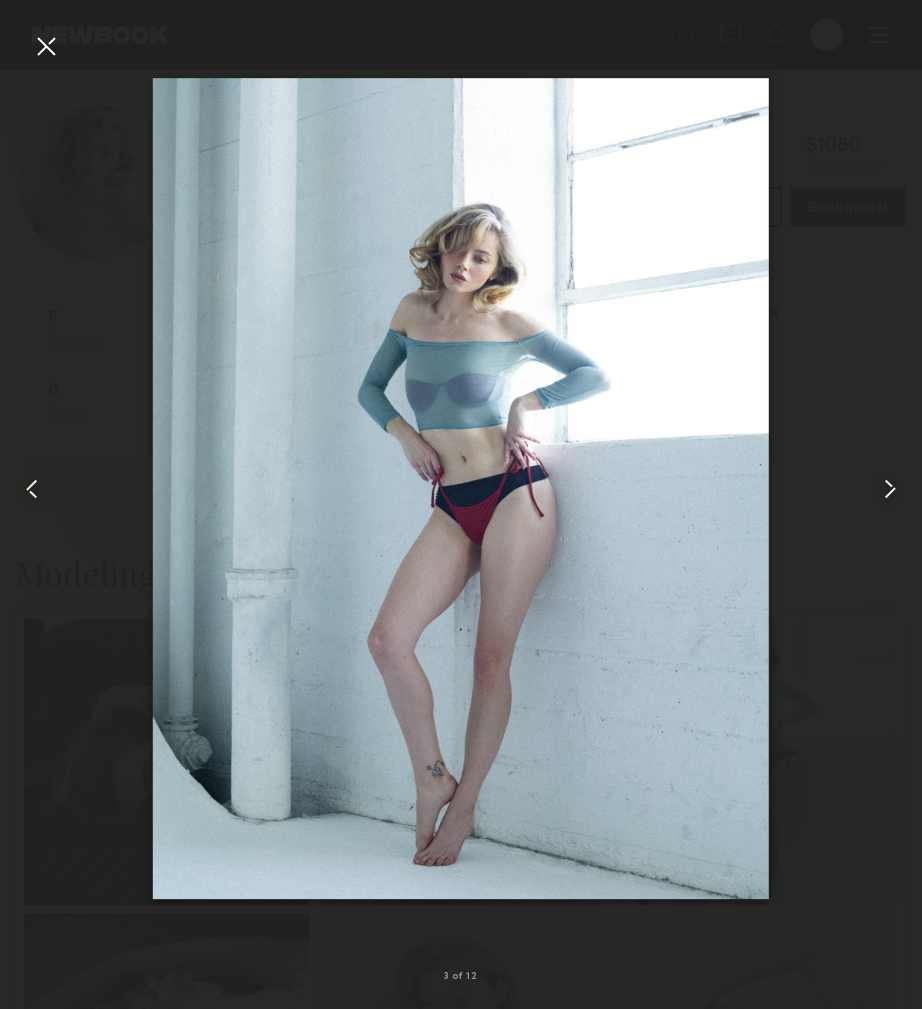 click at bounding box center [46, 46] 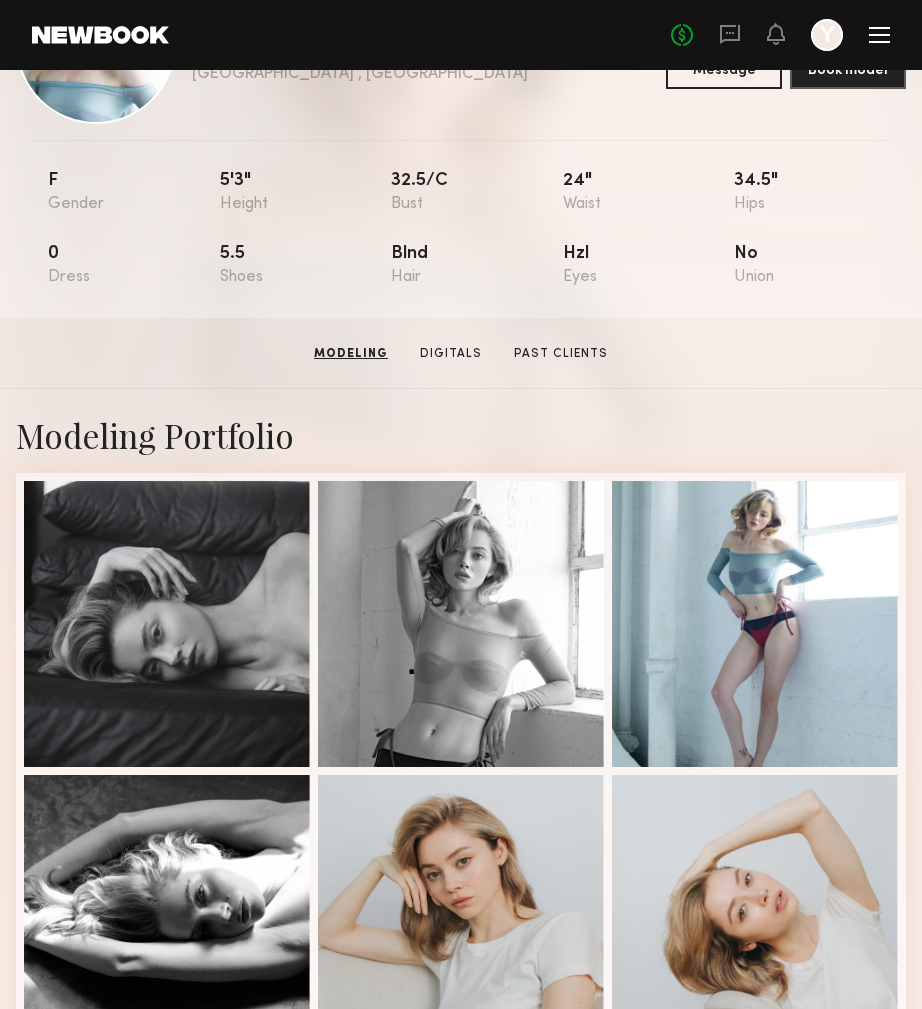 scroll, scrollTop: 0, scrollLeft: 0, axis: both 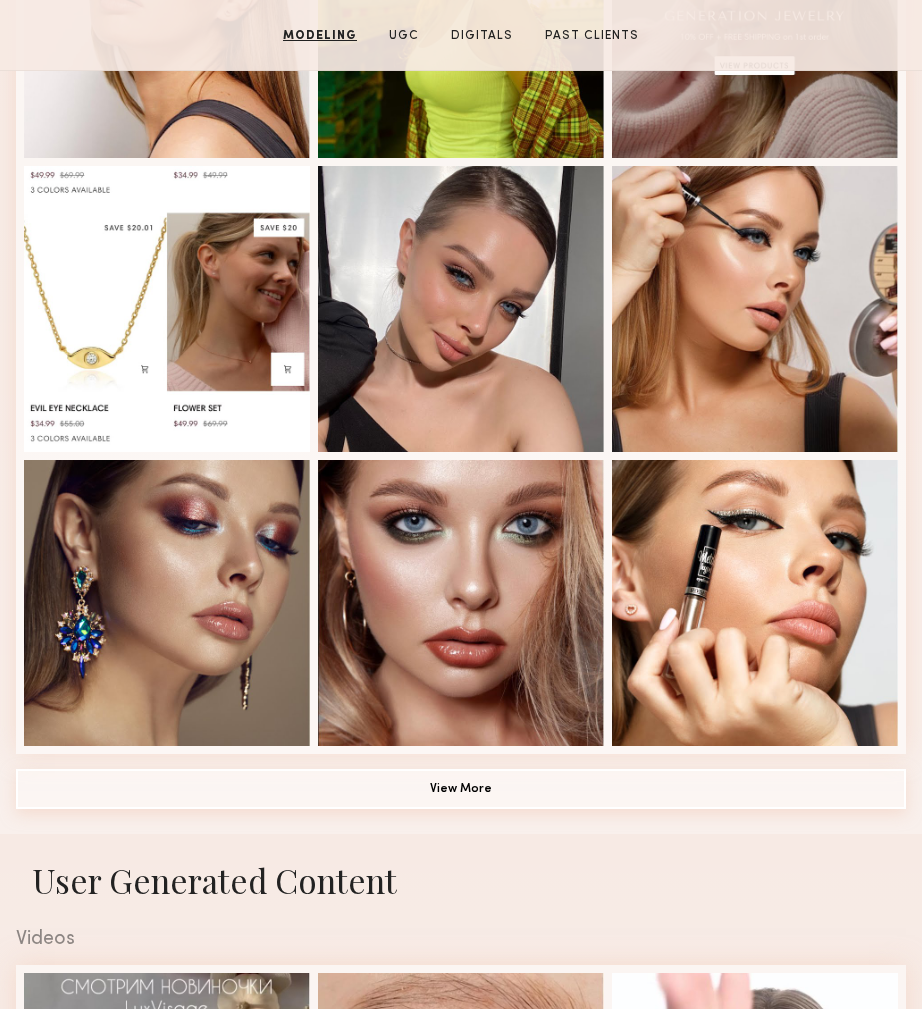 click on "View More" 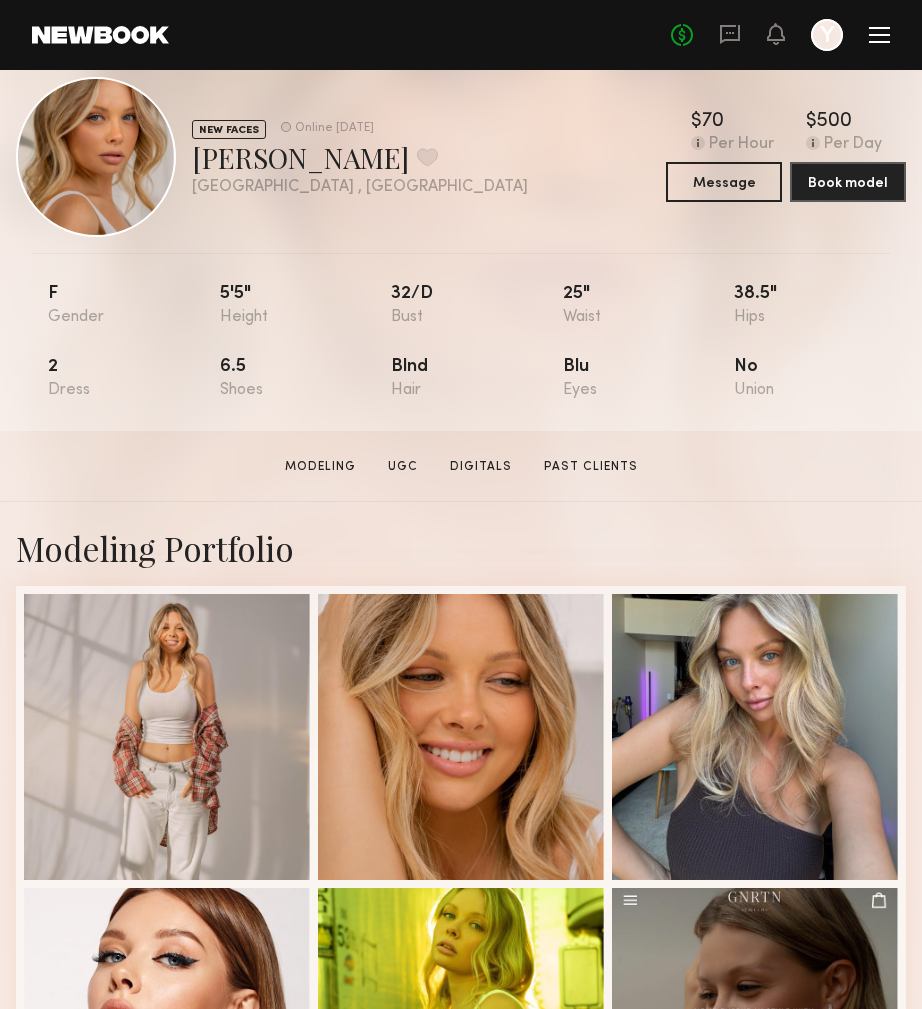 scroll, scrollTop: 0, scrollLeft: 0, axis: both 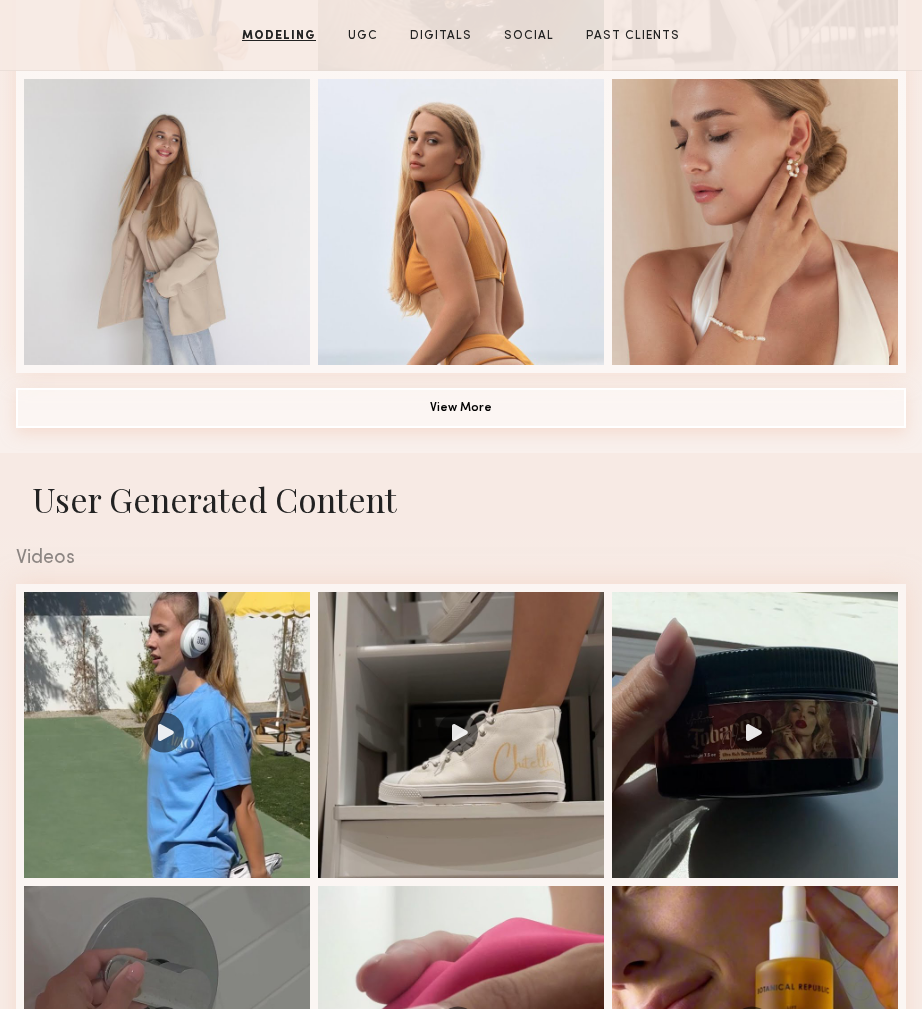 click on "View More" 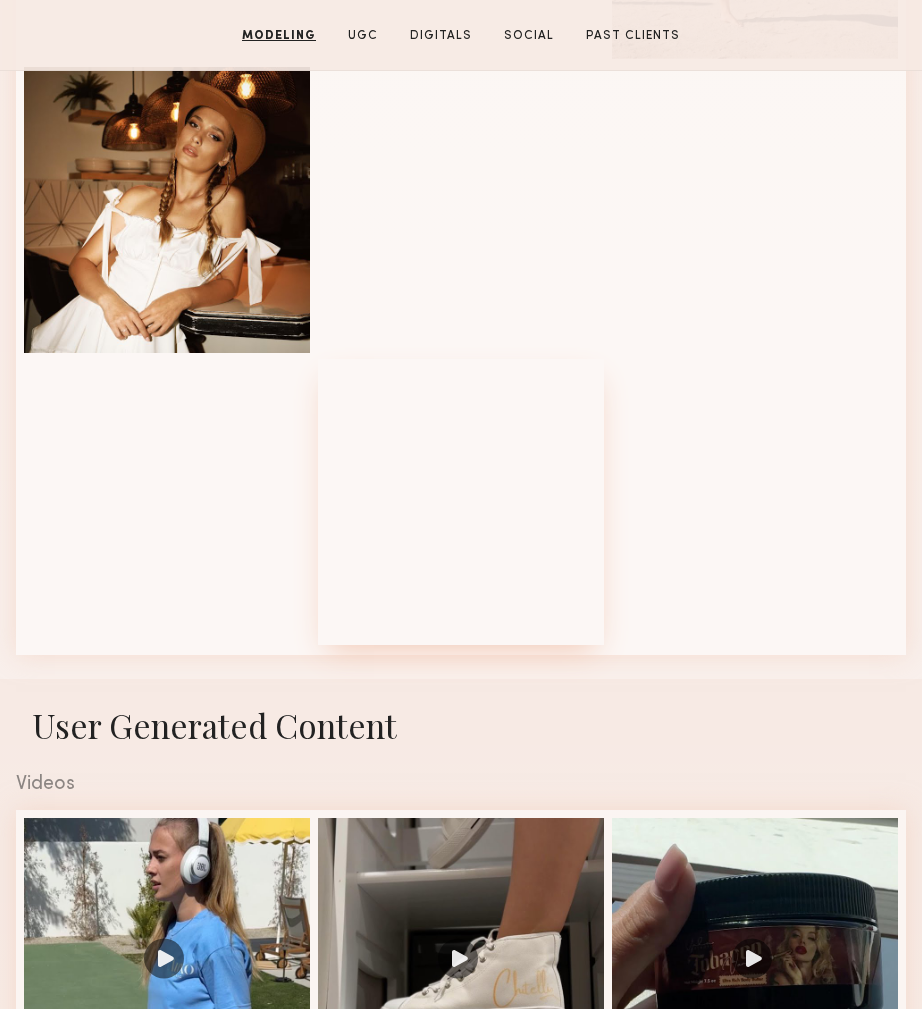 scroll, scrollTop: 2328, scrollLeft: 0, axis: vertical 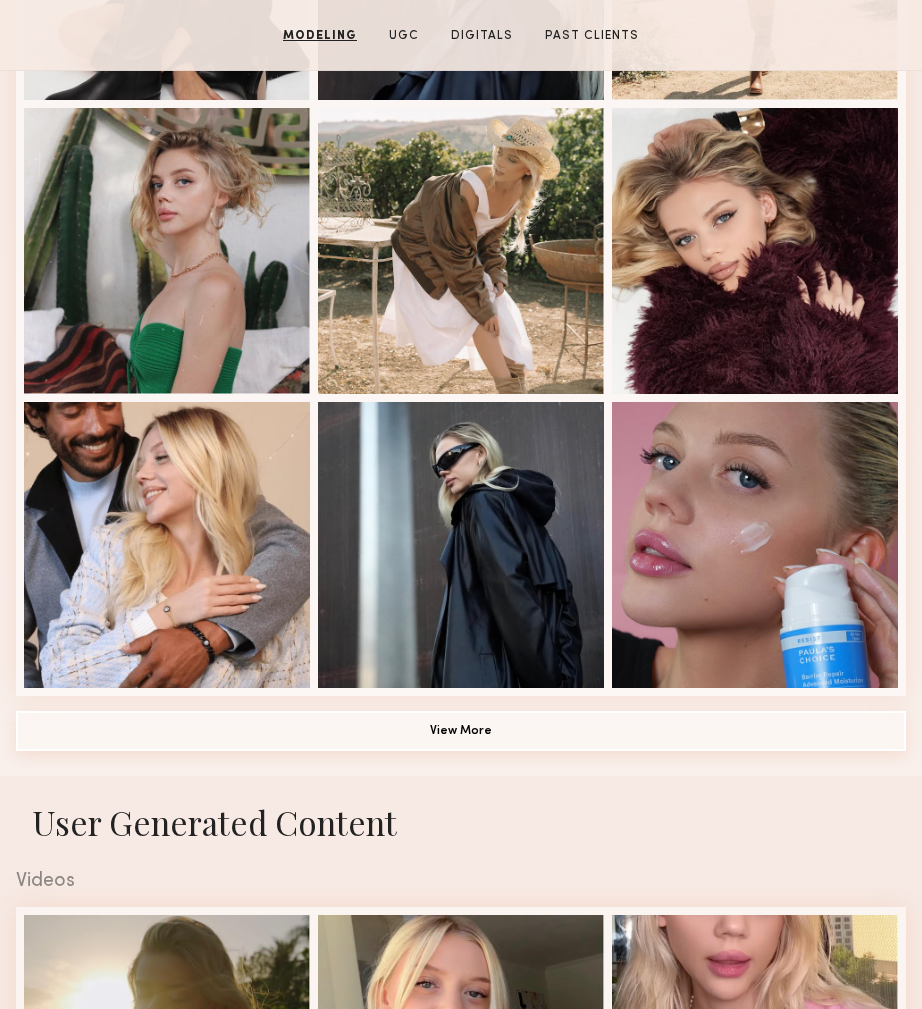 click on "View More" 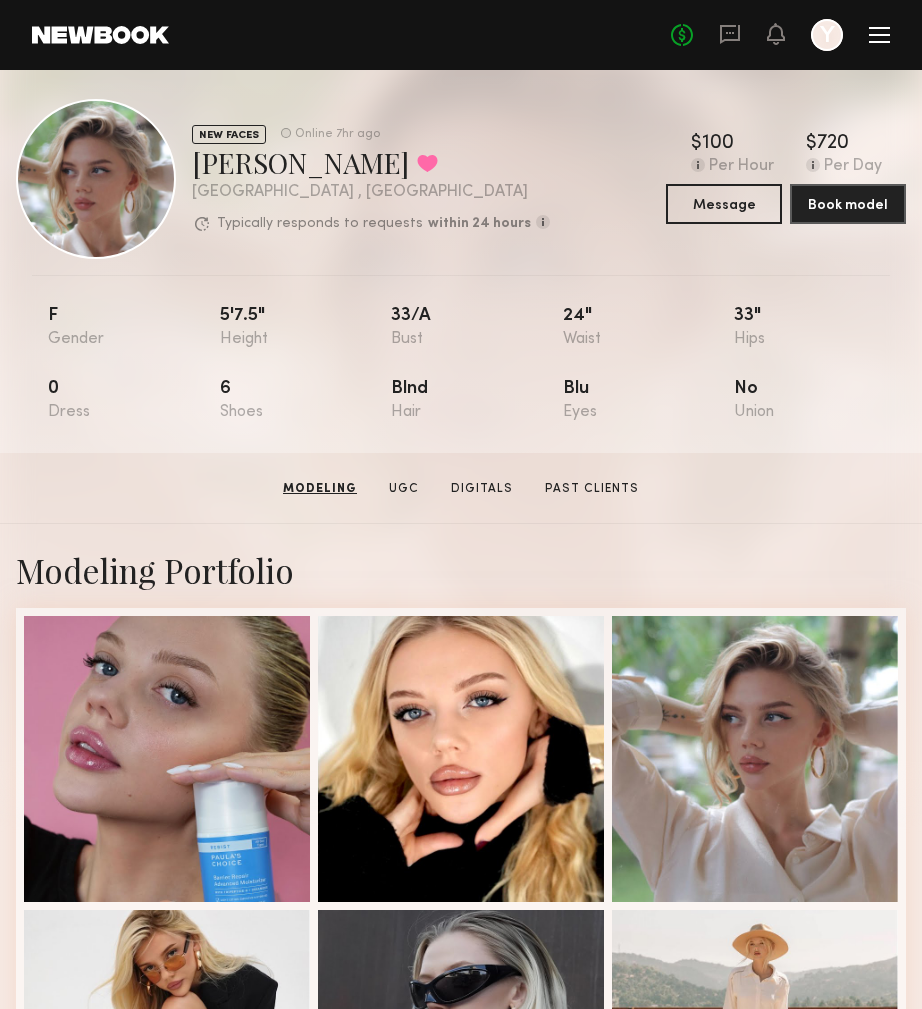 scroll, scrollTop: 0, scrollLeft: 0, axis: both 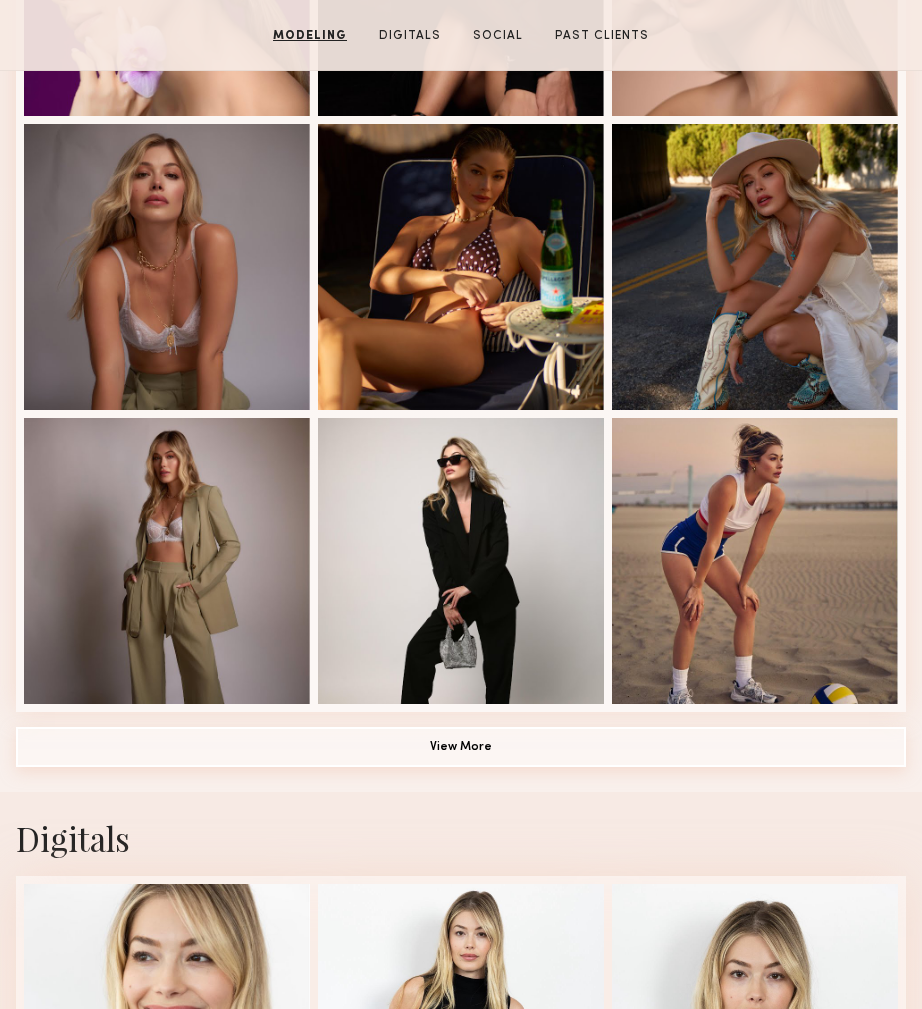 click on "View More" 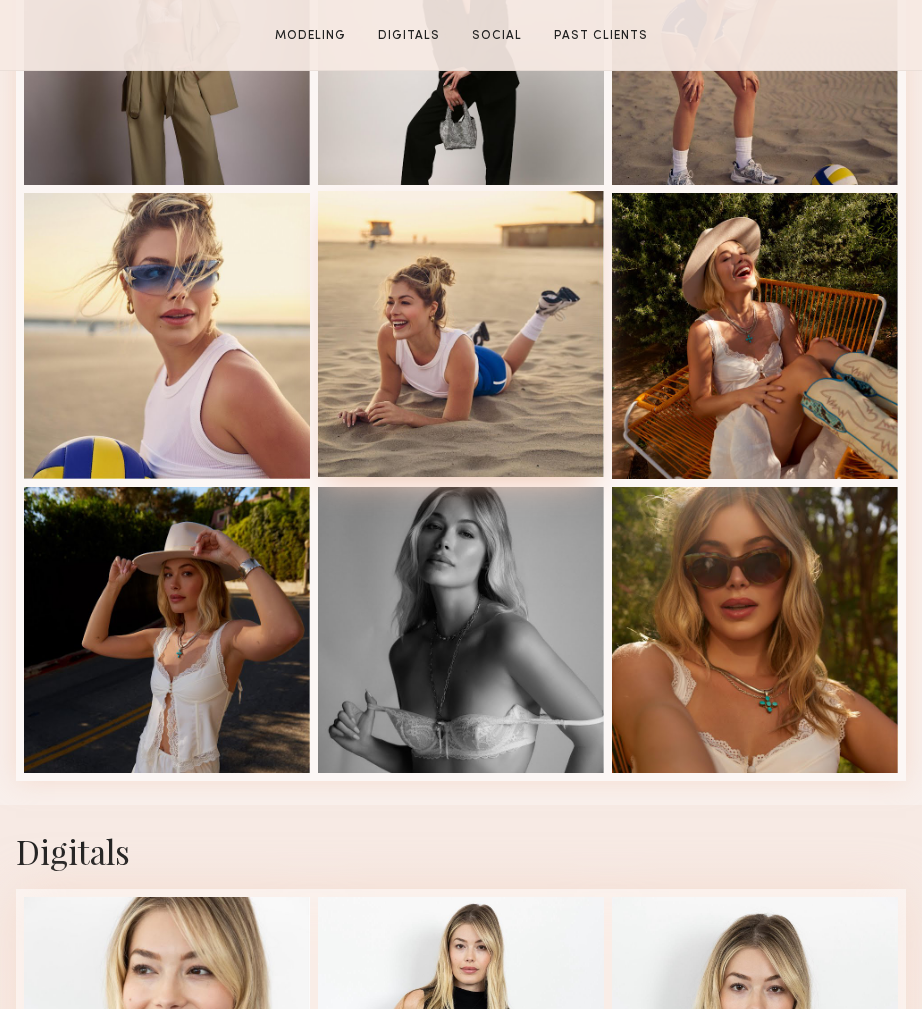 scroll, scrollTop: 1606, scrollLeft: 0, axis: vertical 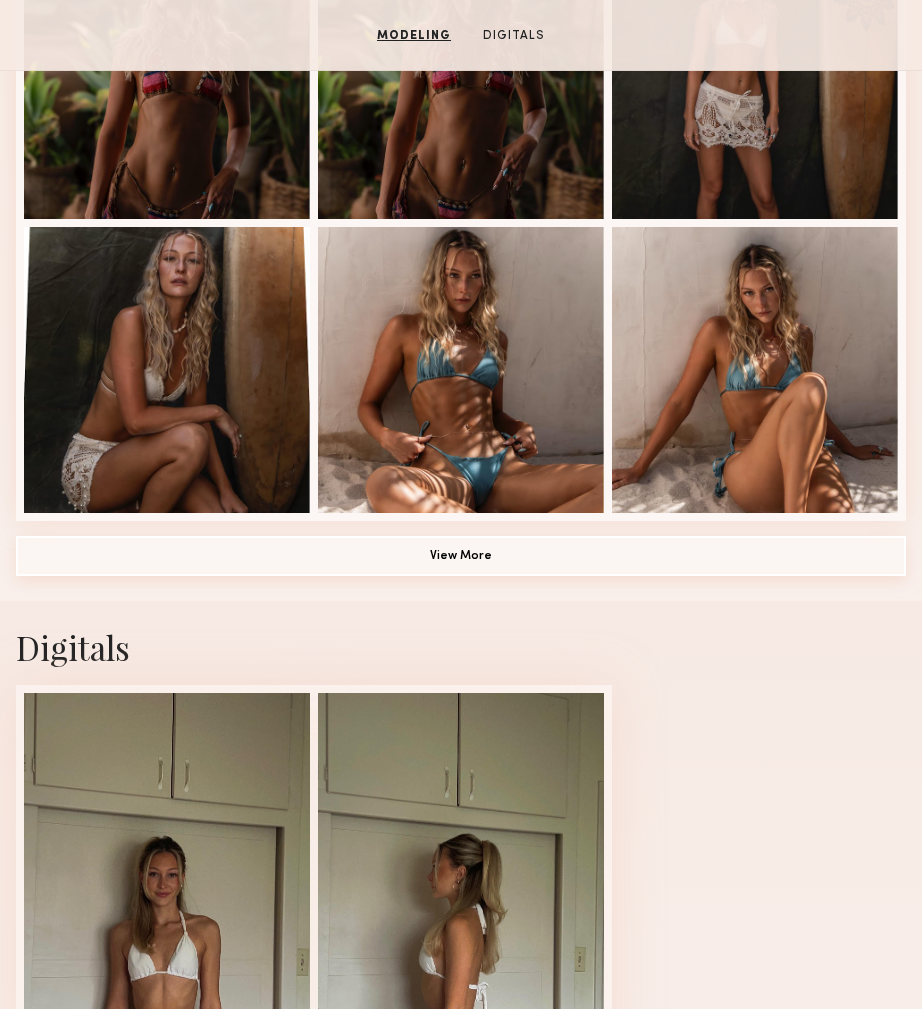 click on "View More" 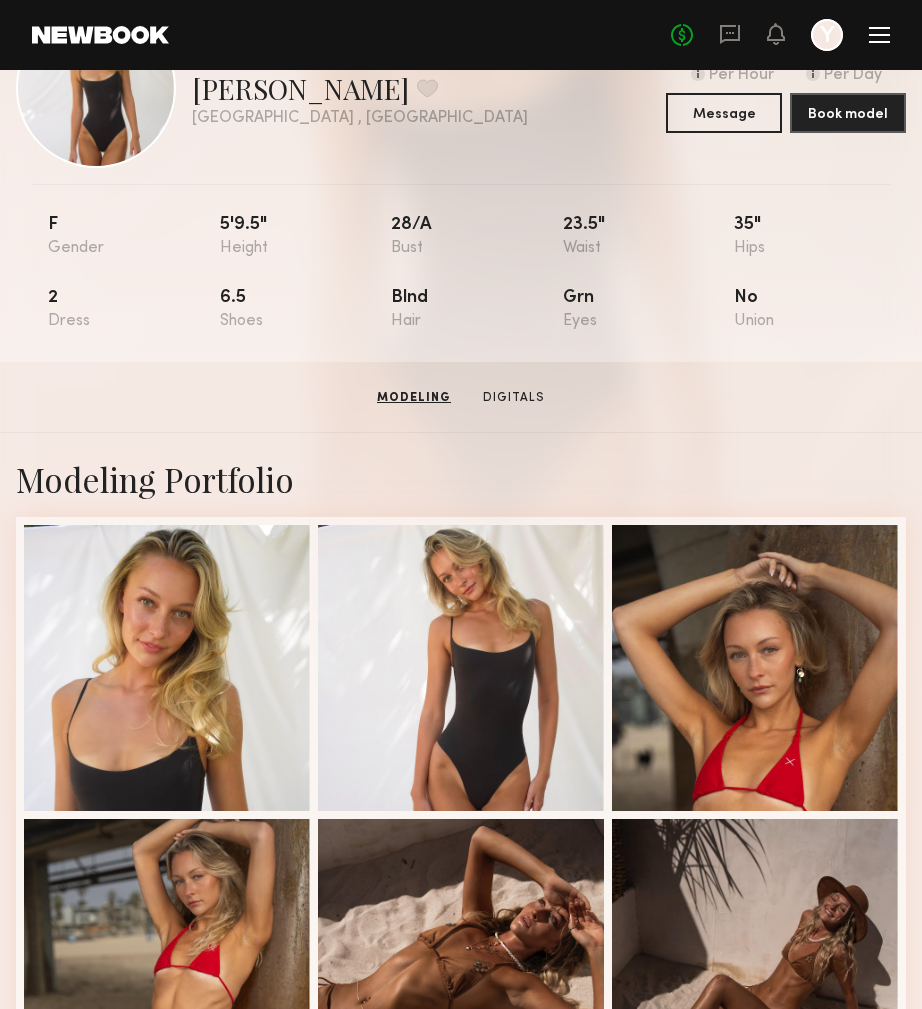 scroll, scrollTop: 0, scrollLeft: 0, axis: both 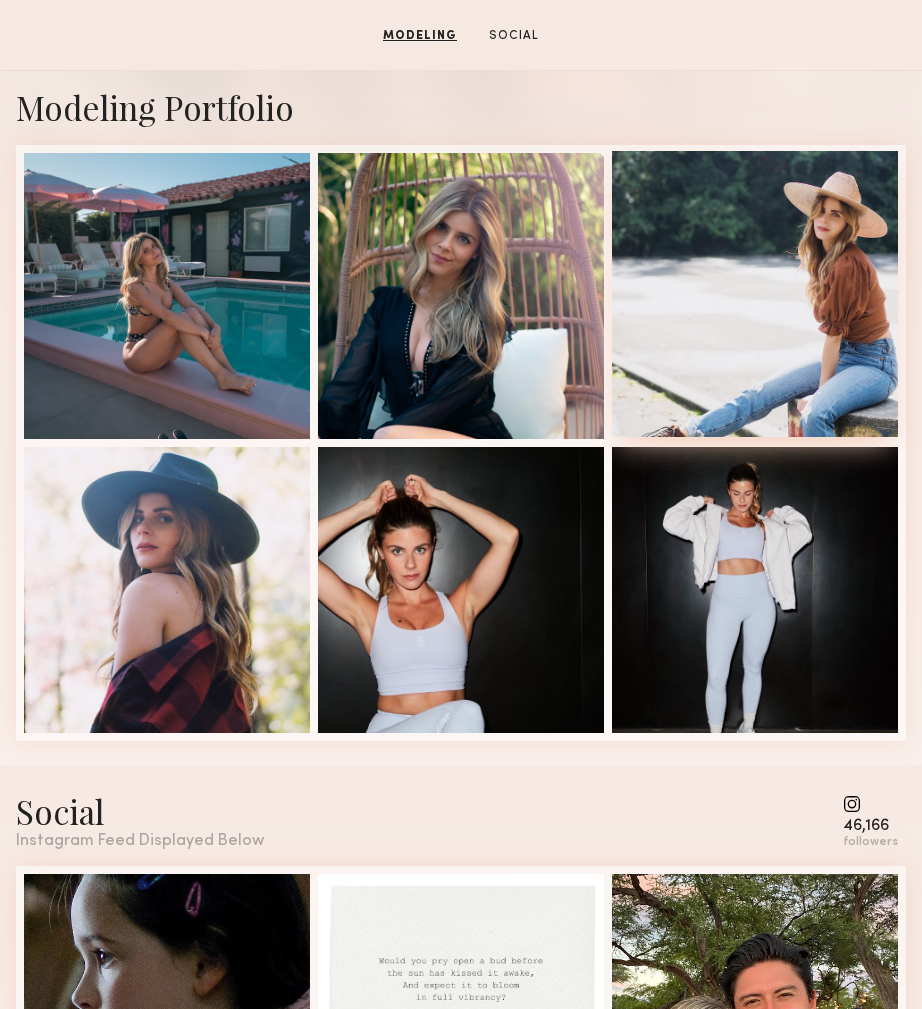click at bounding box center (755, 294) 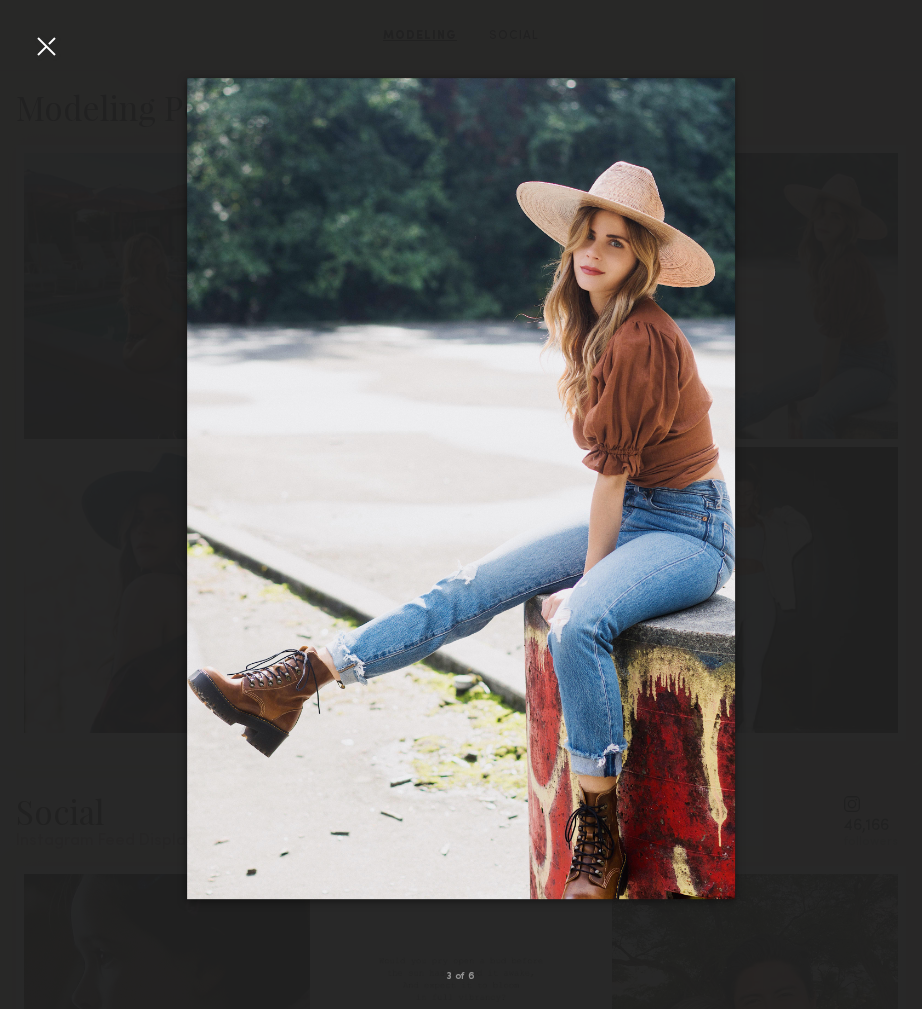 click at bounding box center [461, 488] 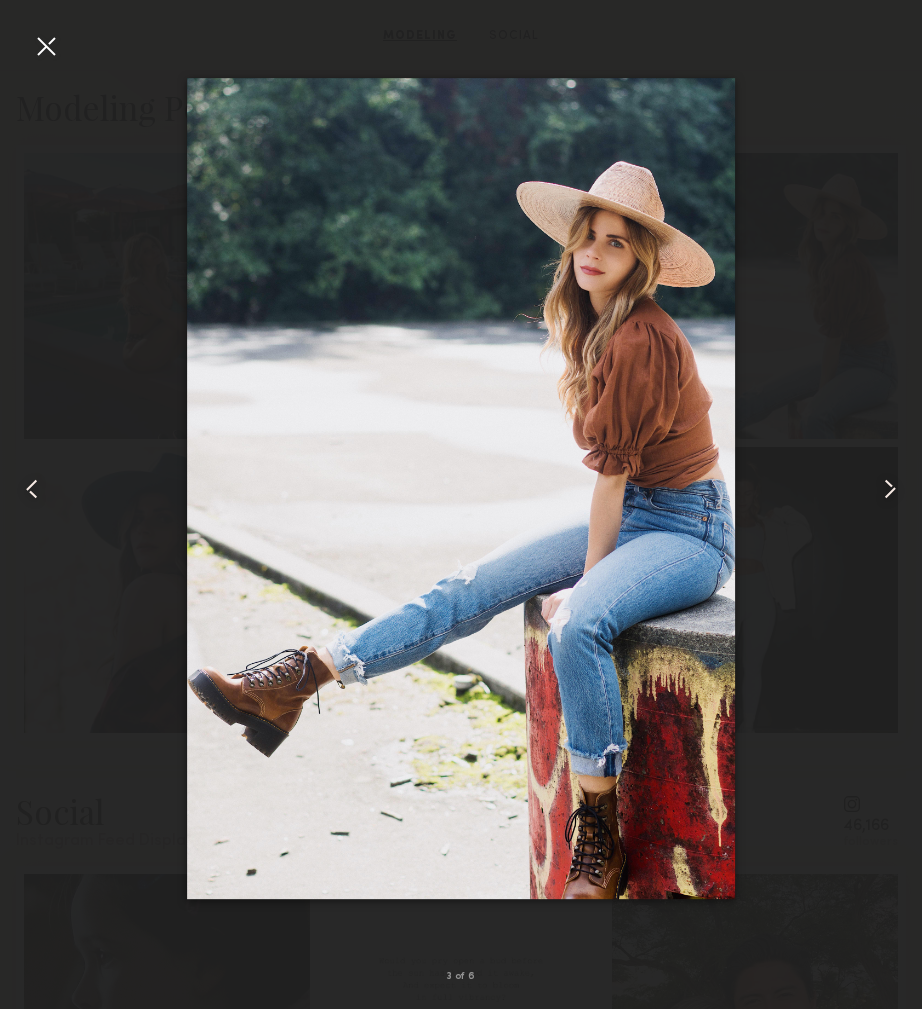 click at bounding box center [461, 488] 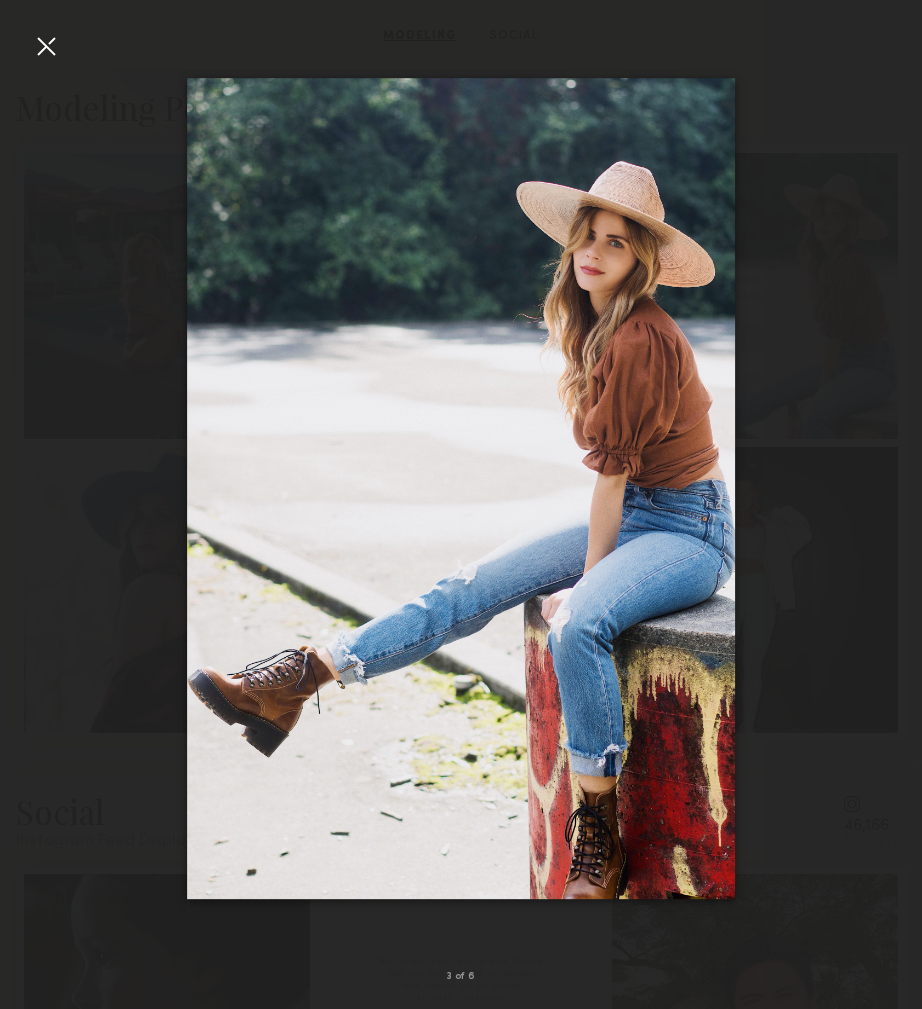 click at bounding box center (461, 488) 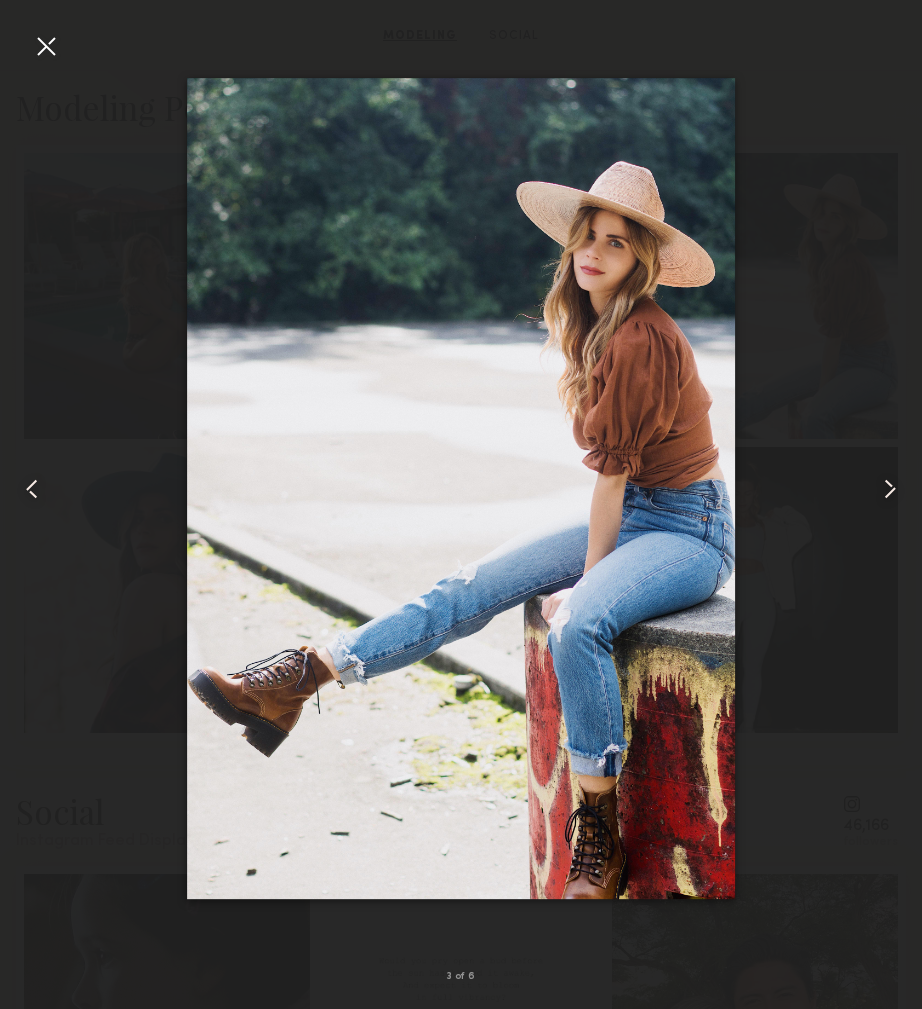 click at bounding box center (32, 489) 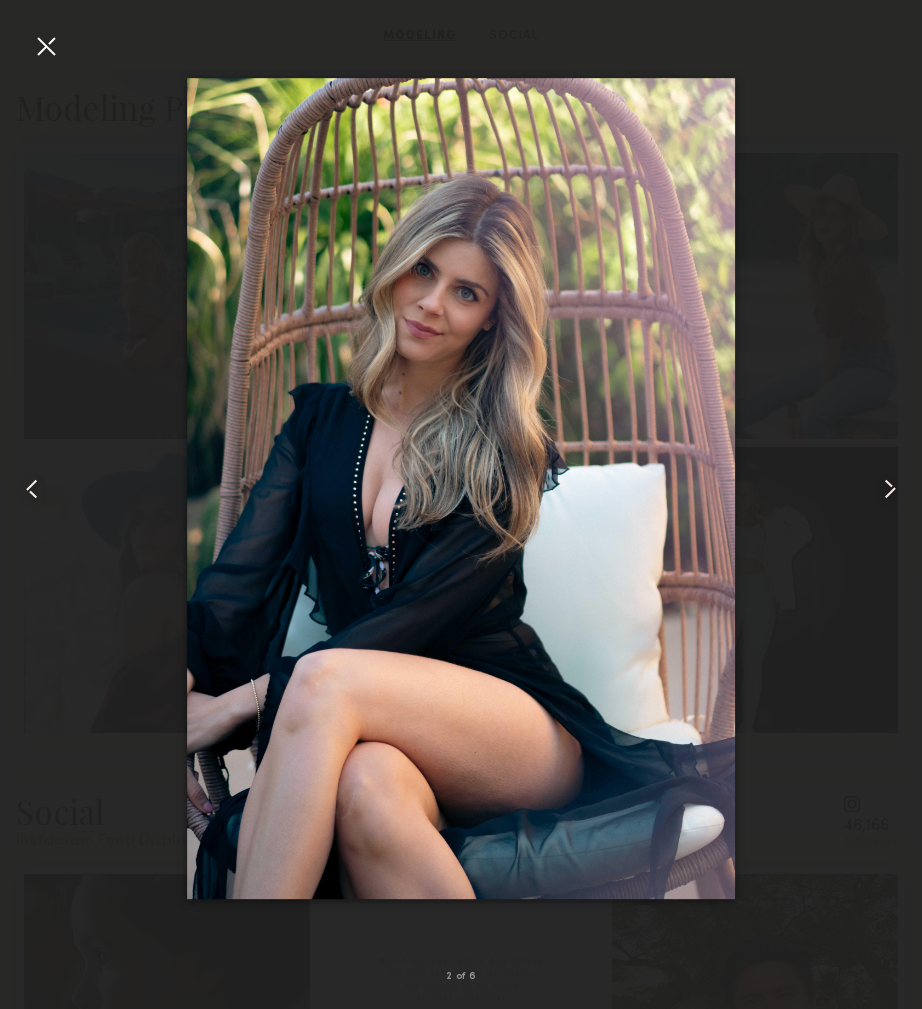 click at bounding box center [32, 489] 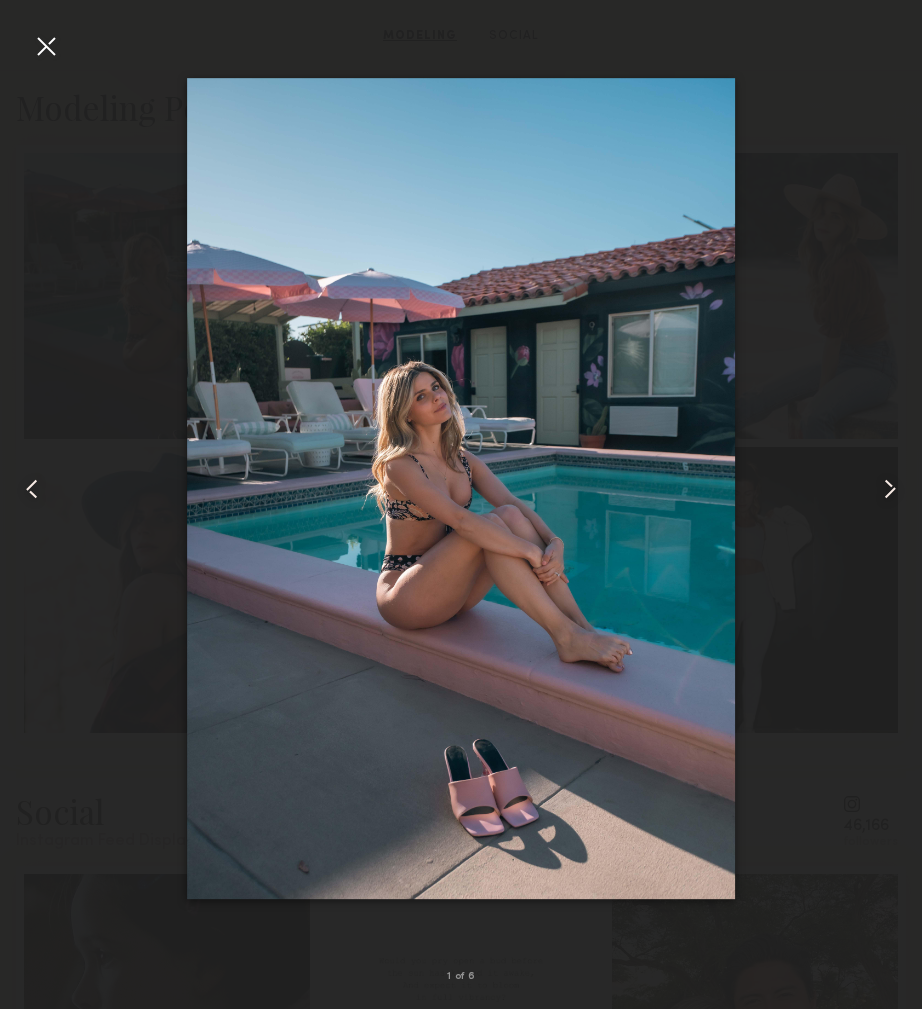 click at bounding box center (32, 489) 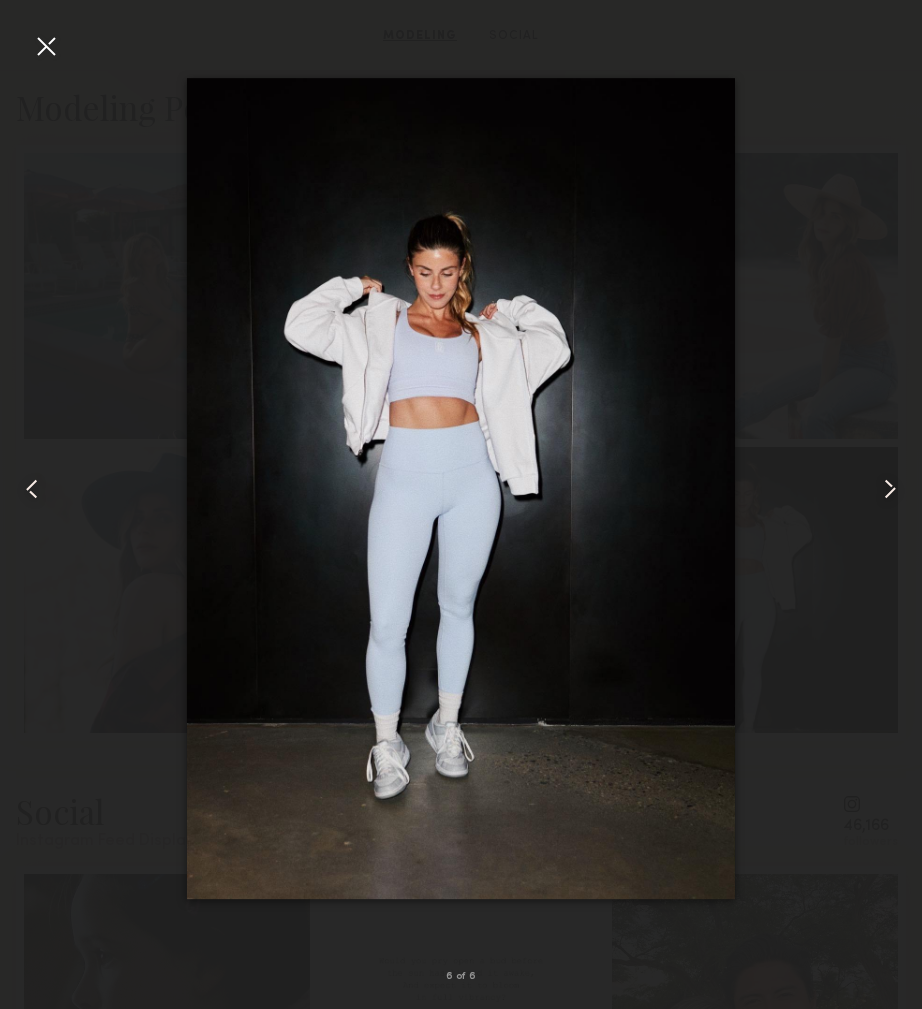 click at bounding box center (32, 489) 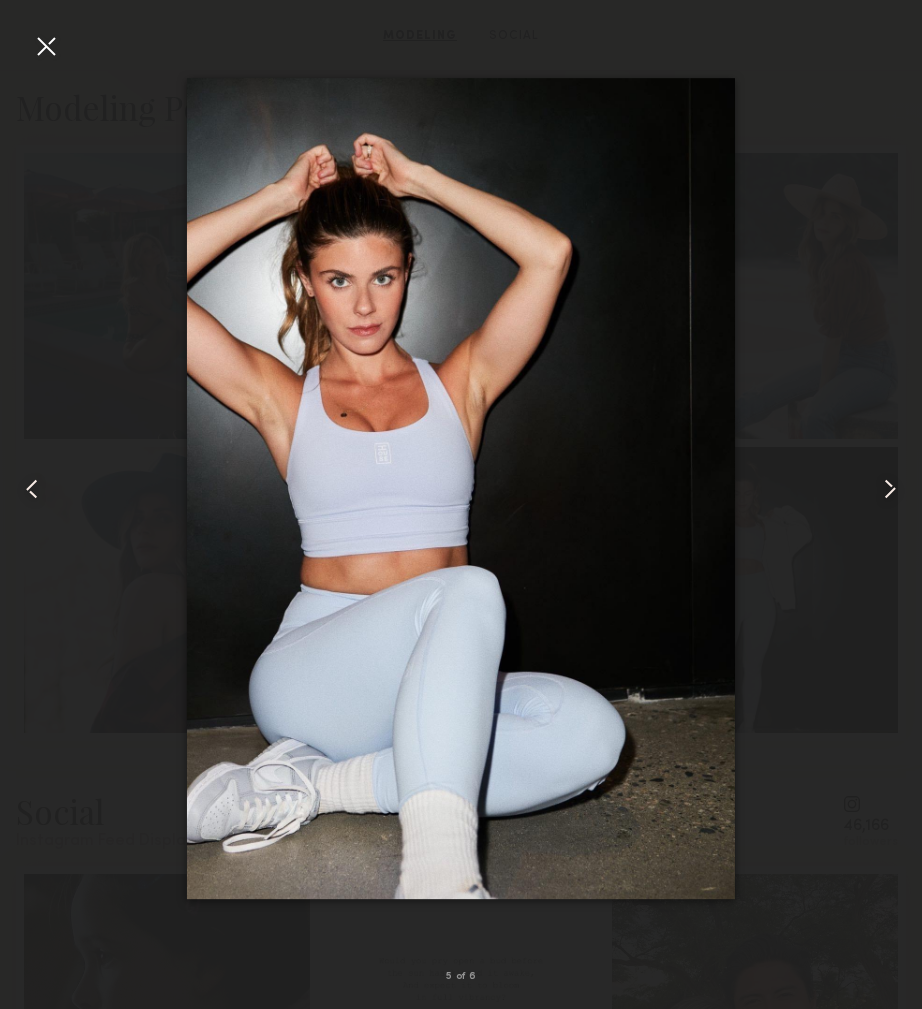click at bounding box center [32, 489] 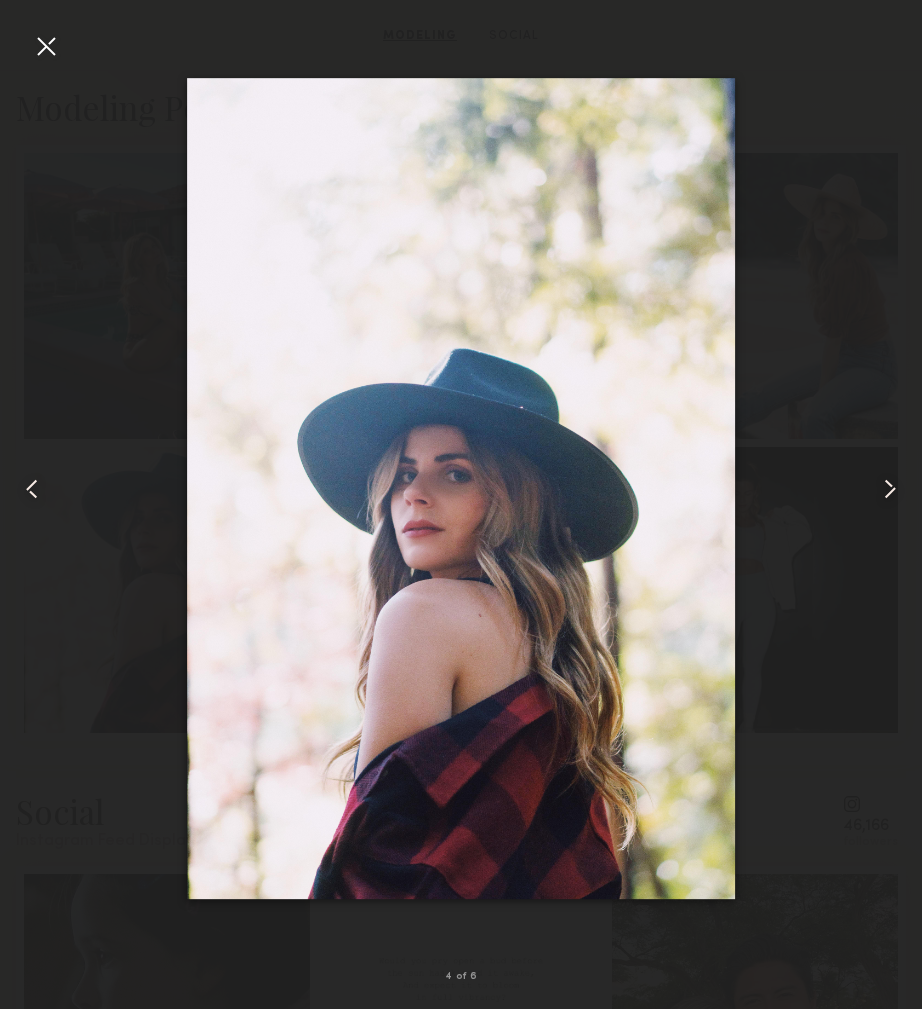 click at bounding box center (32, 489) 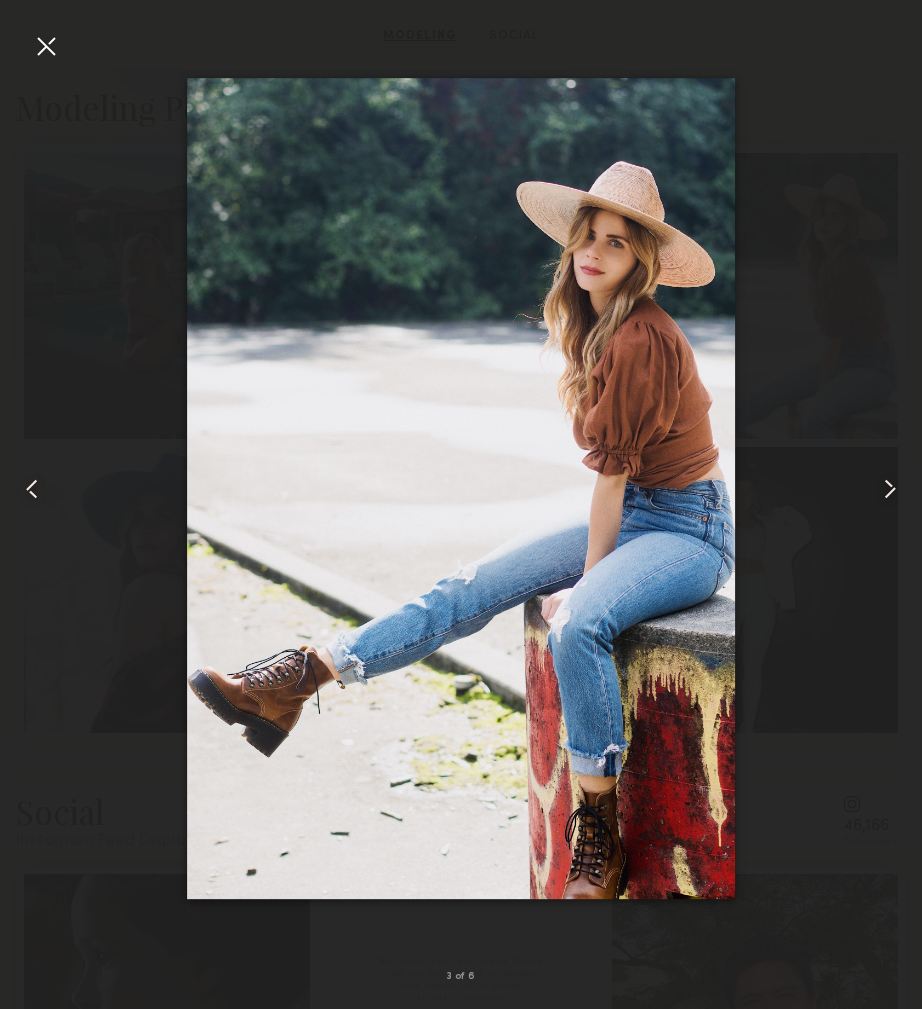 click at bounding box center (32, 489) 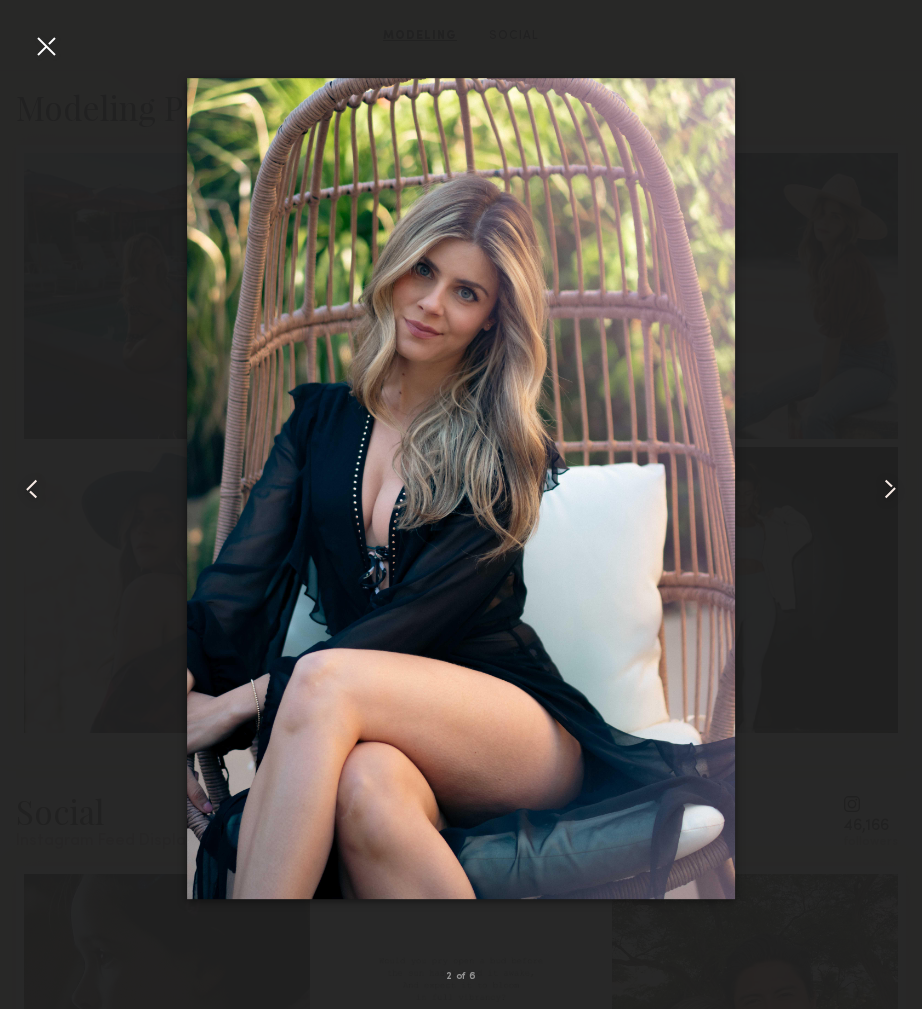 click at bounding box center (461, 488) 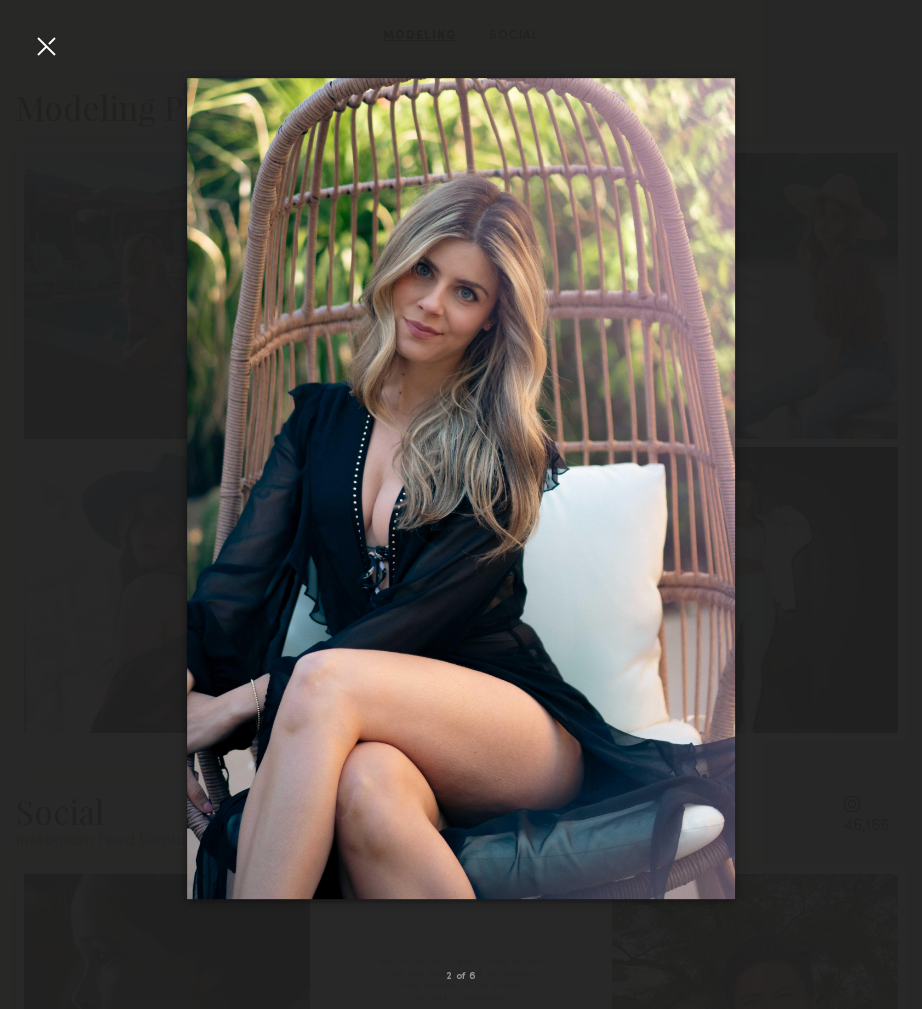 drag, startPoint x: 93, startPoint y: 105, endPoint x: 54, endPoint y: 63, distance: 57.31492 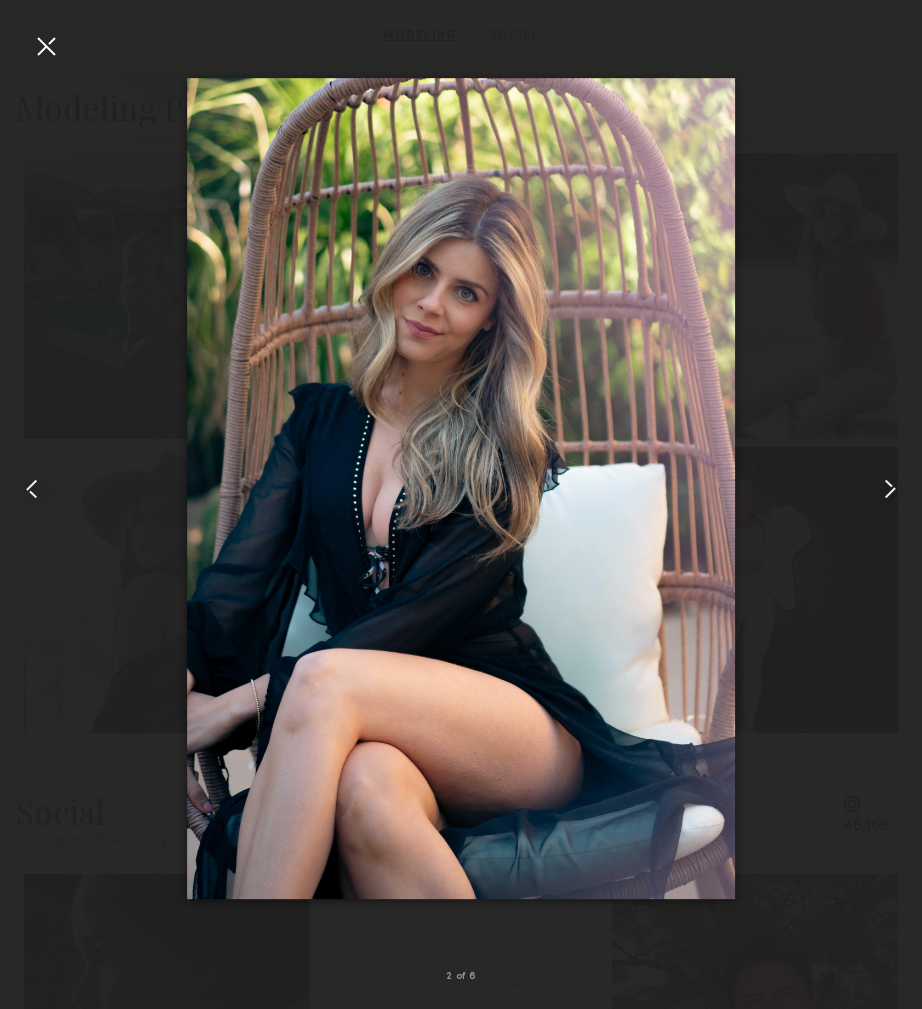 click at bounding box center [46, 46] 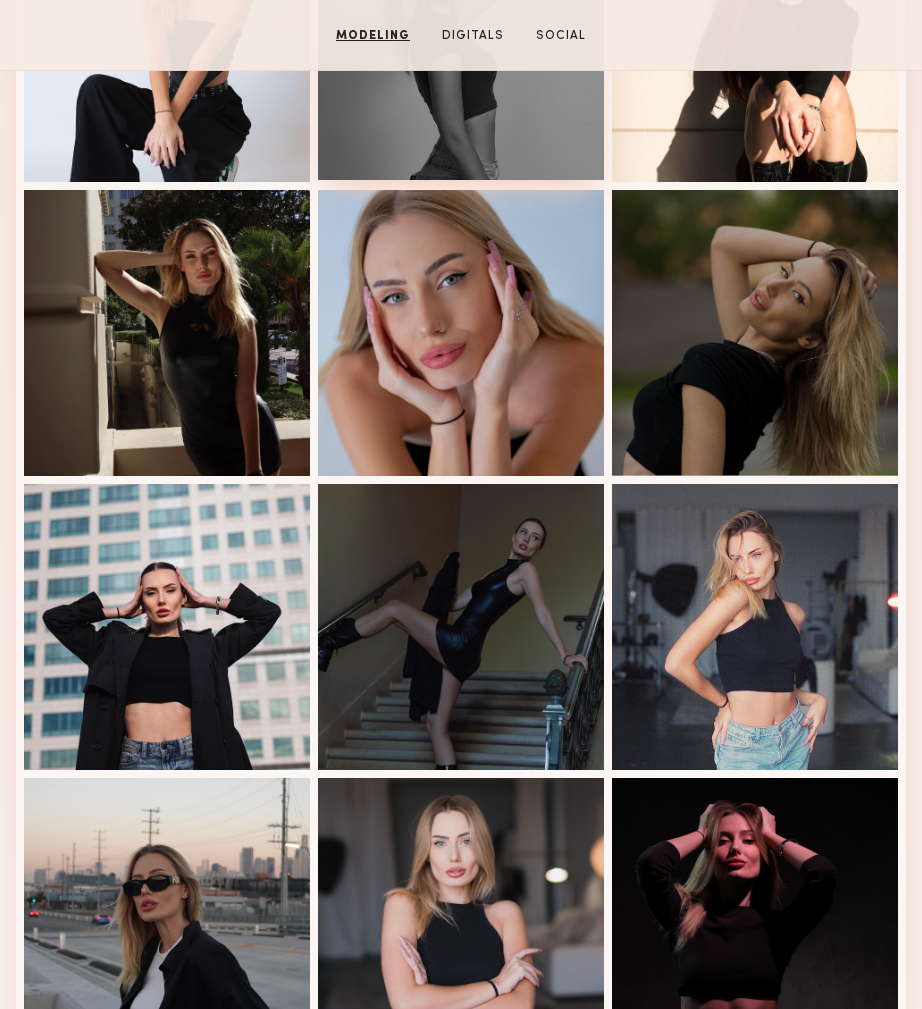scroll, scrollTop: 730, scrollLeft: 0, axis: vertical 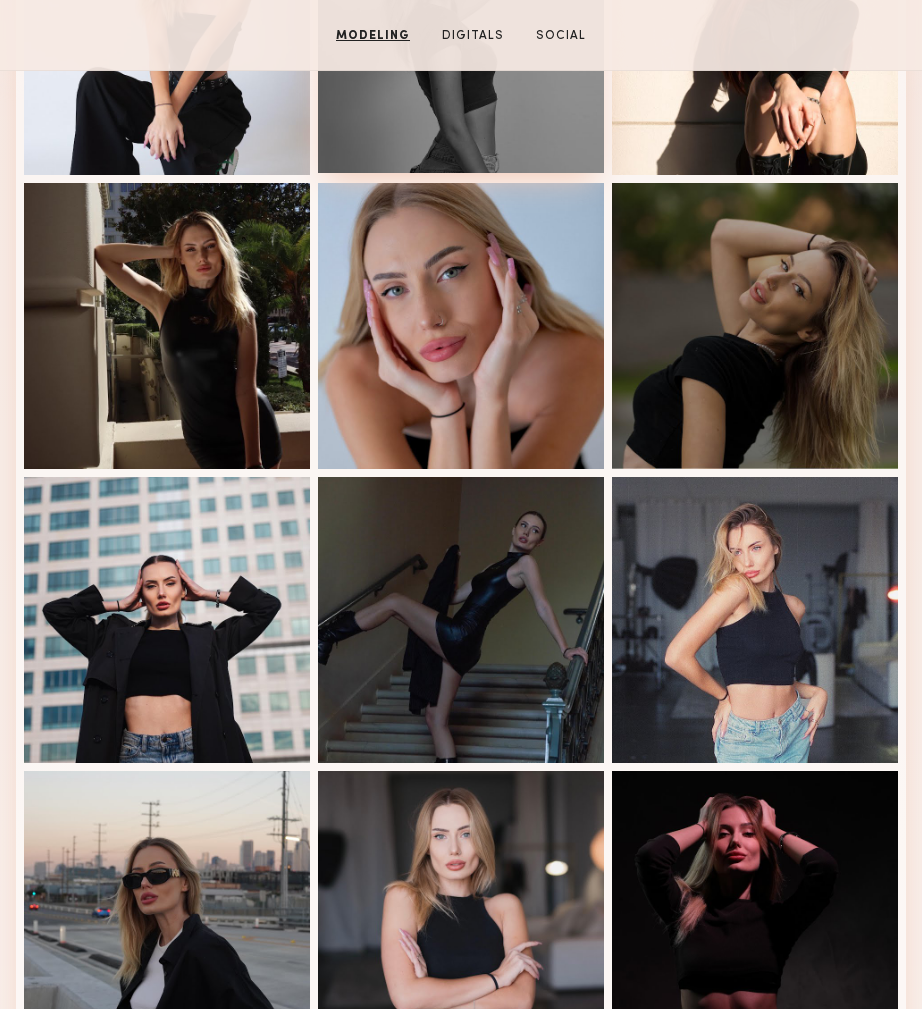 click at bounding box center (461, 620) 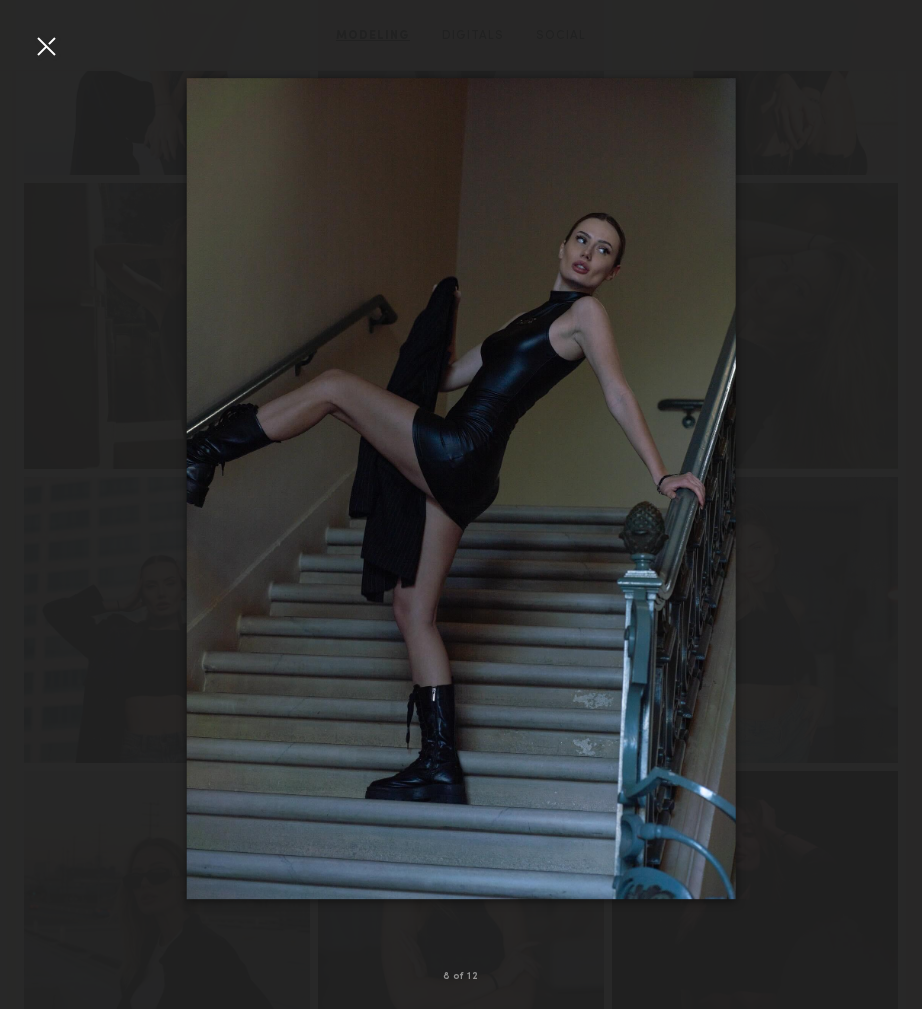 click at bounding box center (461, 488) 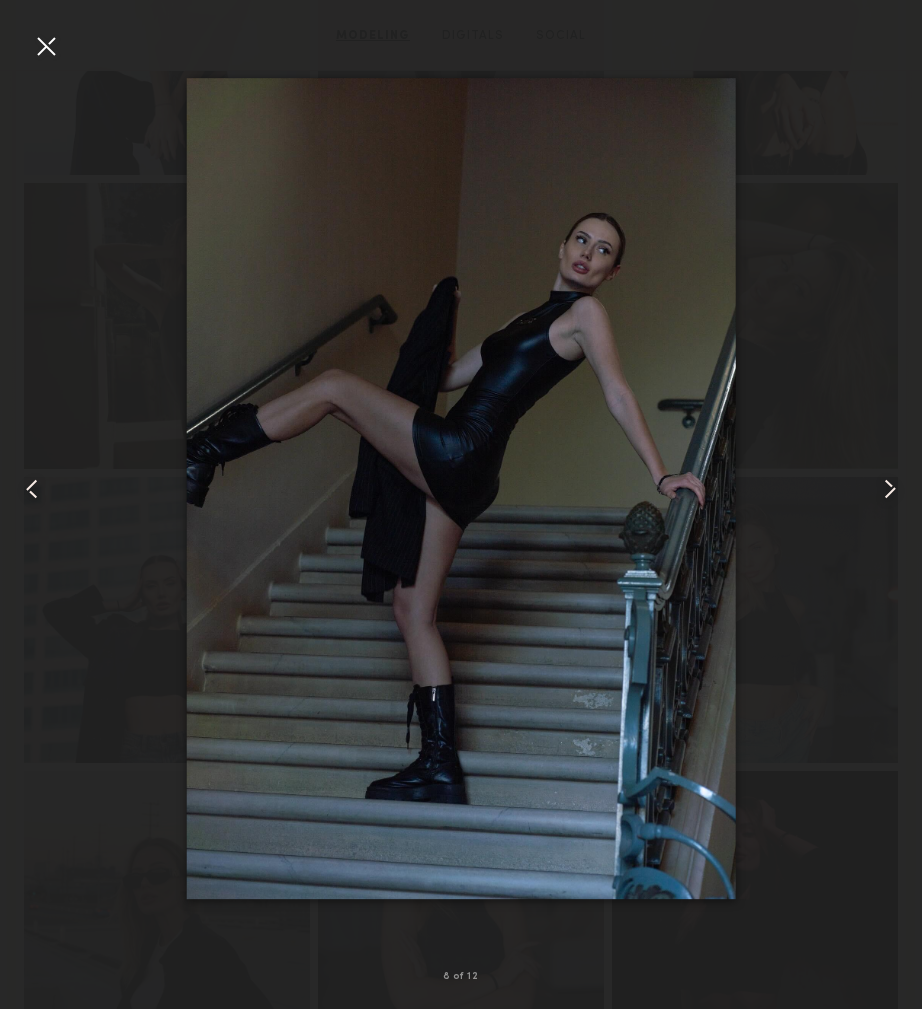 click at bounding box center [32, 489] 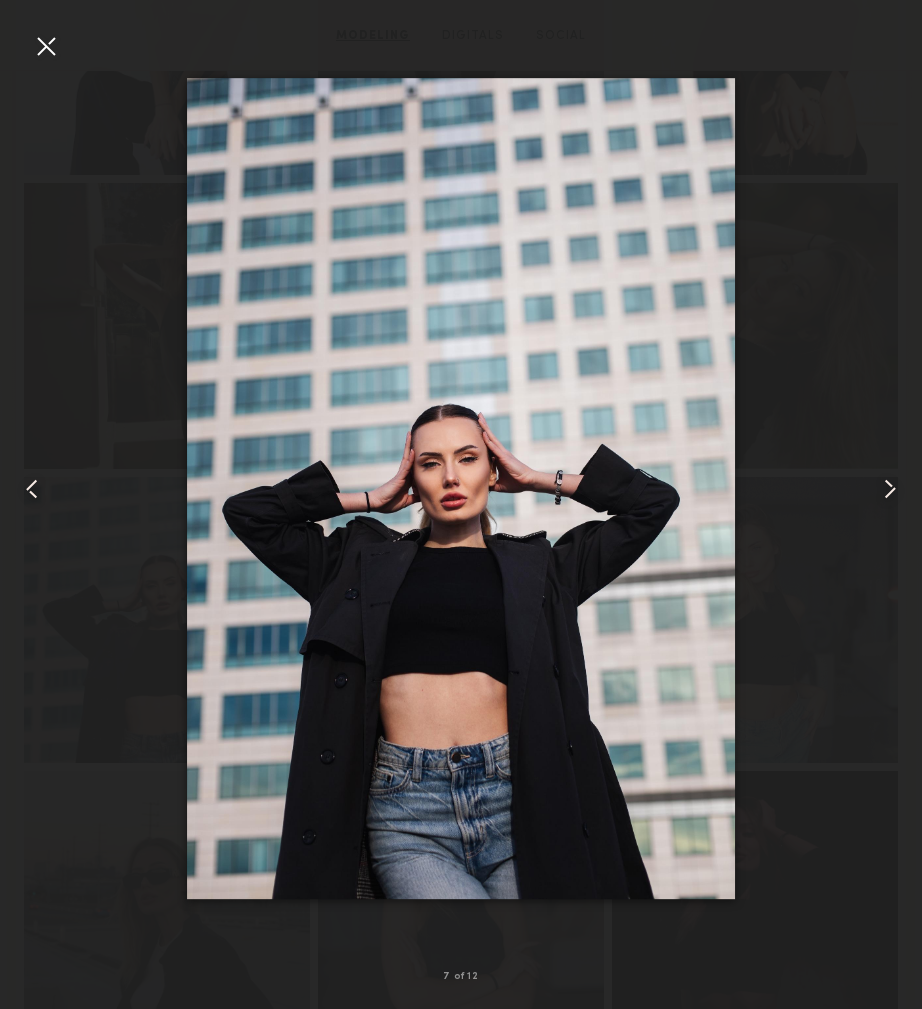 click at bounding box center [32, 489] 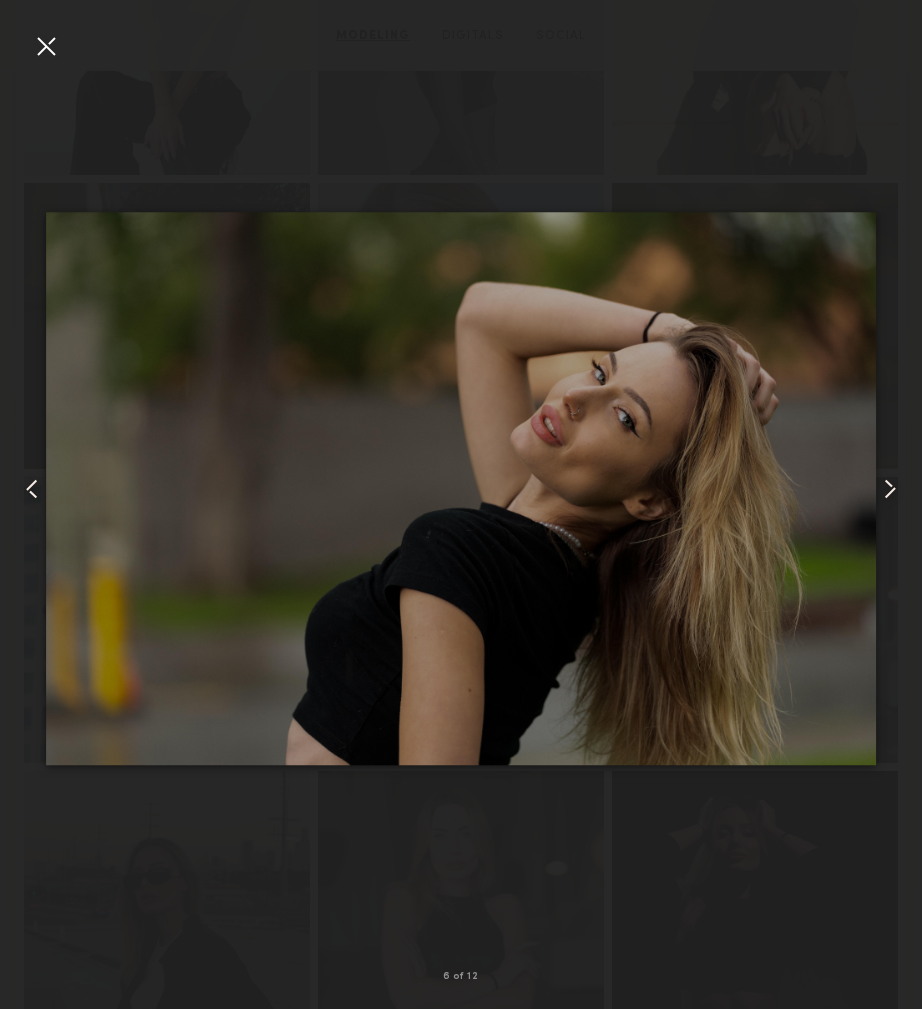 click at bounding box center (32, 489) 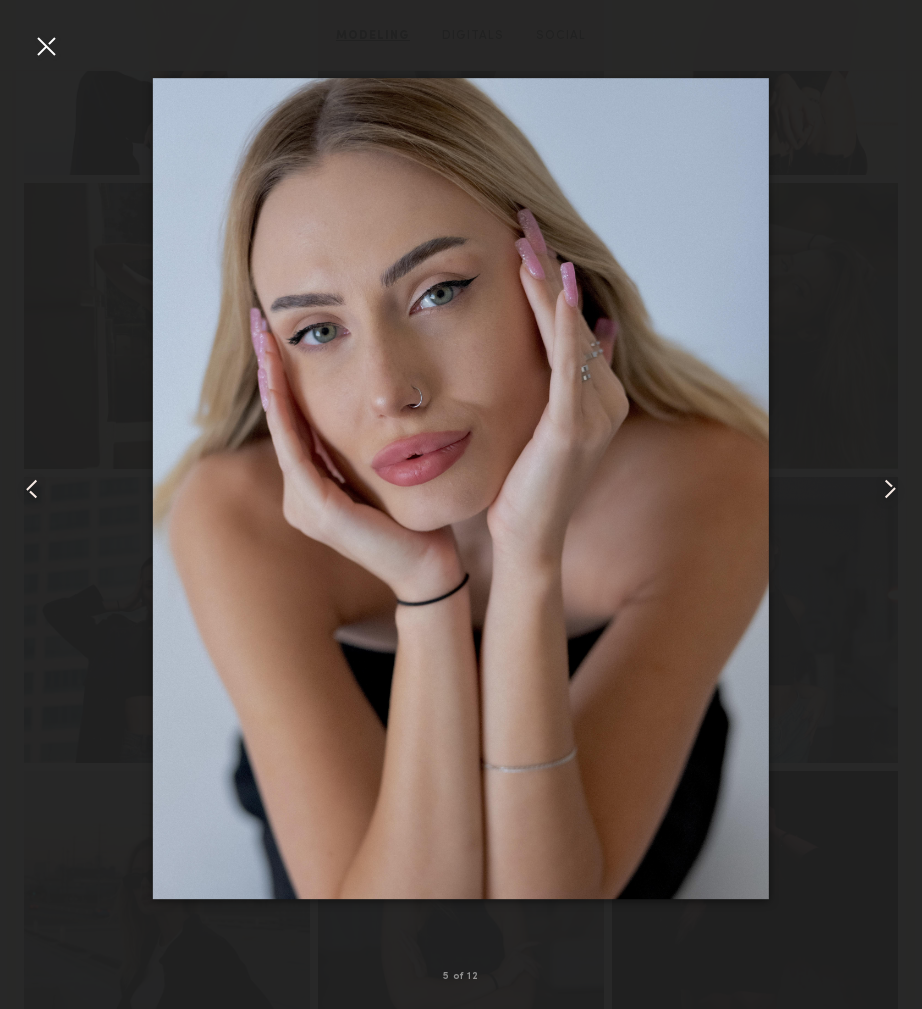 click at bounding box center (32, 489) 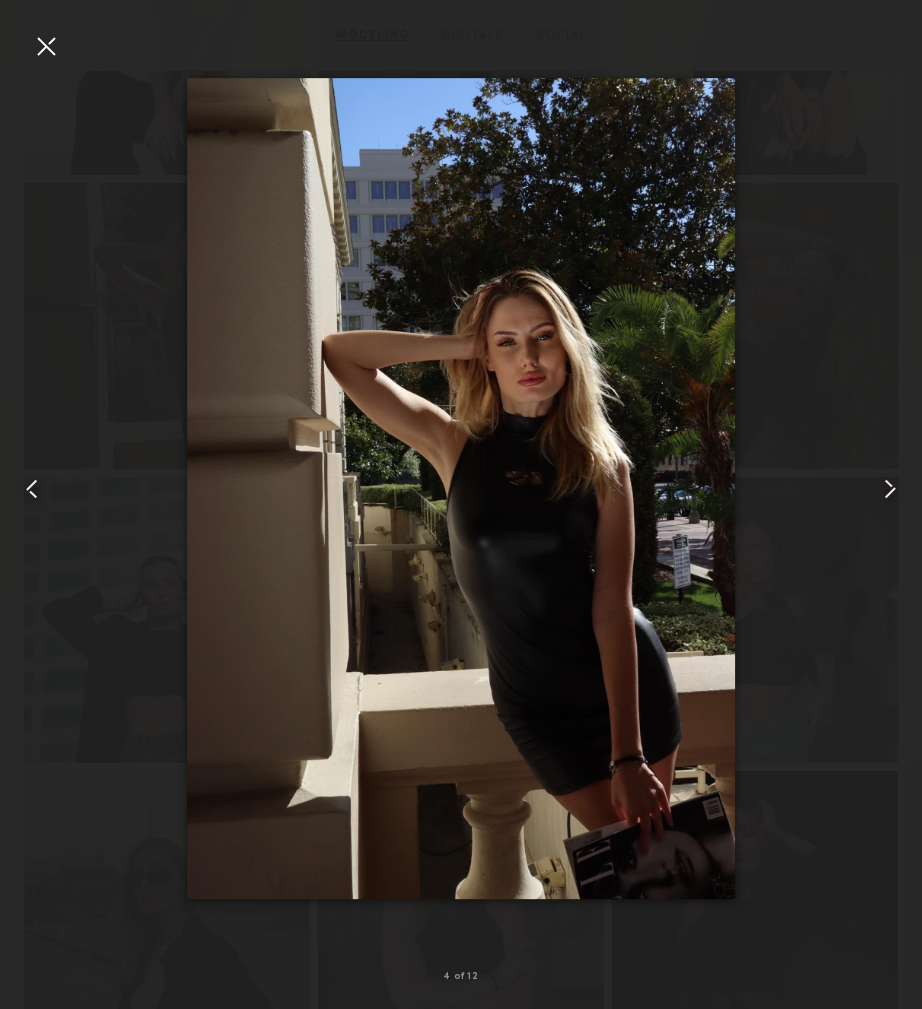 click at bounding box center (32, 489) 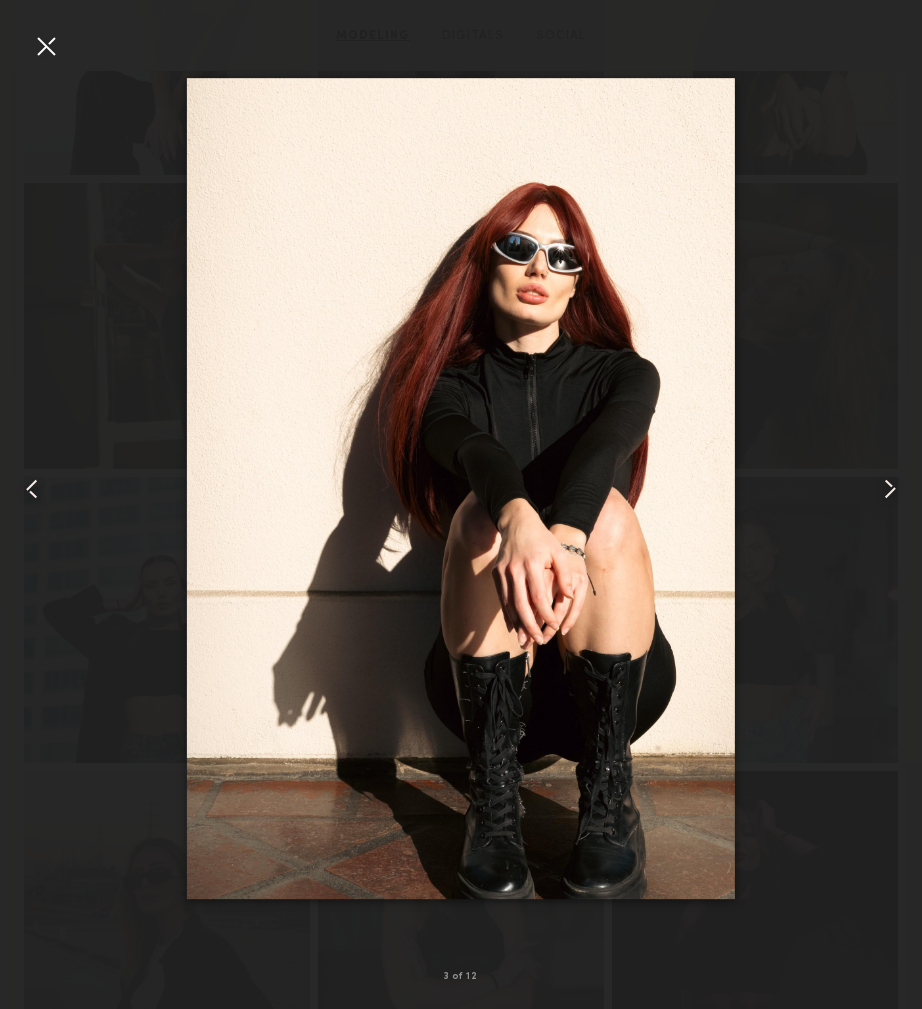 click at bounding box center [32, 489] 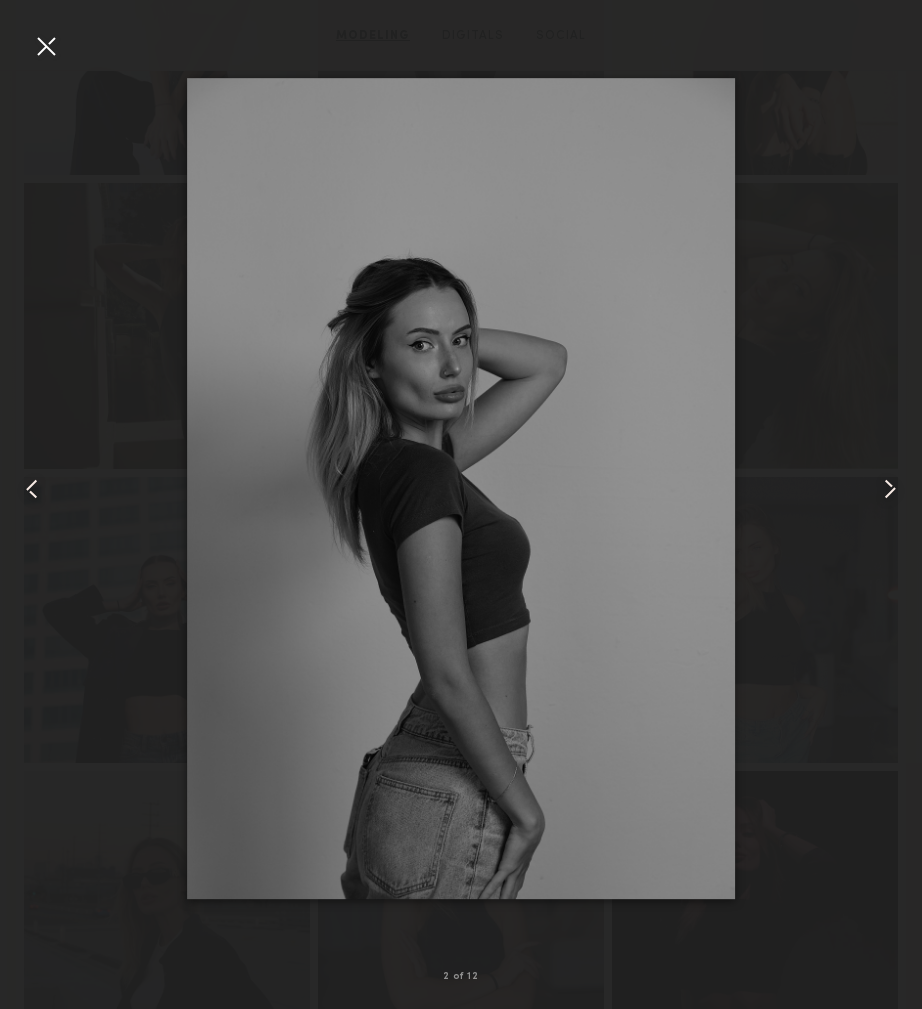 click at bounding box center (32, 489) 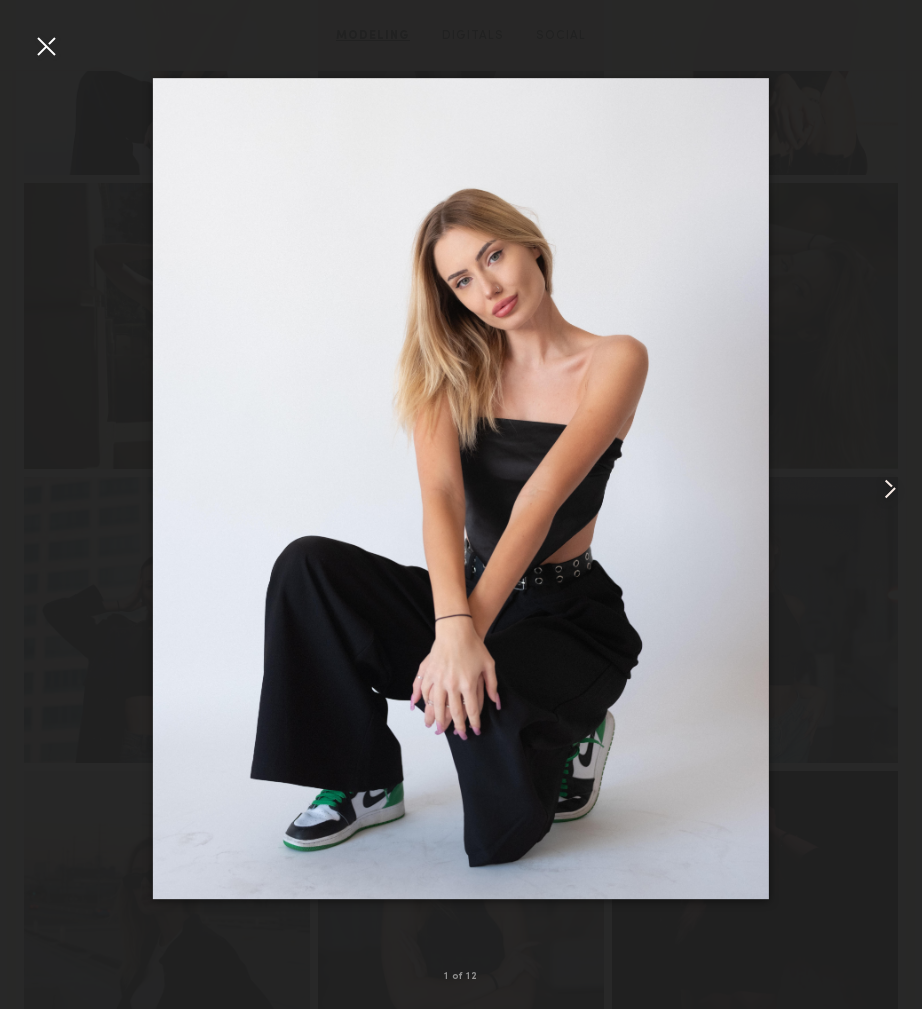click at bounding box center [461, 488] 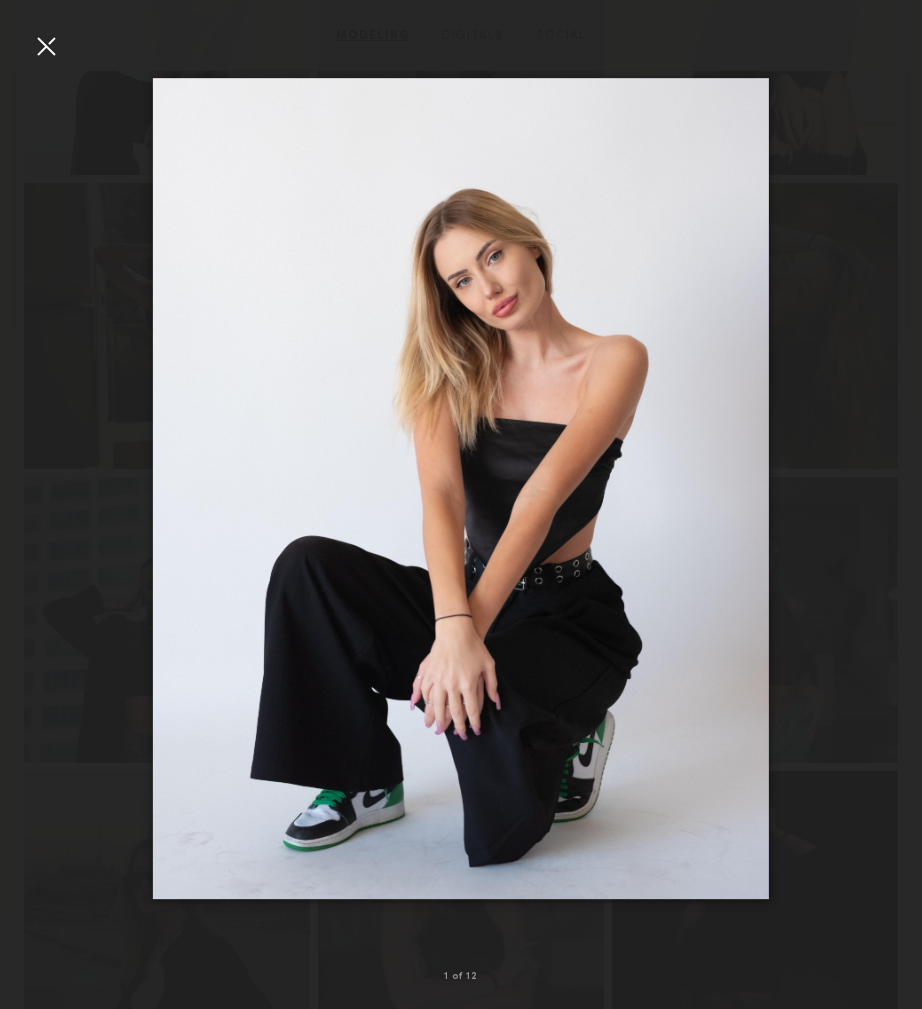 click at bounding box center (461, 488) 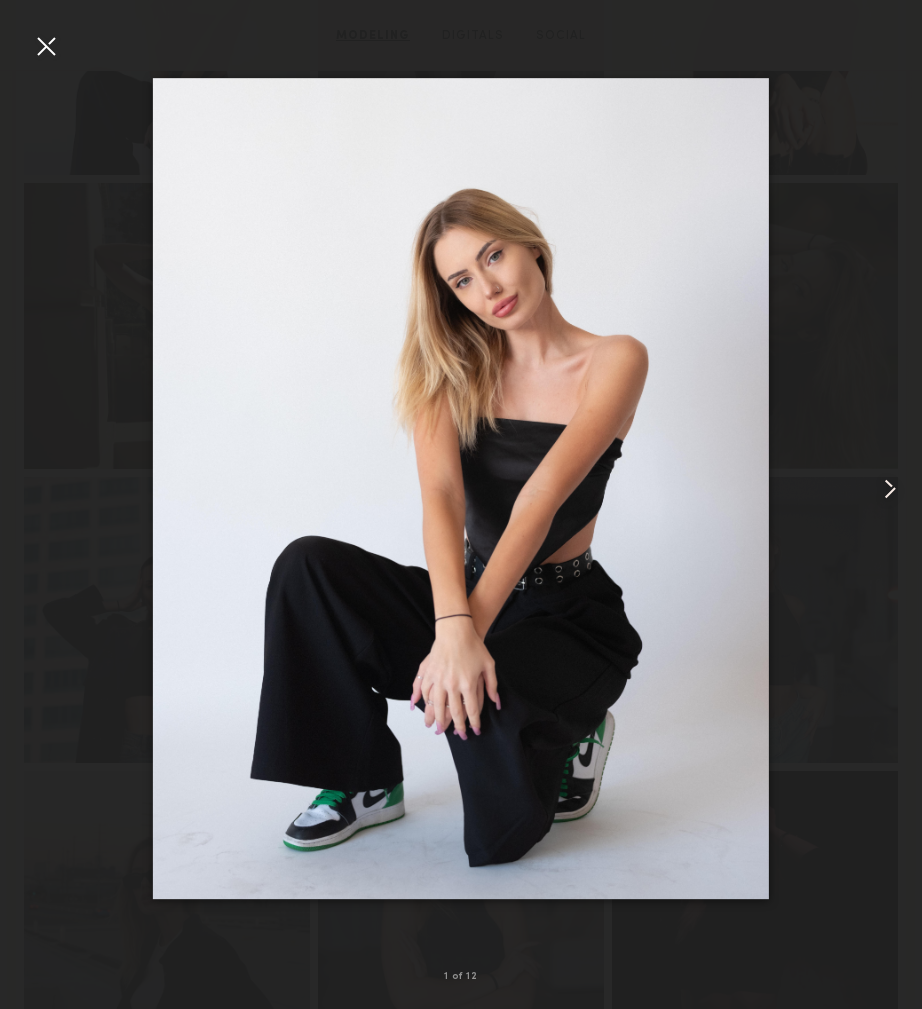 click at bounding box center [890, 489] 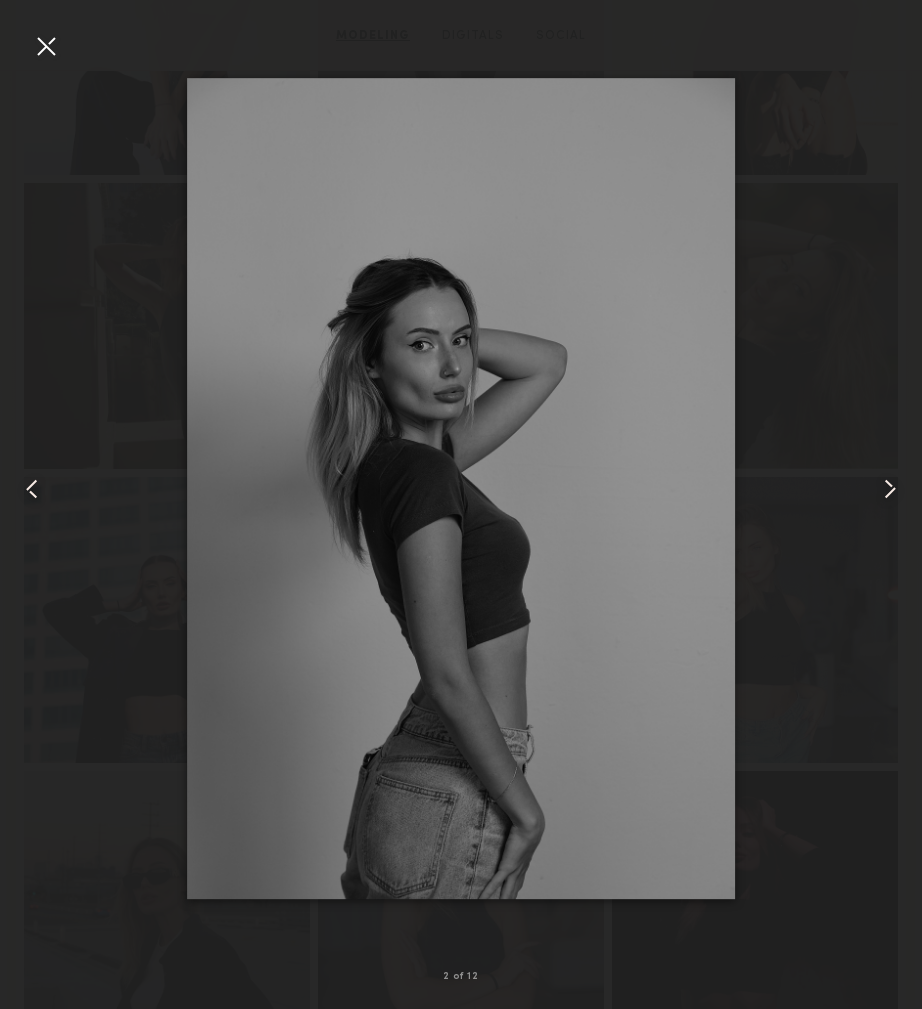 click at bounding box center [890, 489] 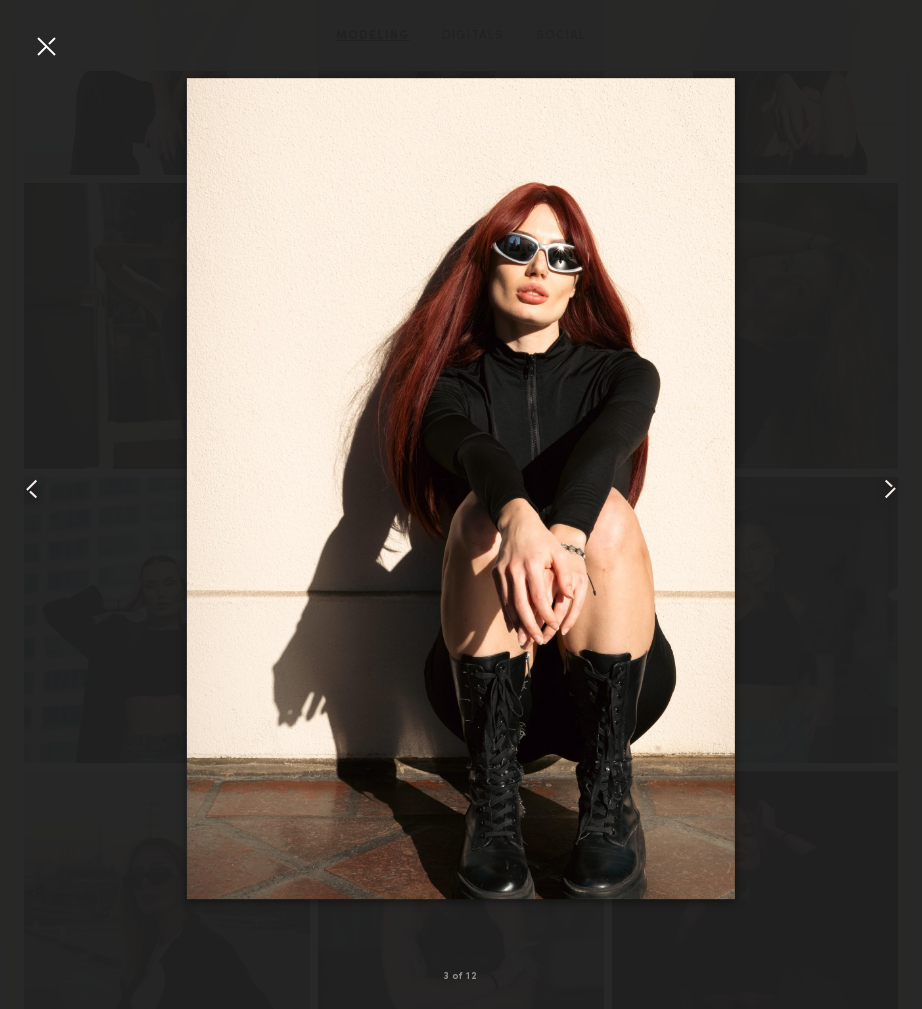 click at bounding box center [890, 489] 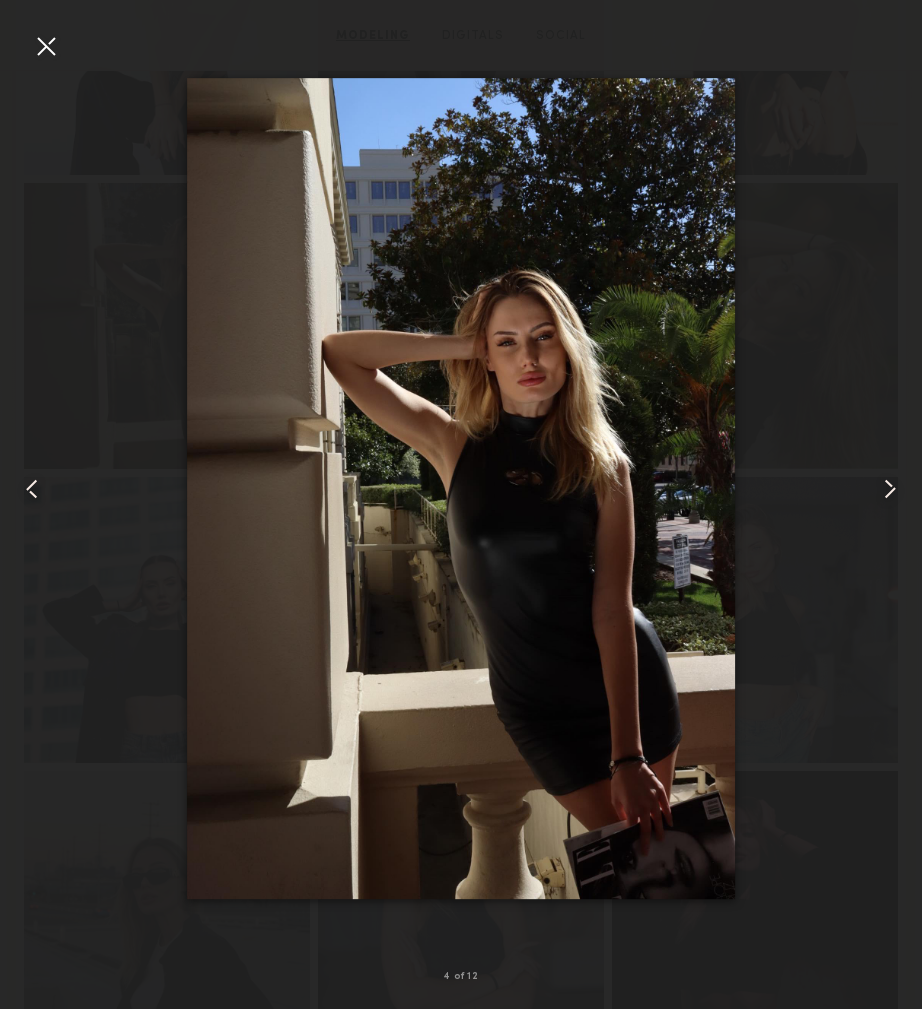 click at bounding box center (890, 489) 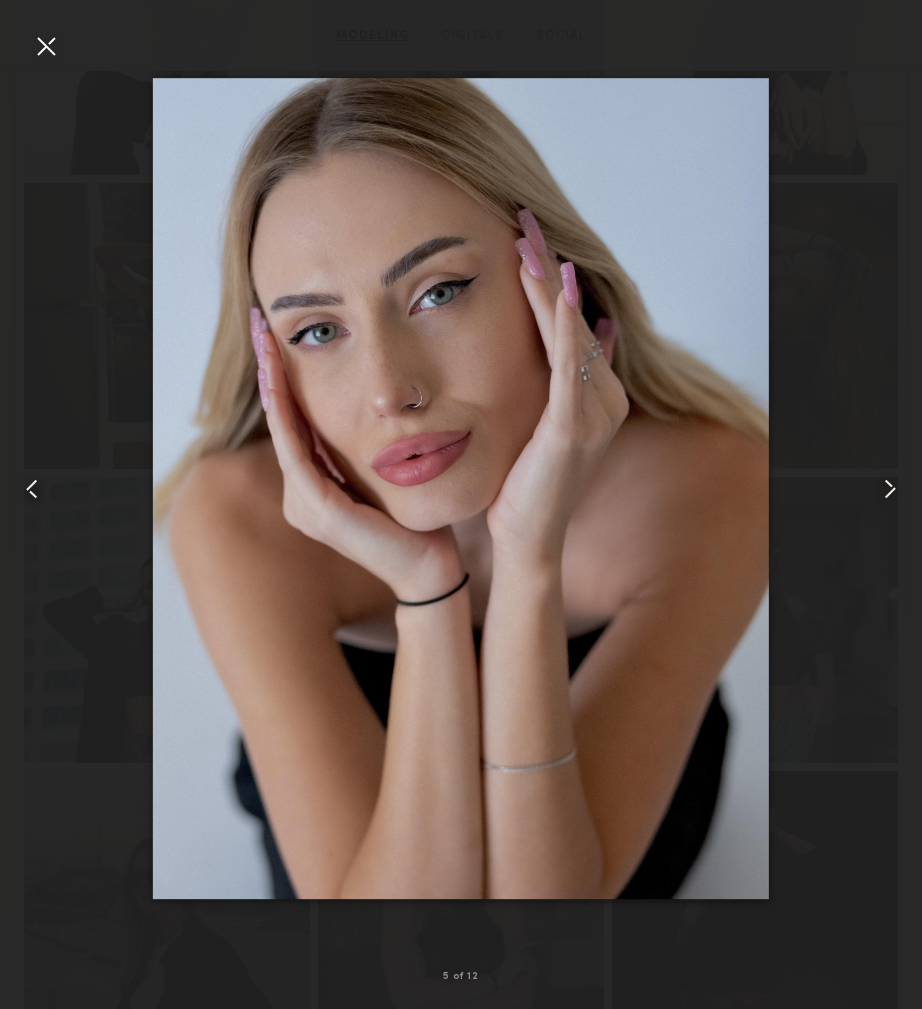 click at bounding box center (890, 489) 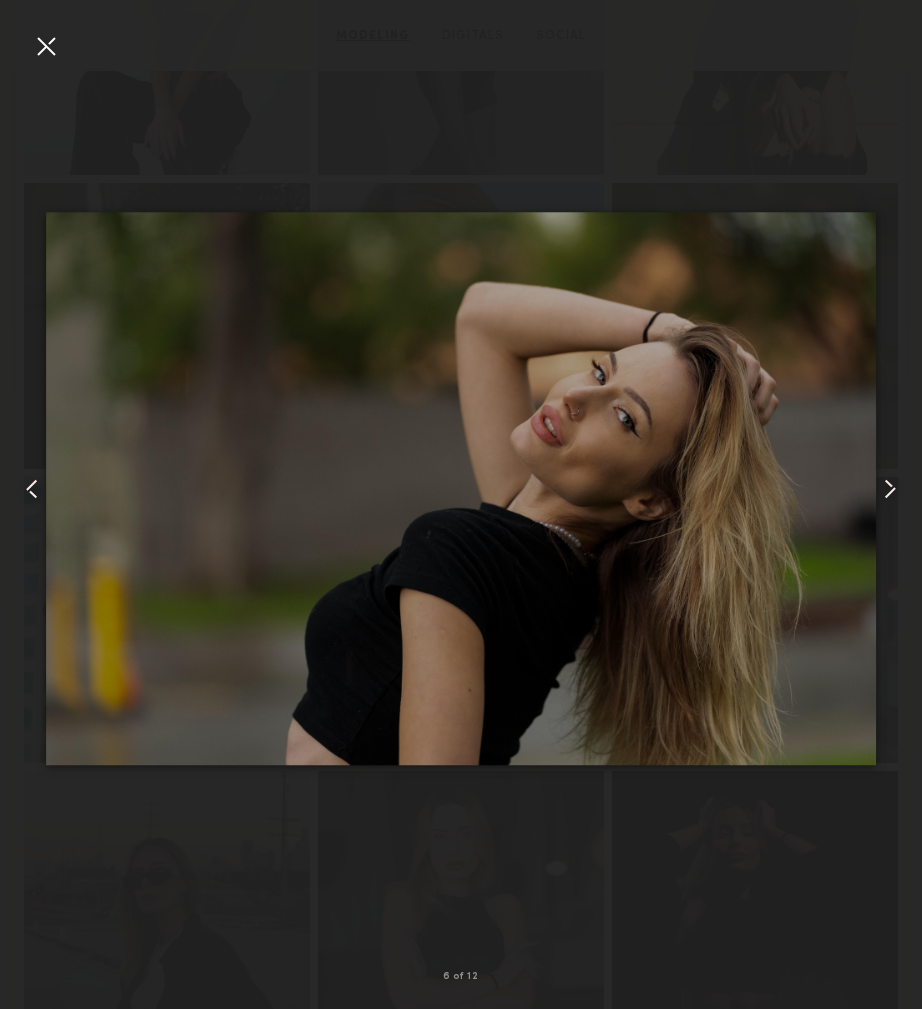 click at bounding box center (890, 489) 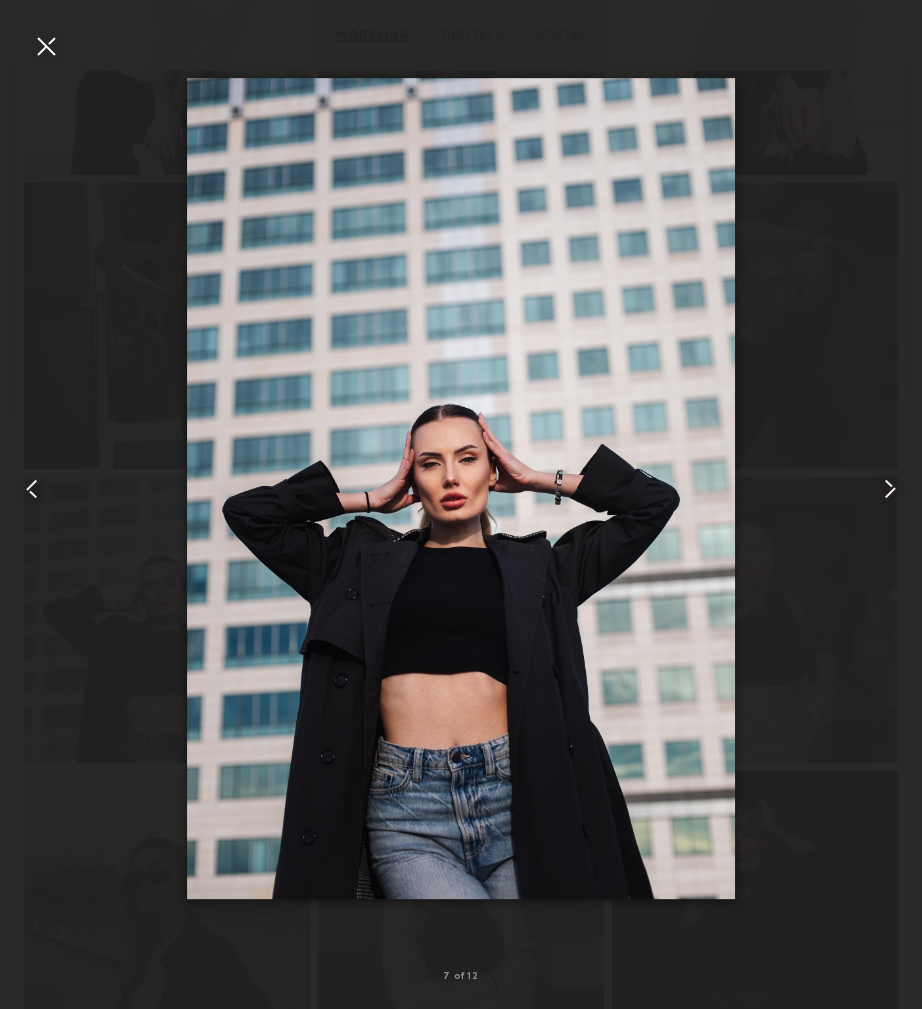 click at bounding box center [890, 489] 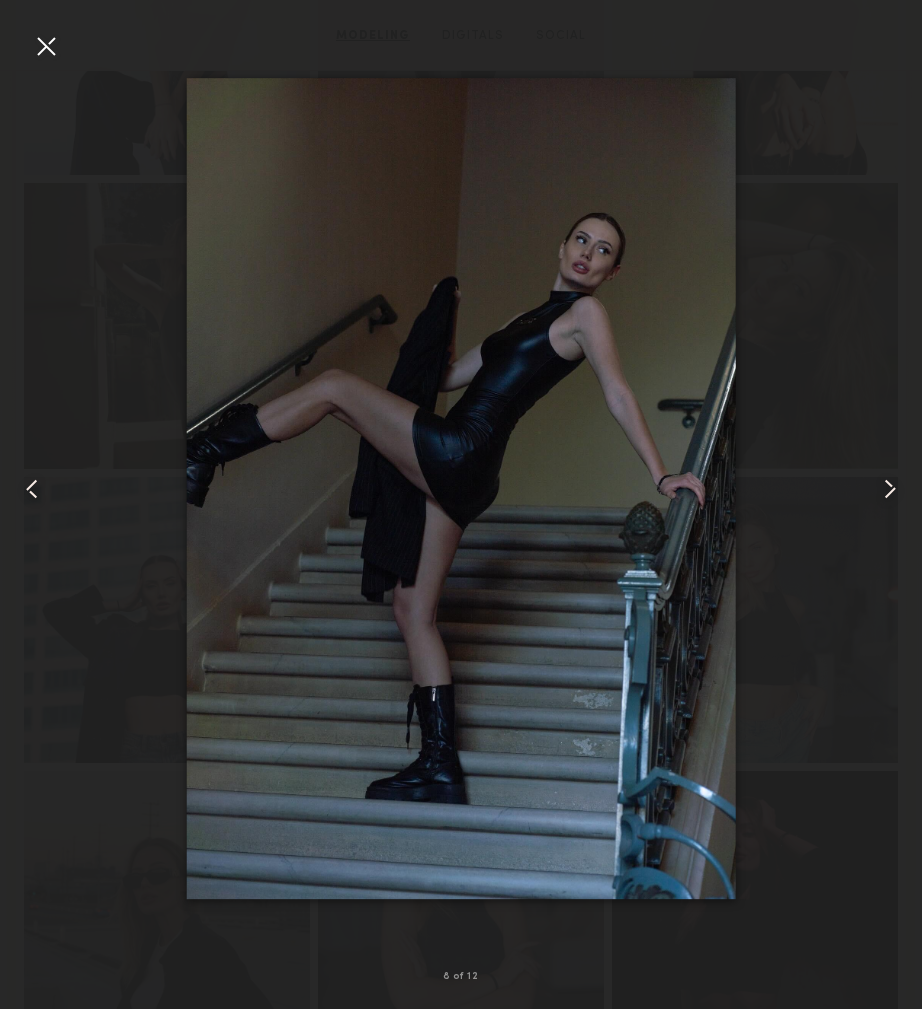 click at bounding box center (890, 489) 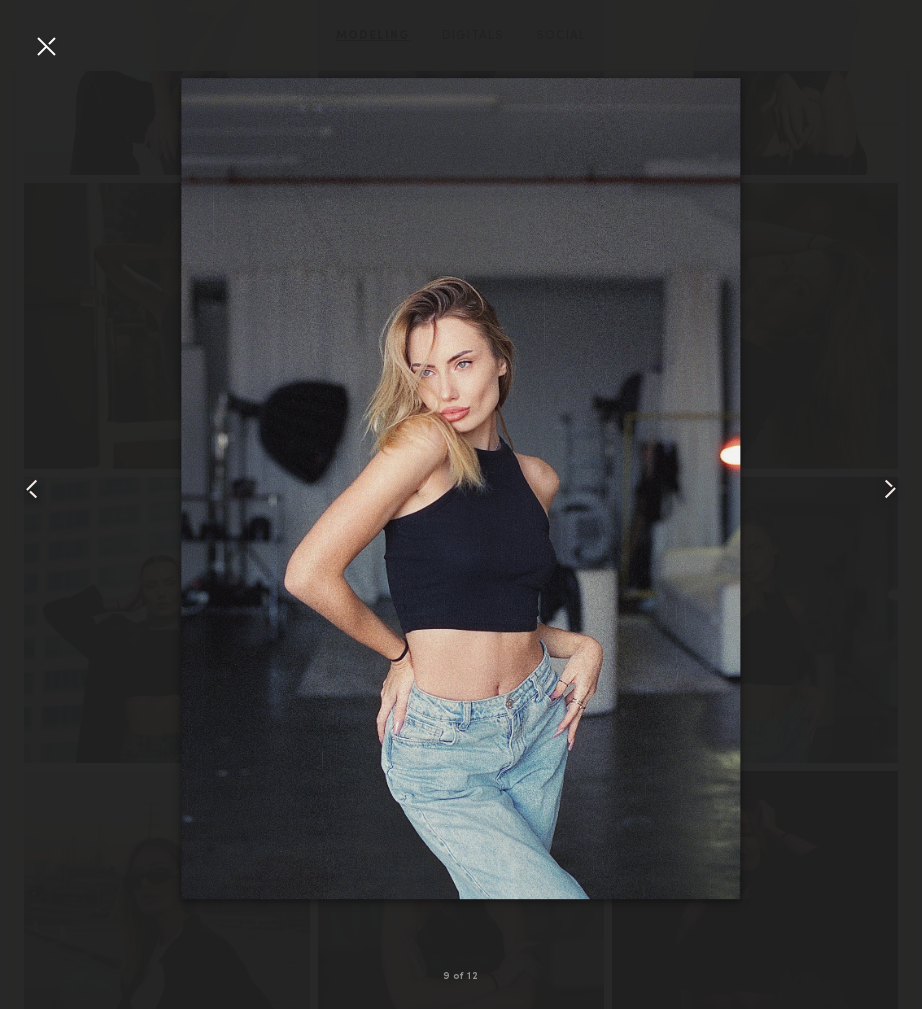 click at bounding box center (890, 489) 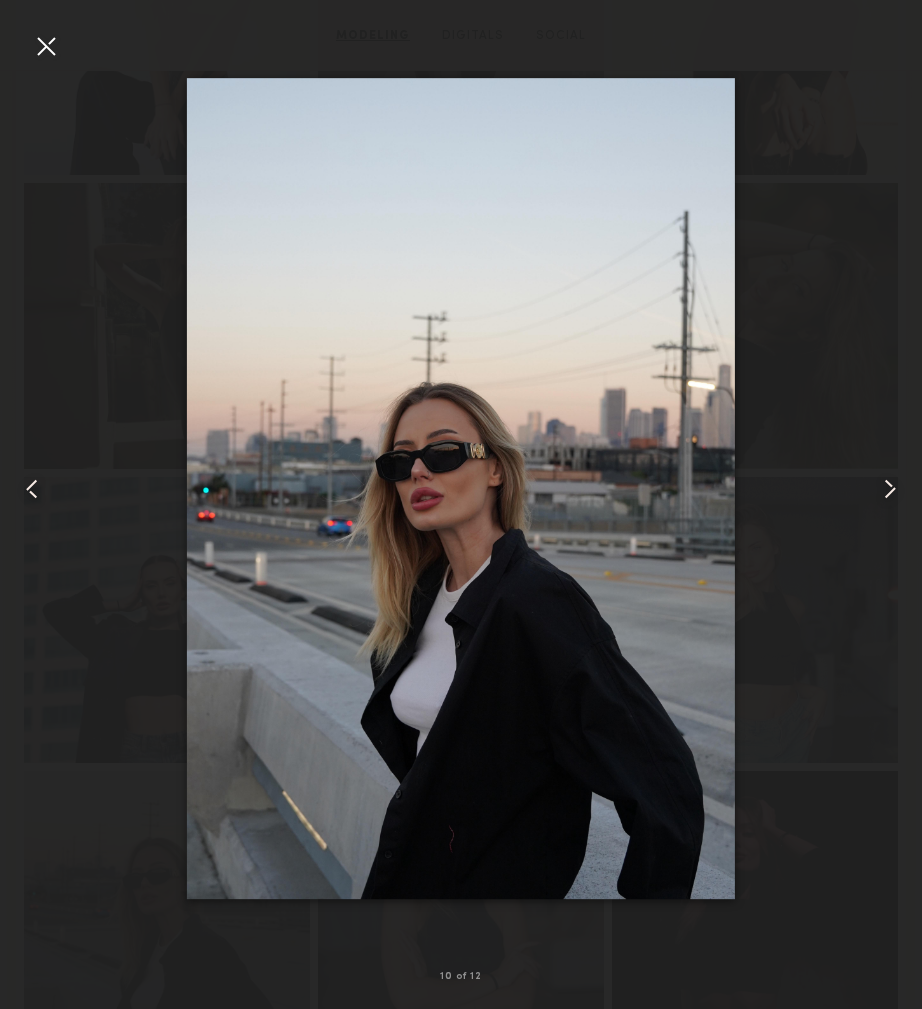 click at bounding box center [890, 489] 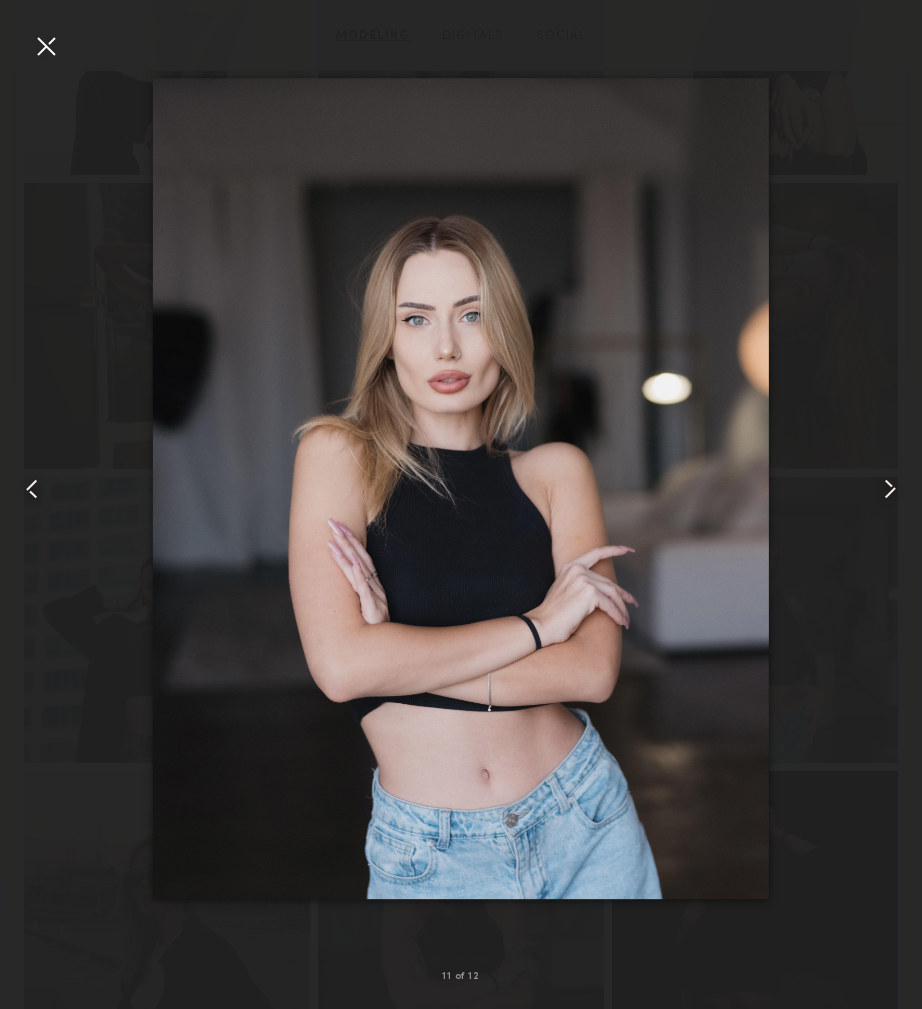 click at bounding box center (890, 489) 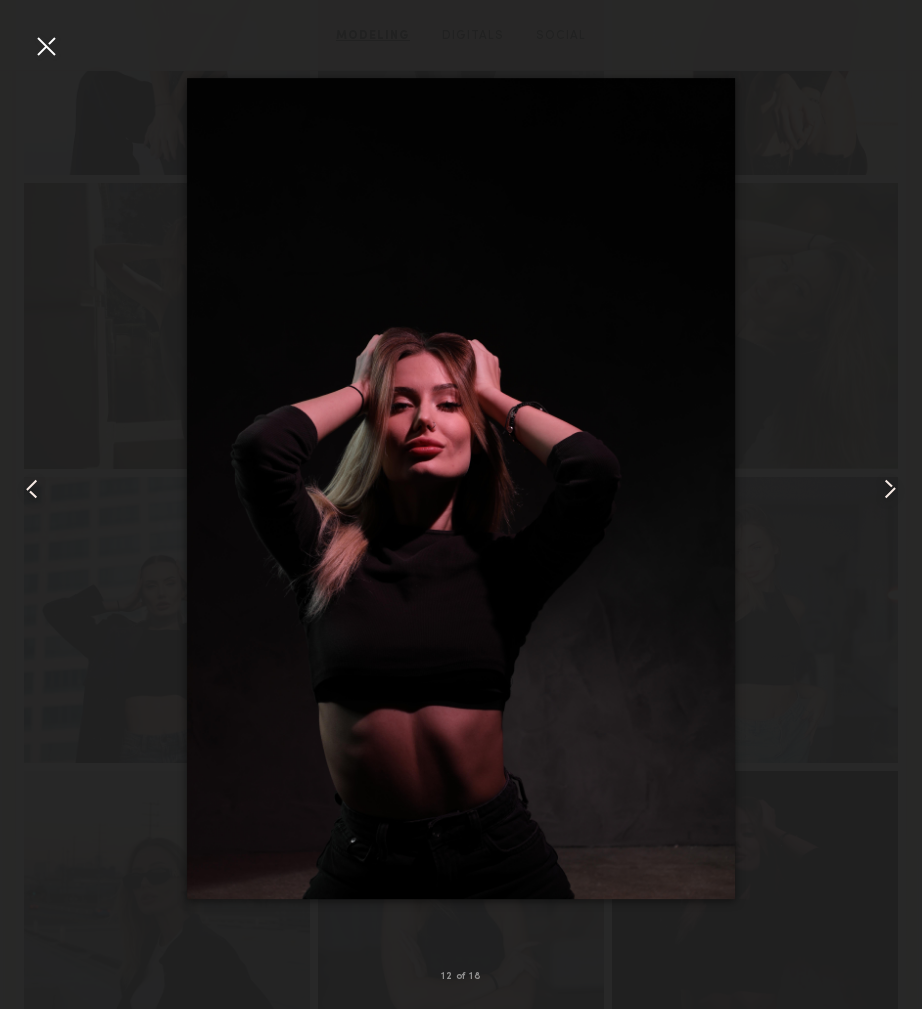 click at bounding box center [890, 489] 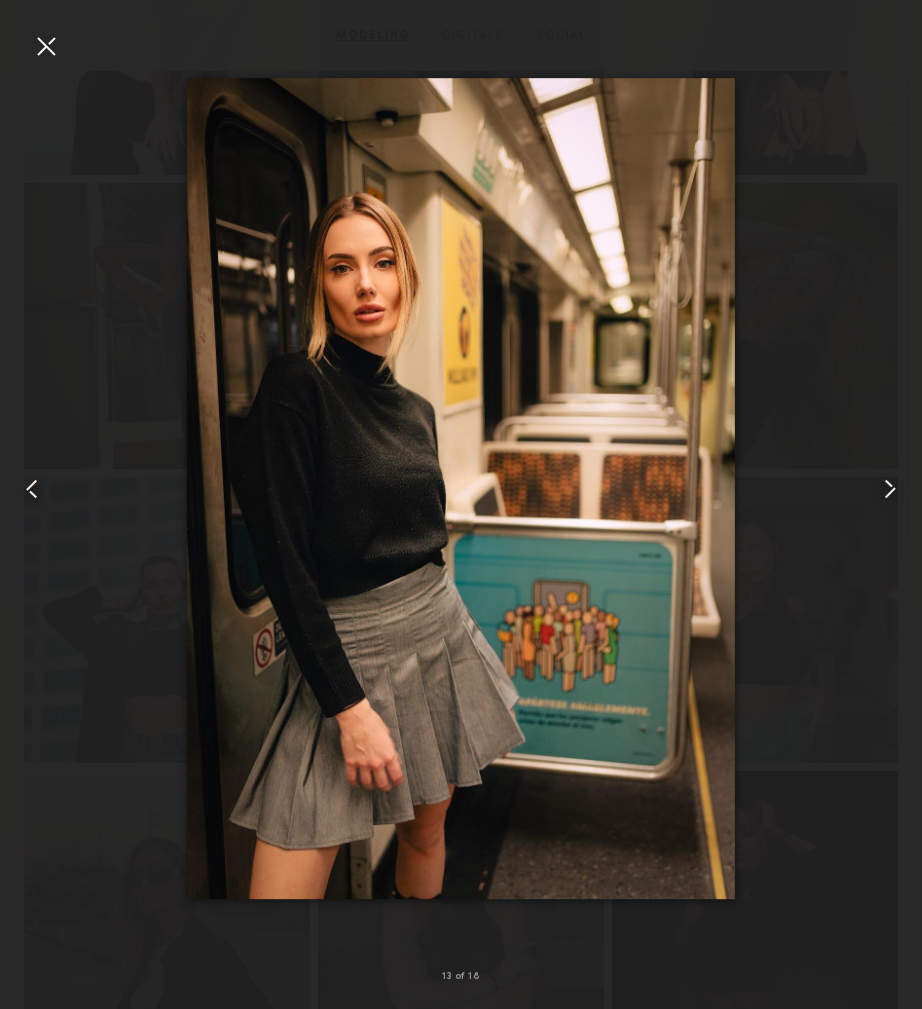 click at bounding box center (890, 489) 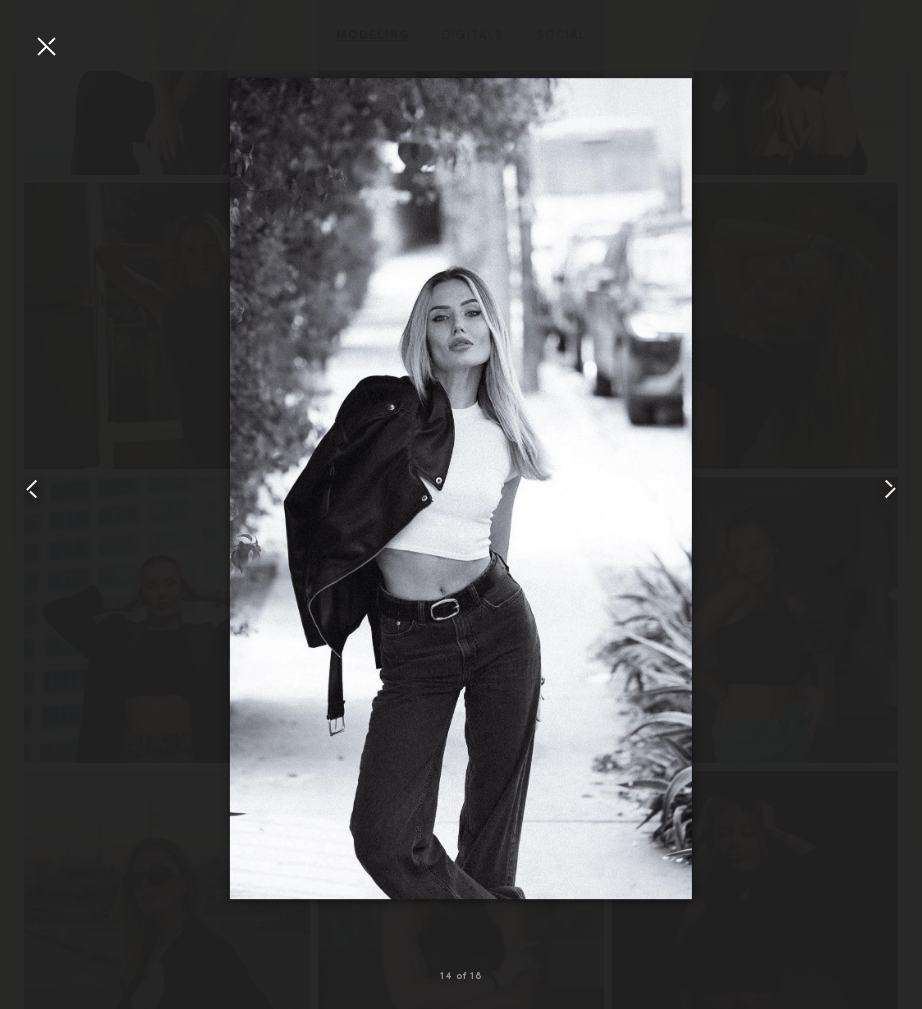 click at bounding box center [890, 489] 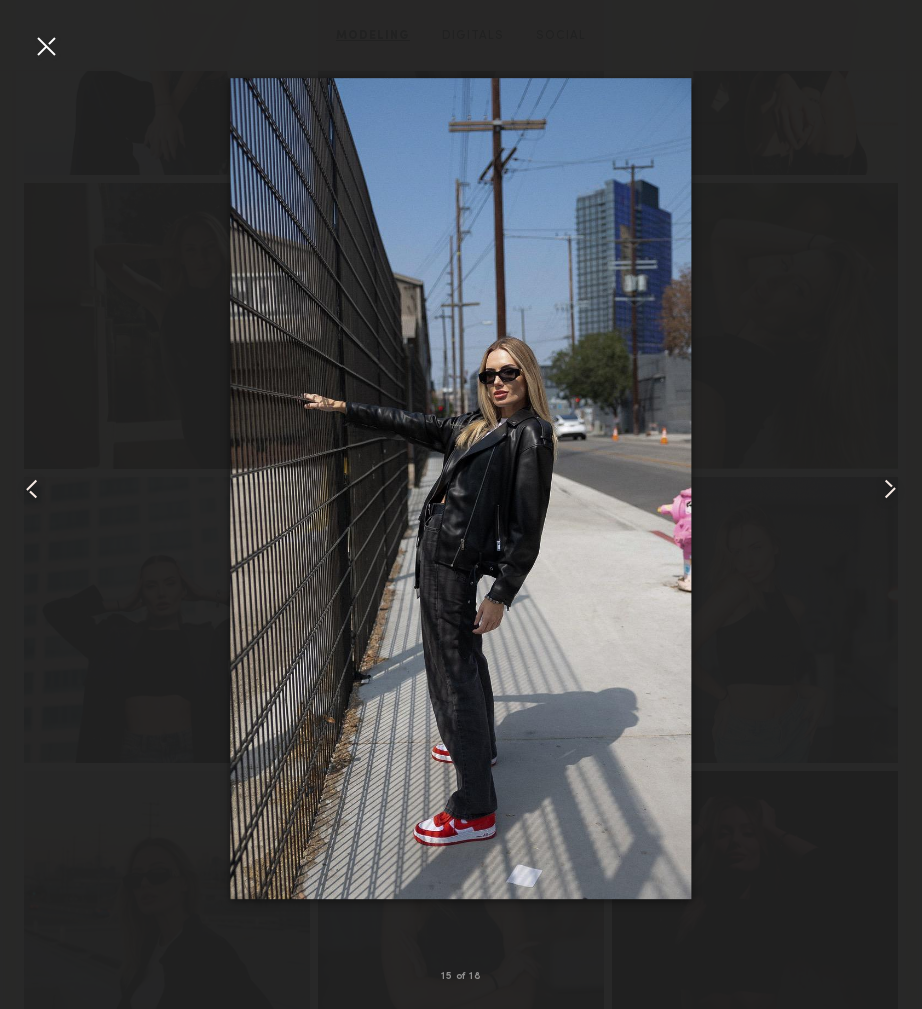 click at bounding box center (890, 489) 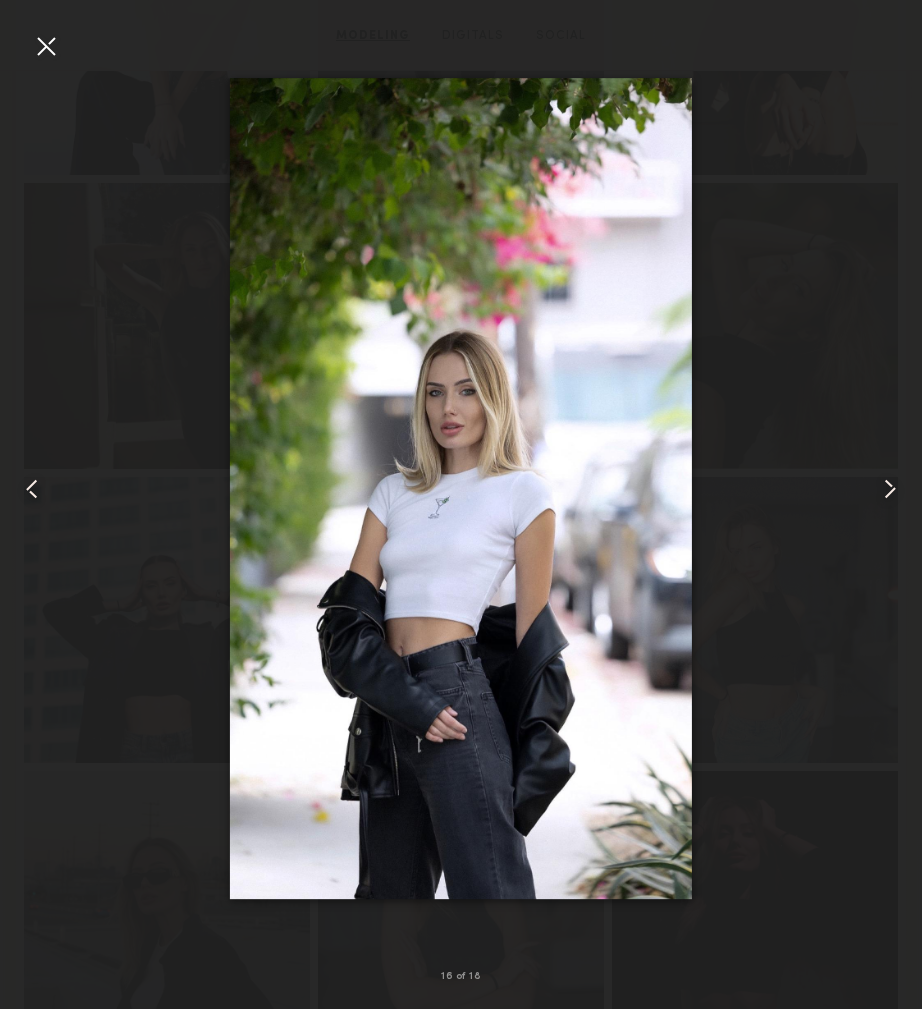 click at bounding box center [890, 489] 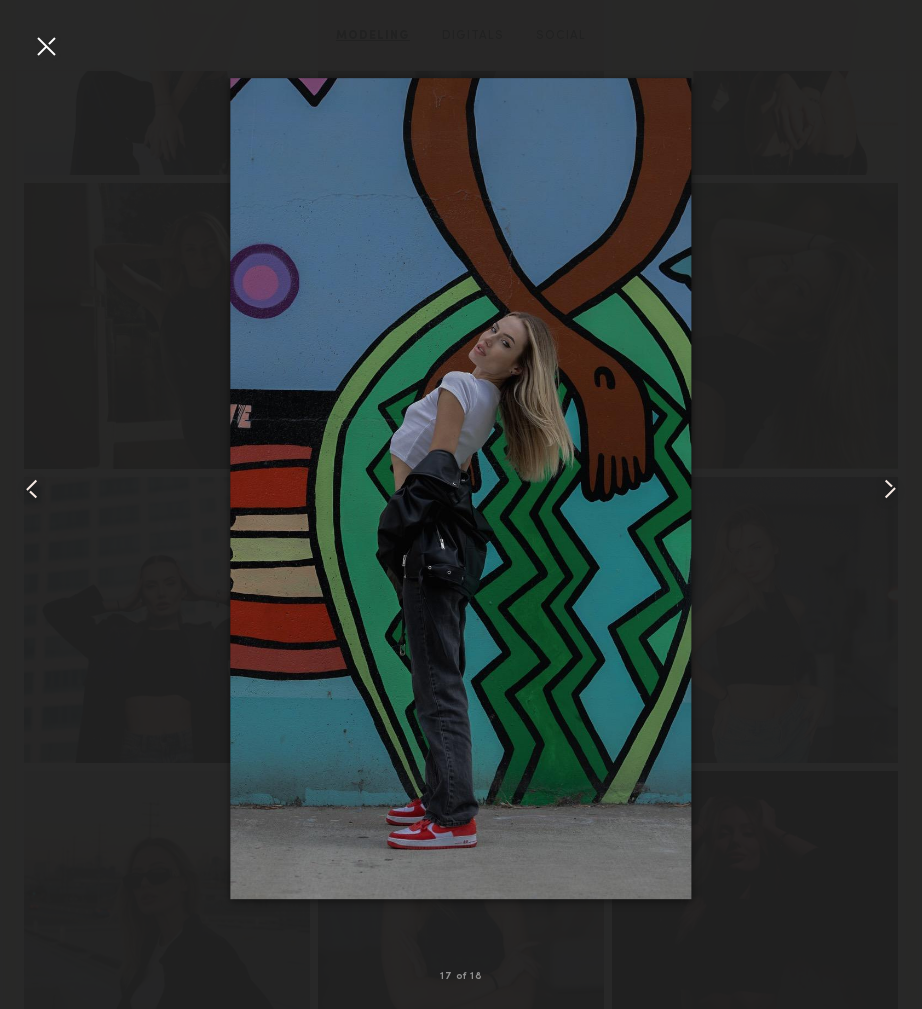 click at bounding box center [890, 489] 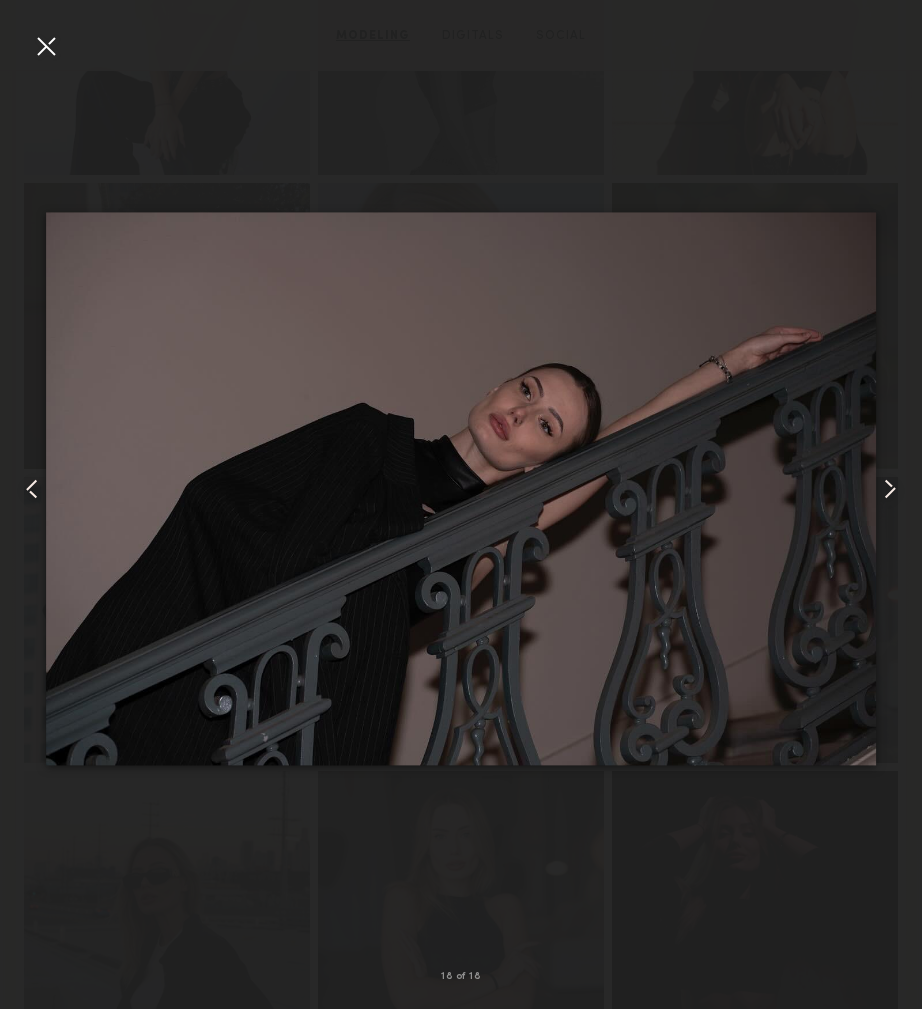 click at bounding box center (890, 489) 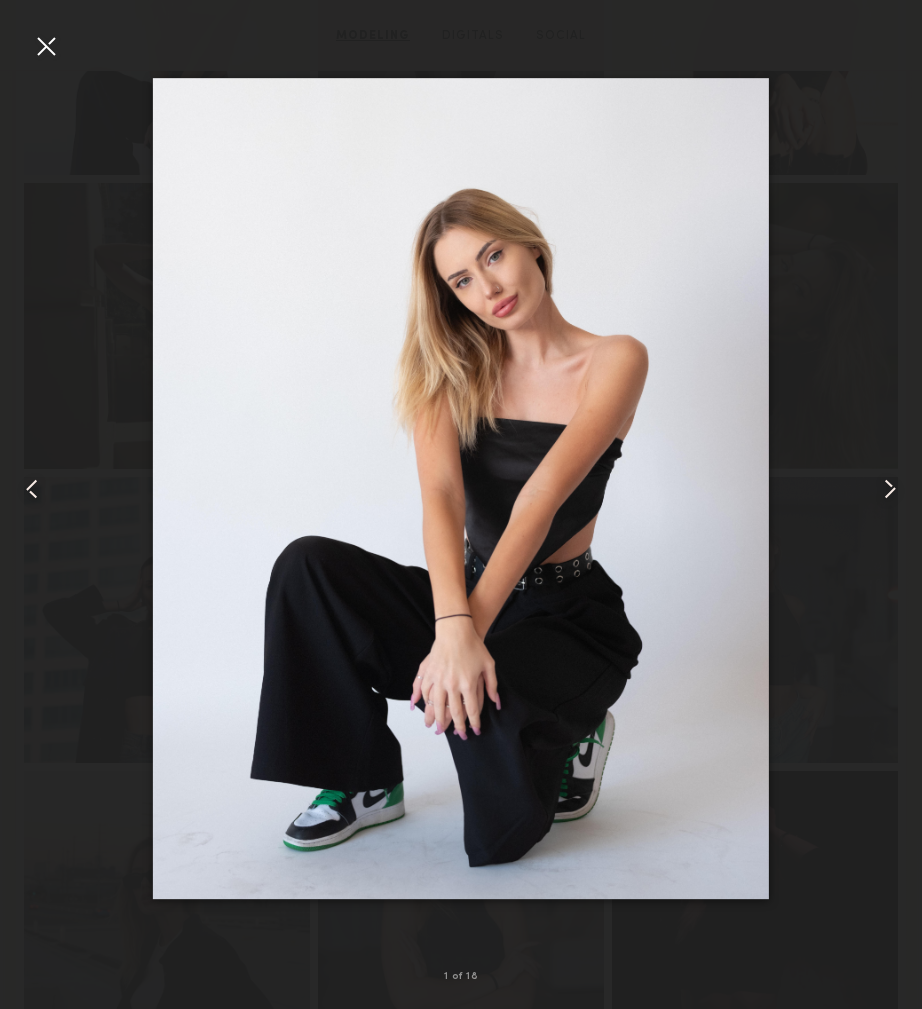 click at bounding box center [890, 489] 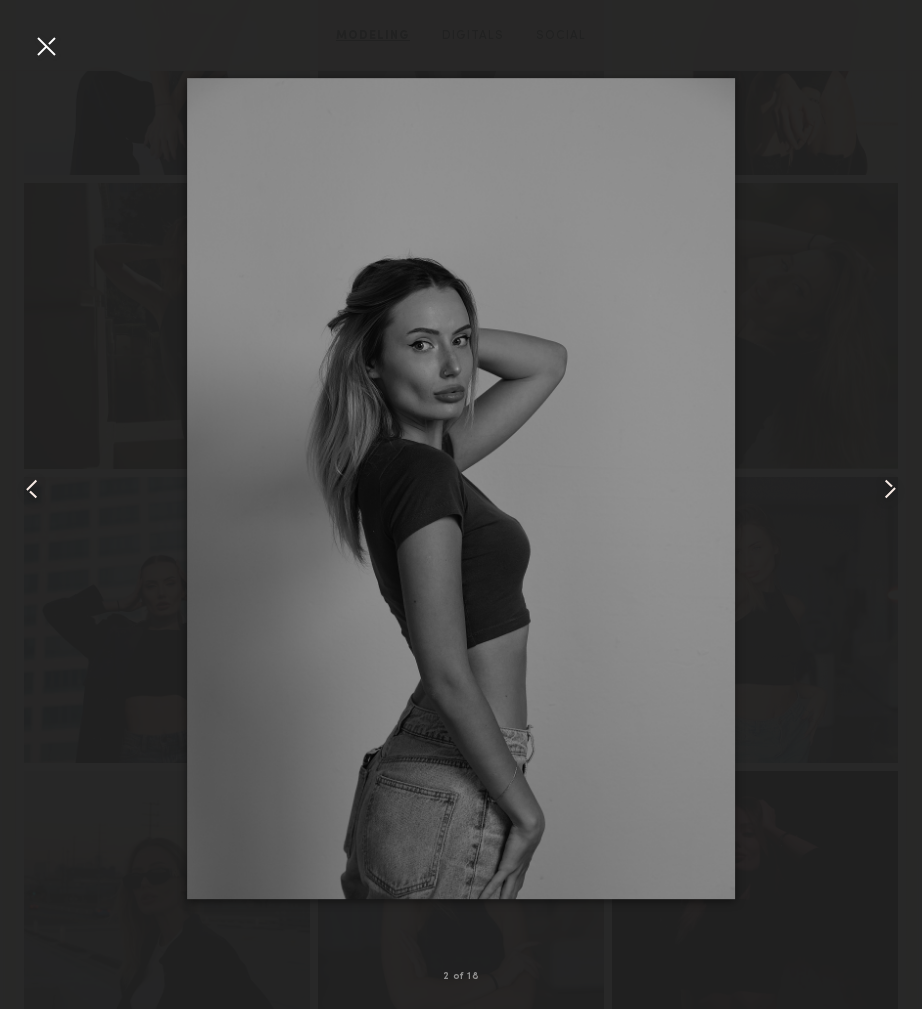 click at bounding box center [890, 489] 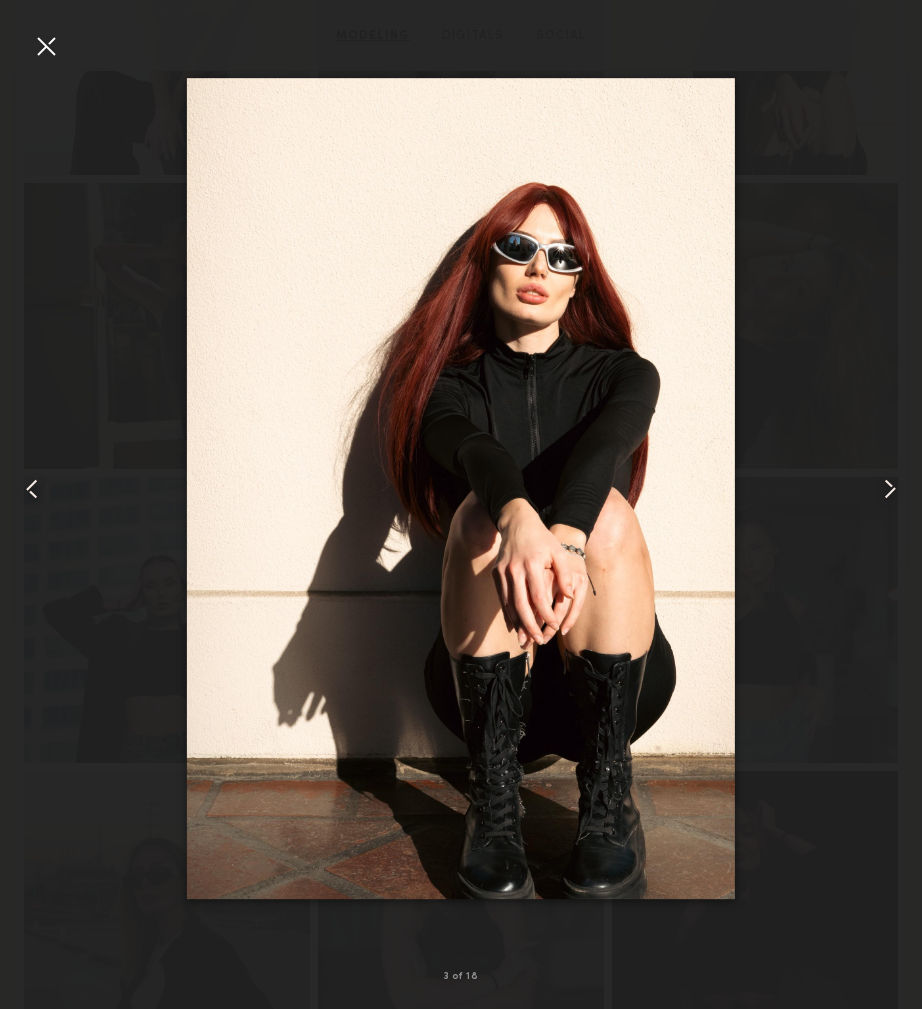 click at bounding box center (890, 489) 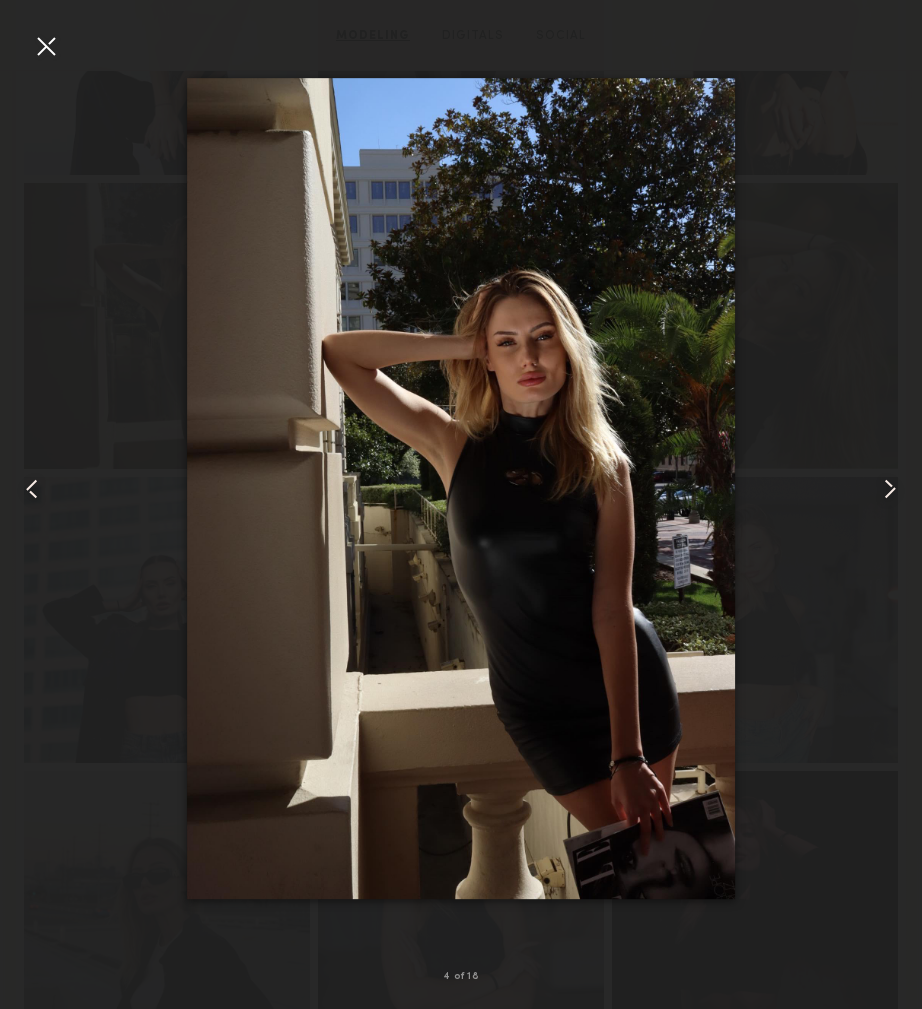 click at bounding box center [890, 489] 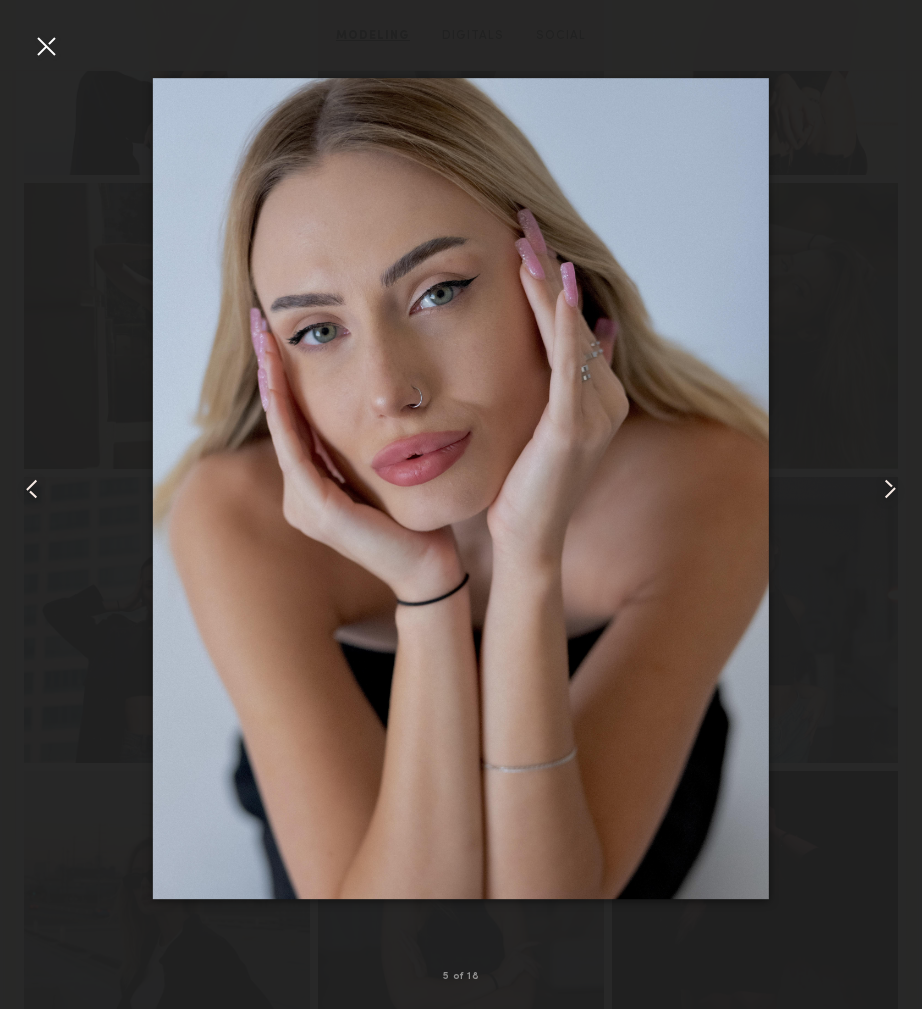 click at bounding box center (461, 488) 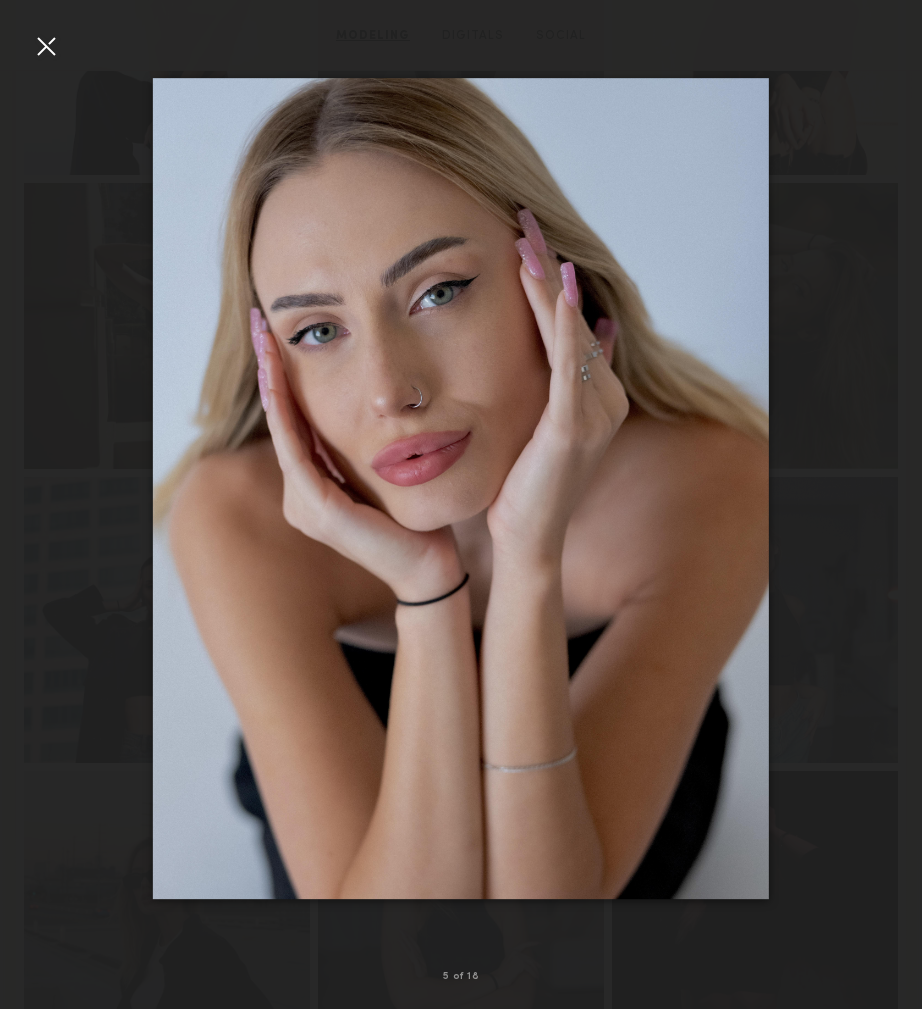 click at bounding box center [46, 46] 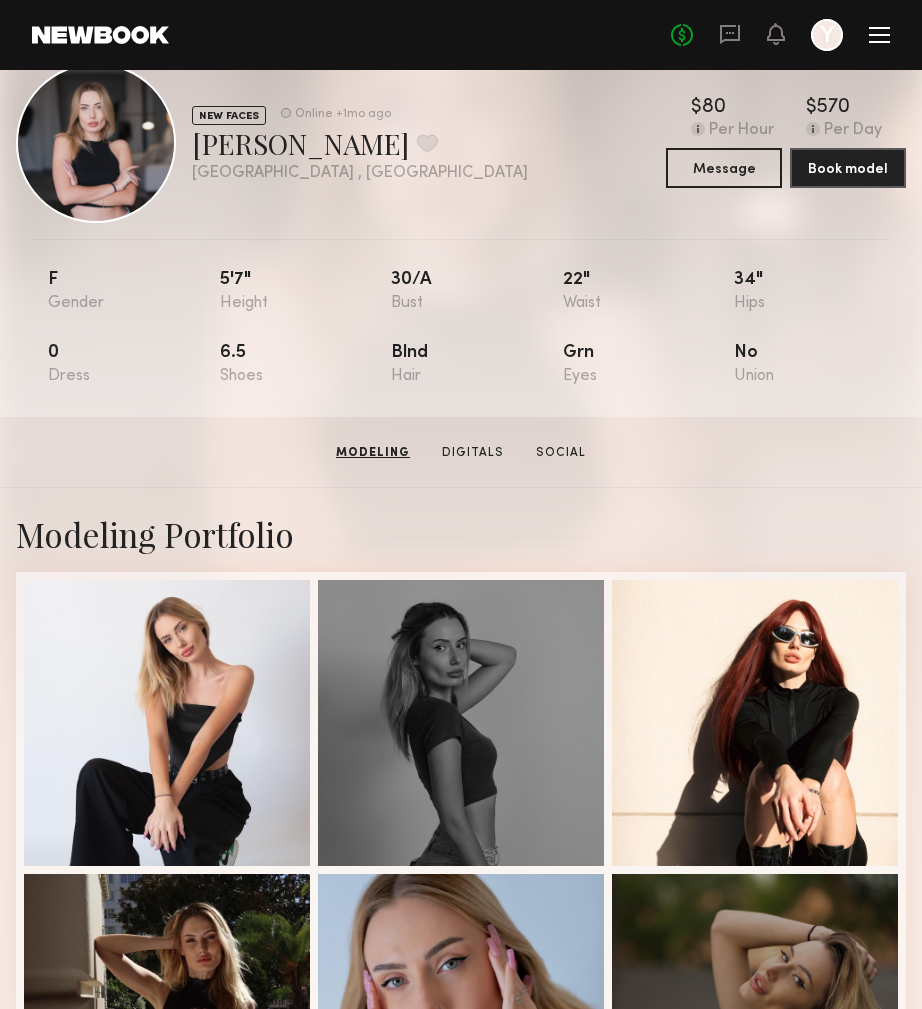 scroll, scrollTop: 0, scrollLeft: 0, axis: both 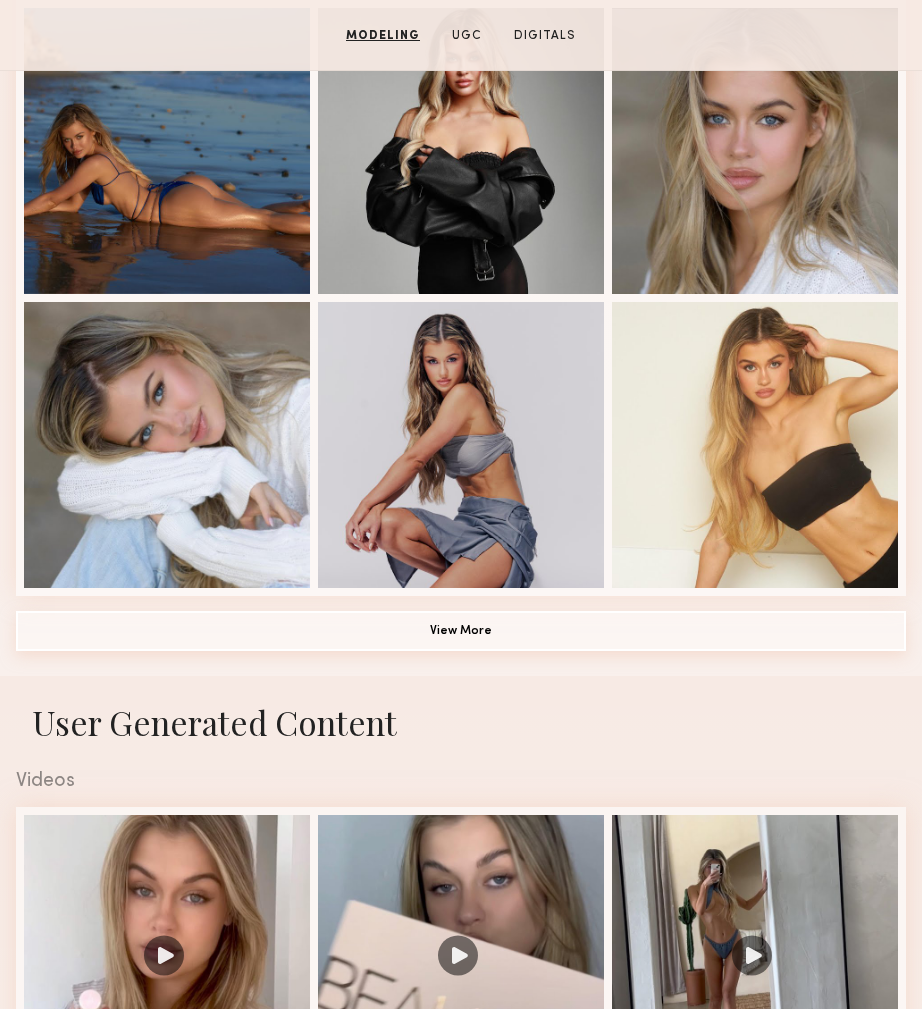 click on "View More" 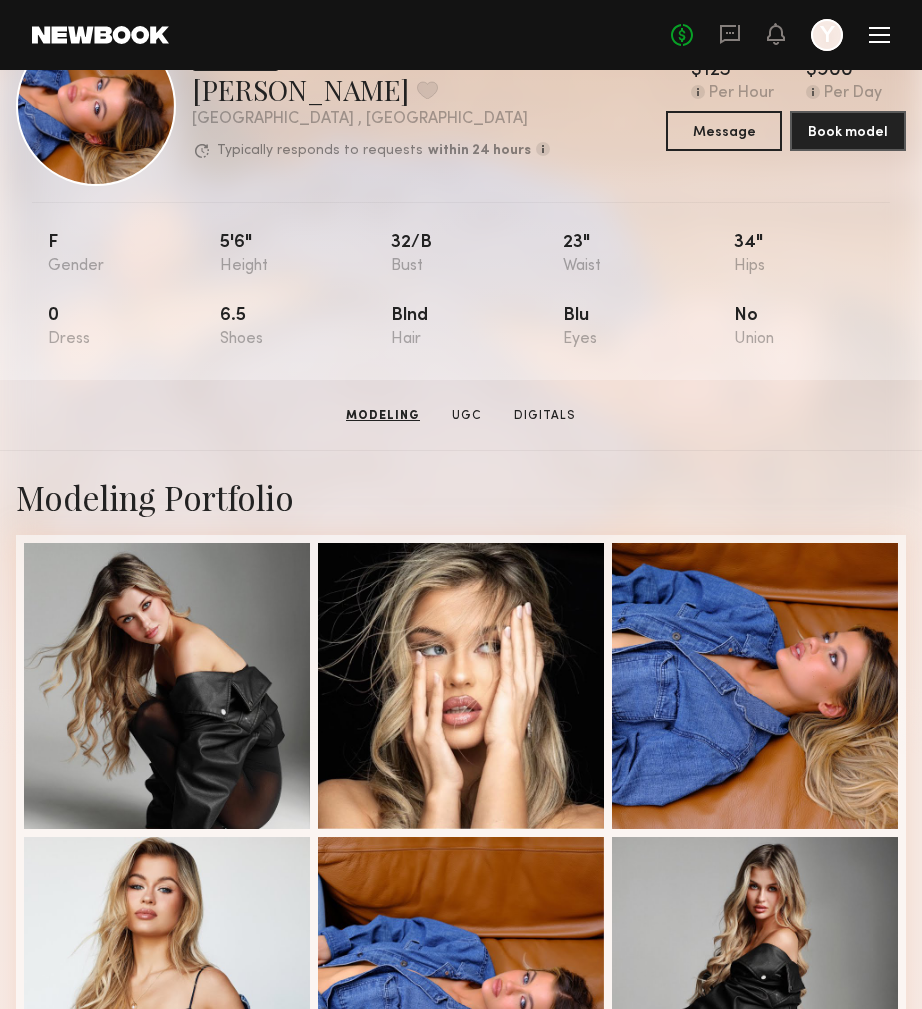 scroll, scrollTop: 0, scrollLeft: 0, axis: both 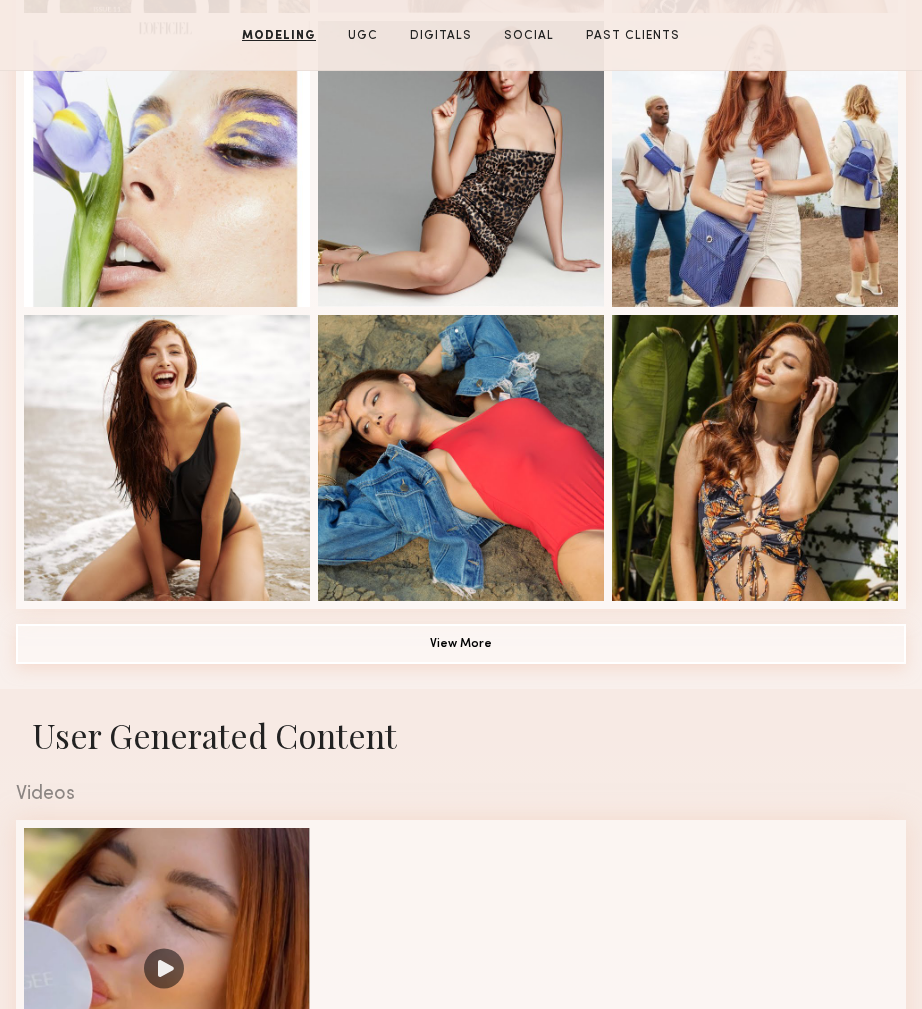 click on "View More" 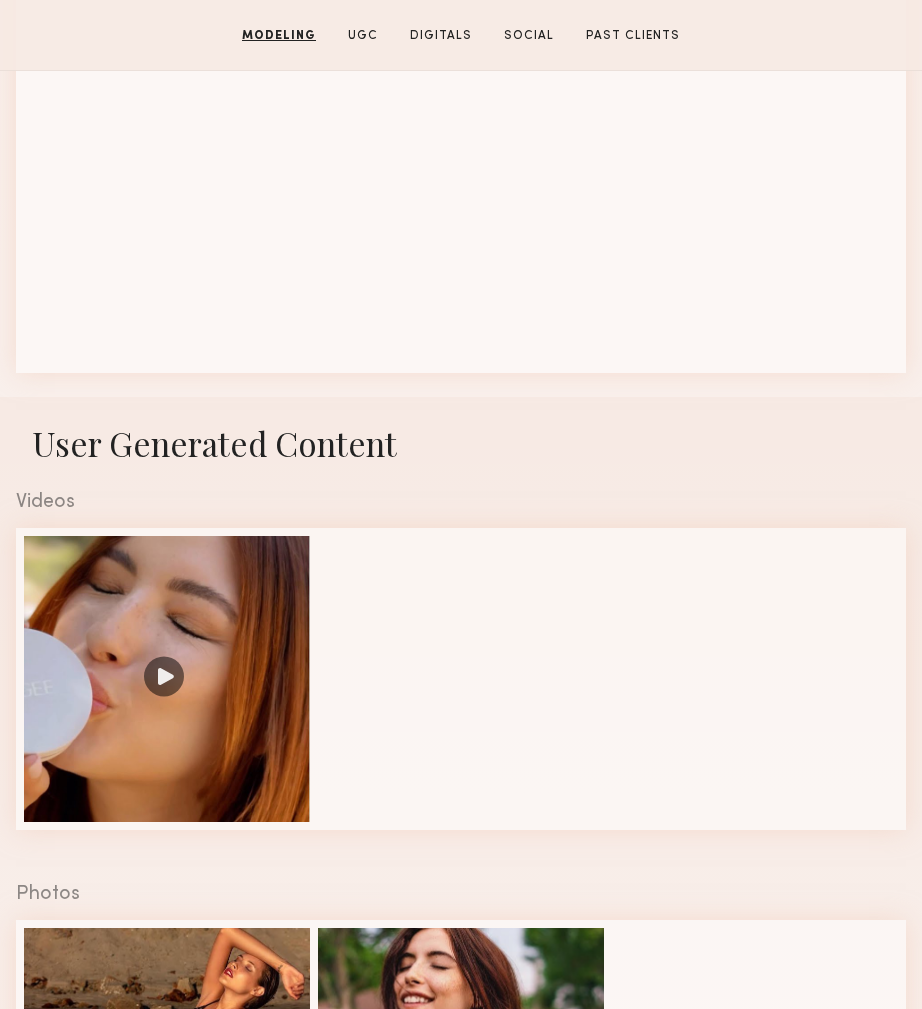scroll, scrollTop: 2597, scrollLeft: 0, axis: vertical 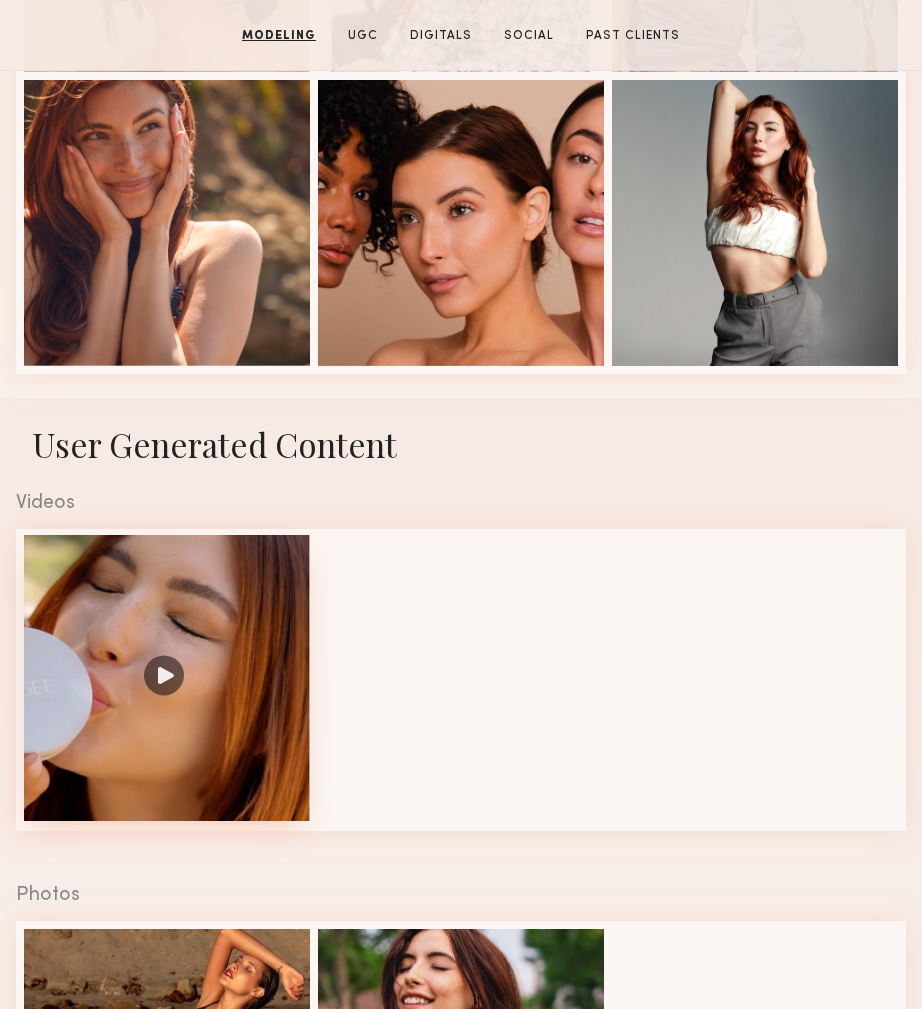 click at bounding box center (167, 678) 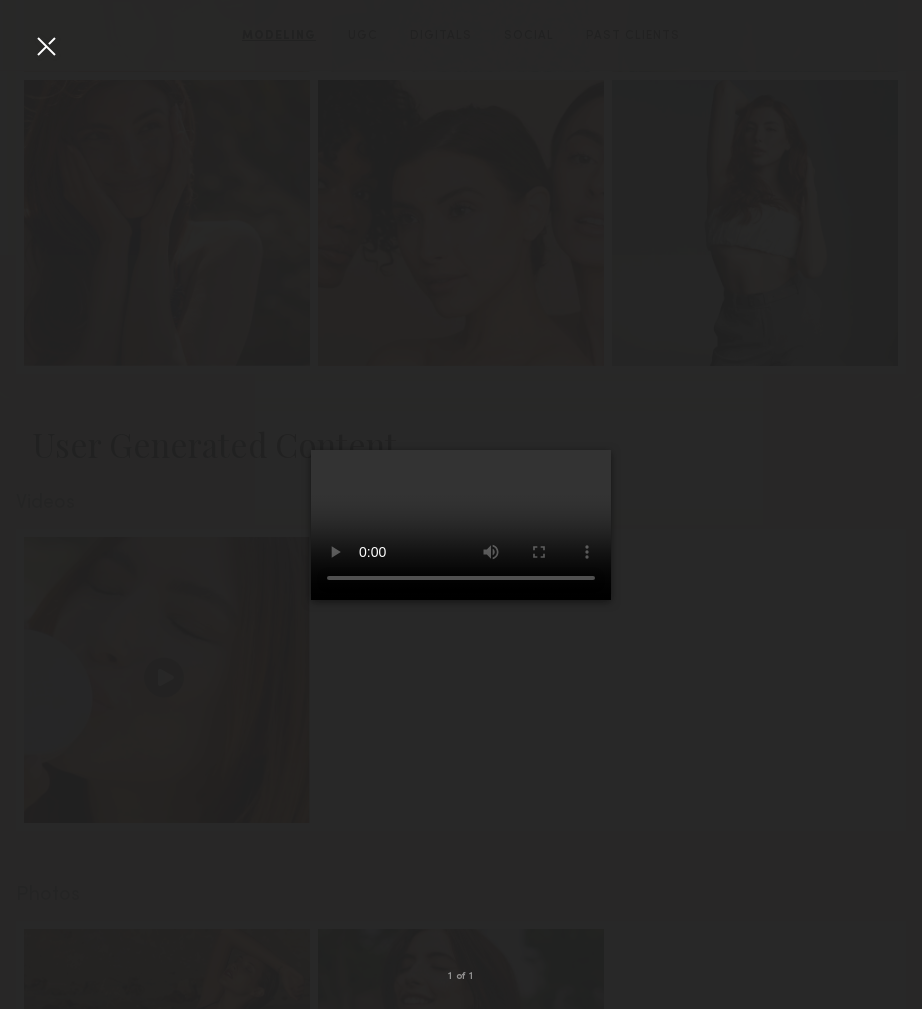 click at bounding box center [461, 488] 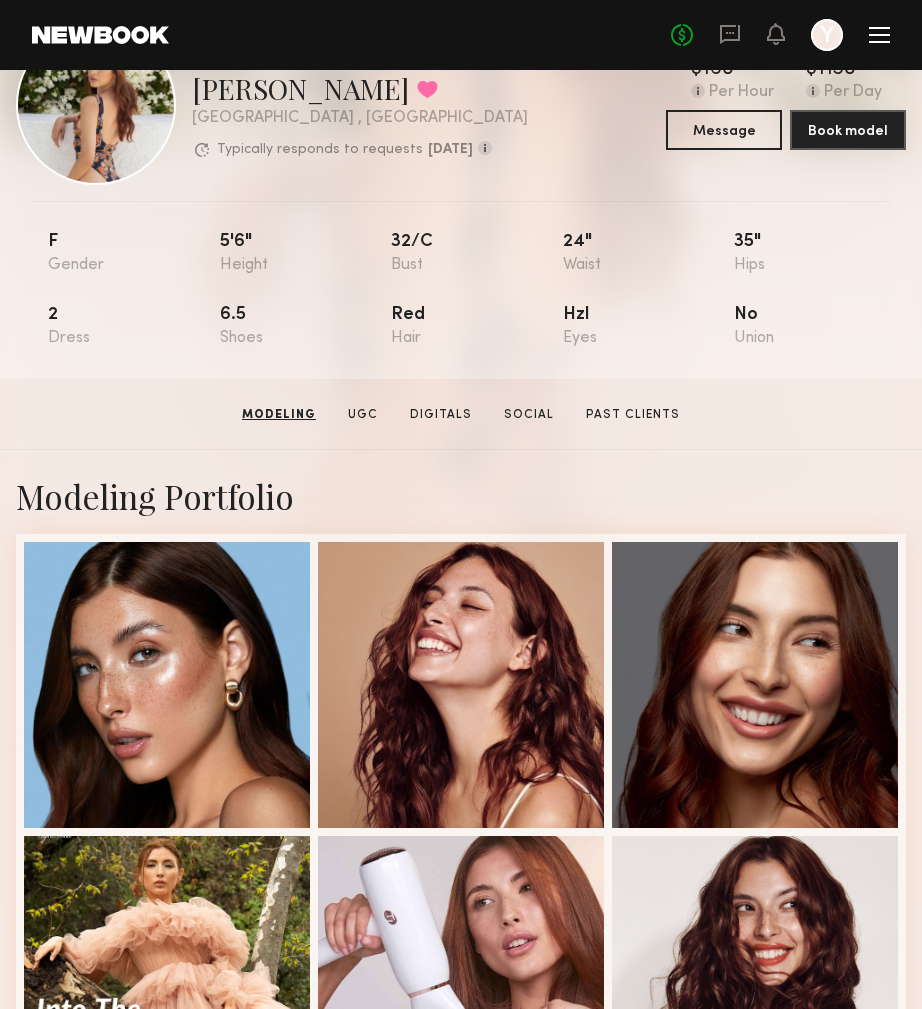 scroll, scrollTop: 0, scrollLeft: 0, axis: both 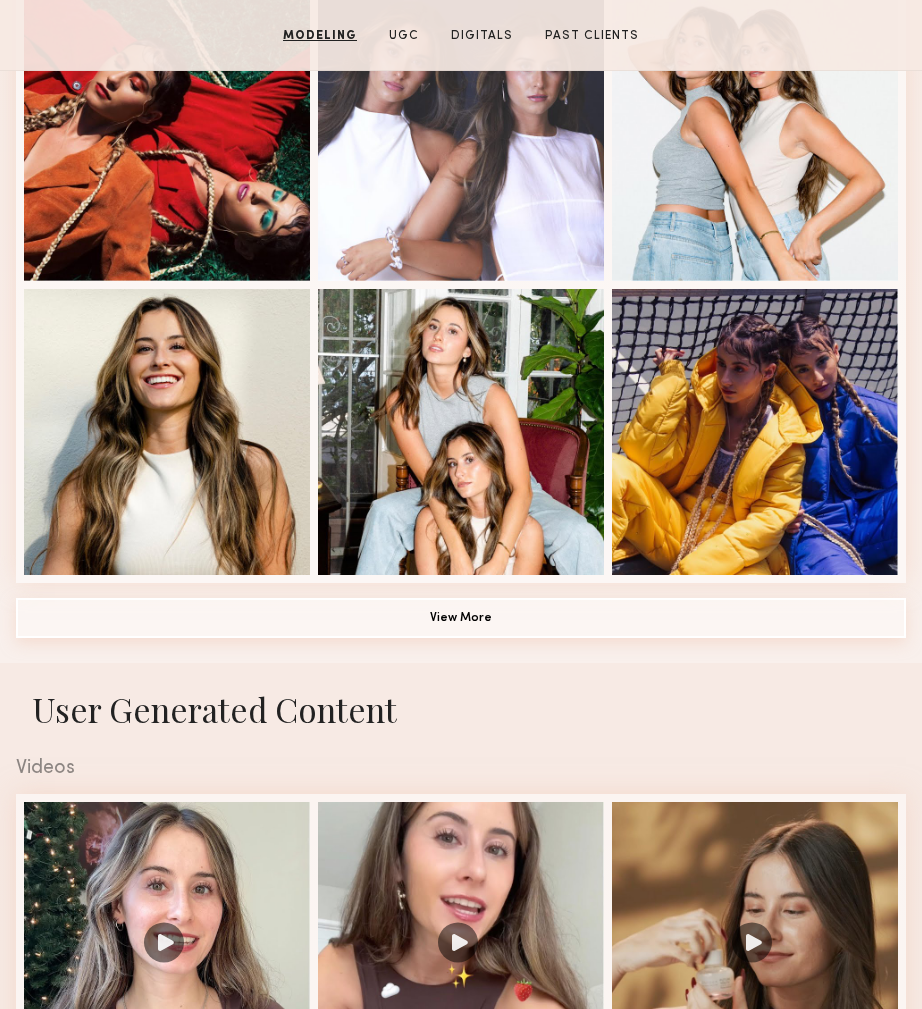 click on "View More" 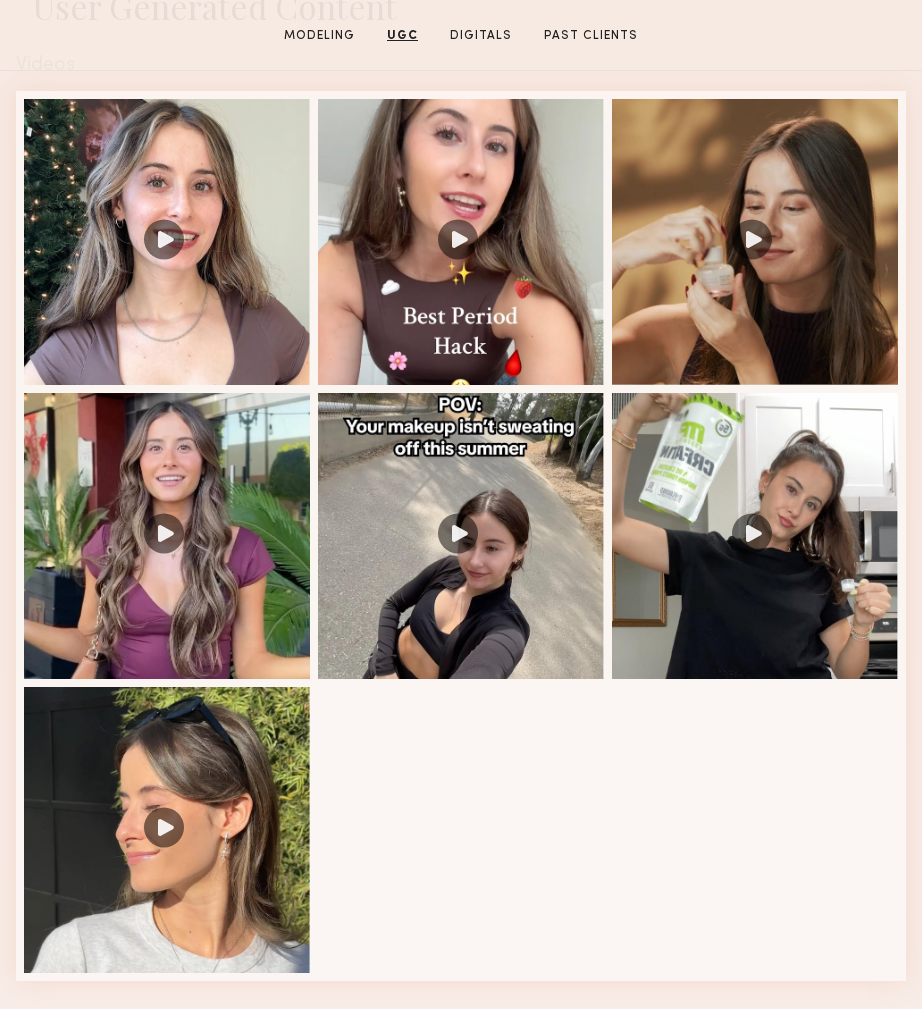 scroll, scrollTop: 3053, scrollLeft: 0, axis: vertical 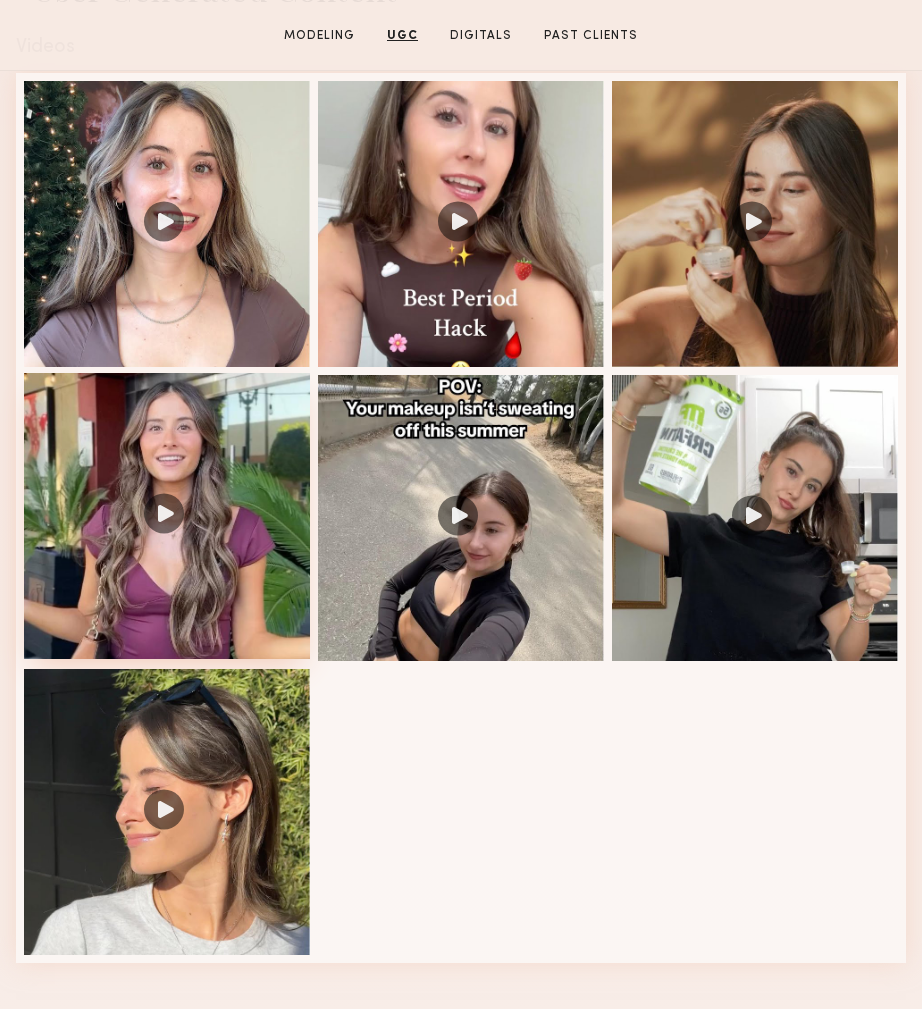 click at bounding box center [167, 516] 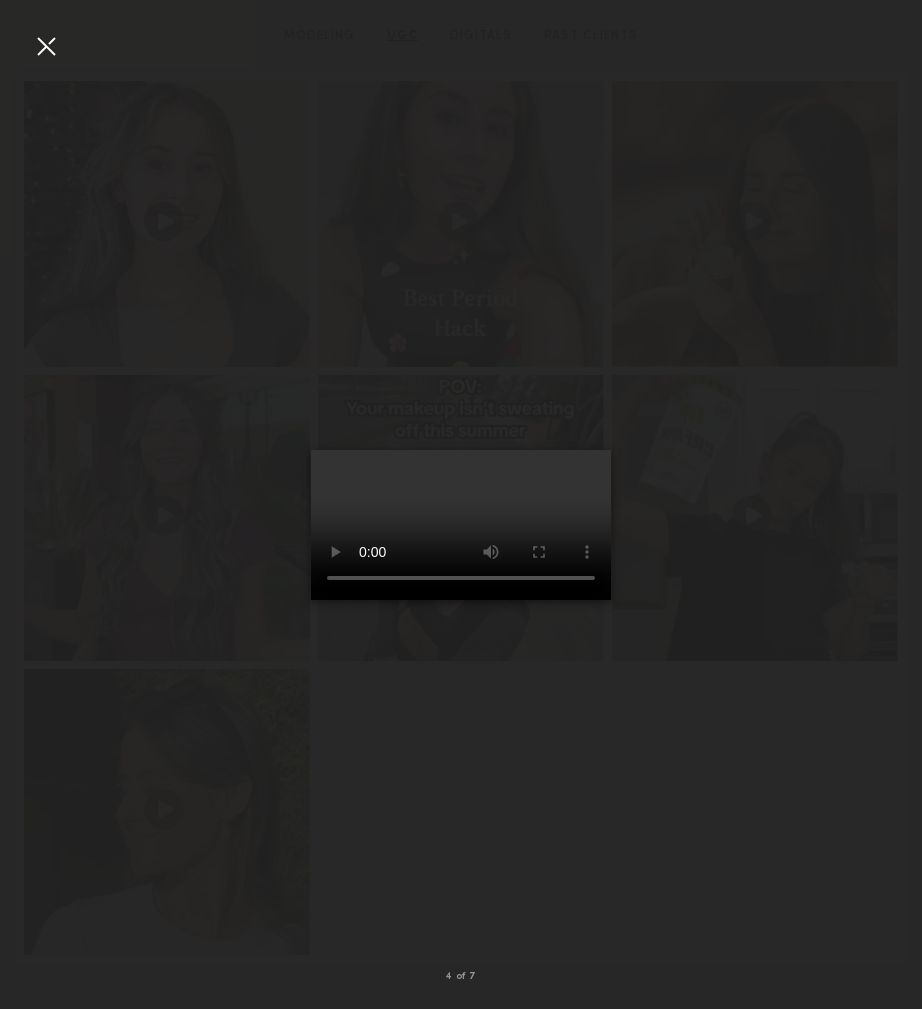 click at bounding box center [461, 488] 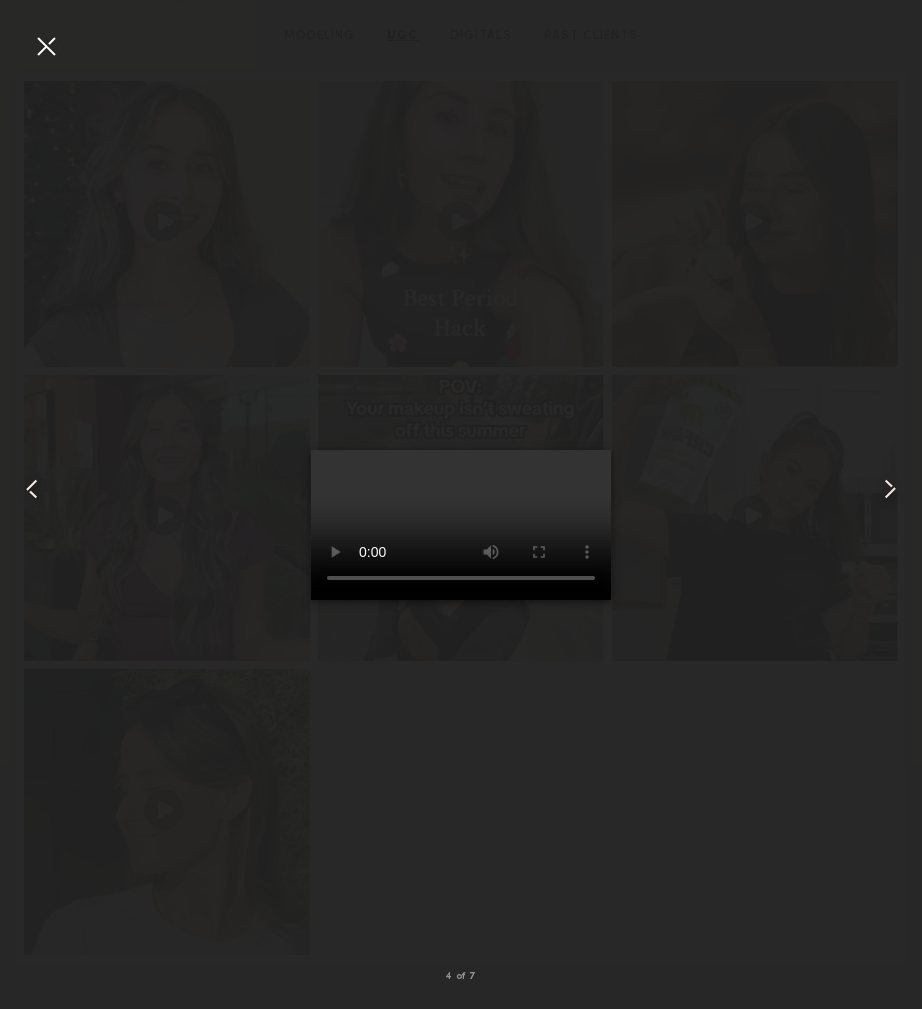 click at bounding box center [46, 46] 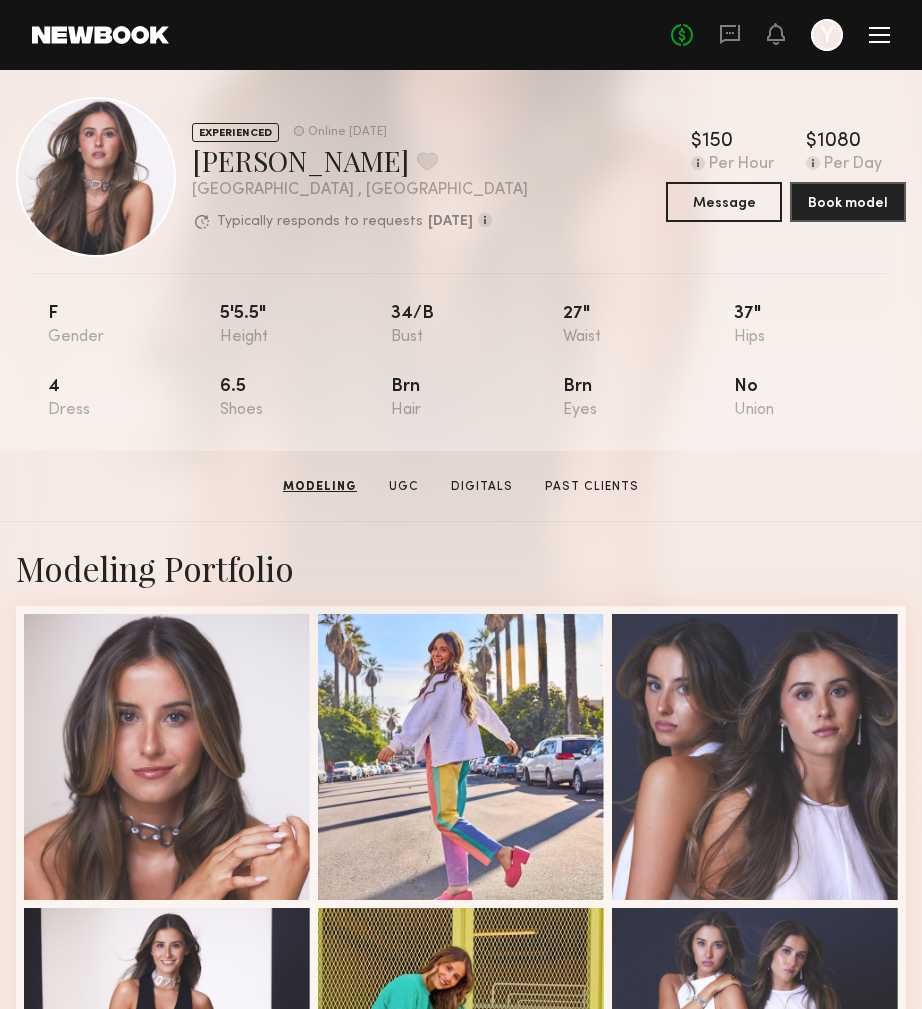 scroll, scrollTop: 0, scrollLeft: 0, axis: both 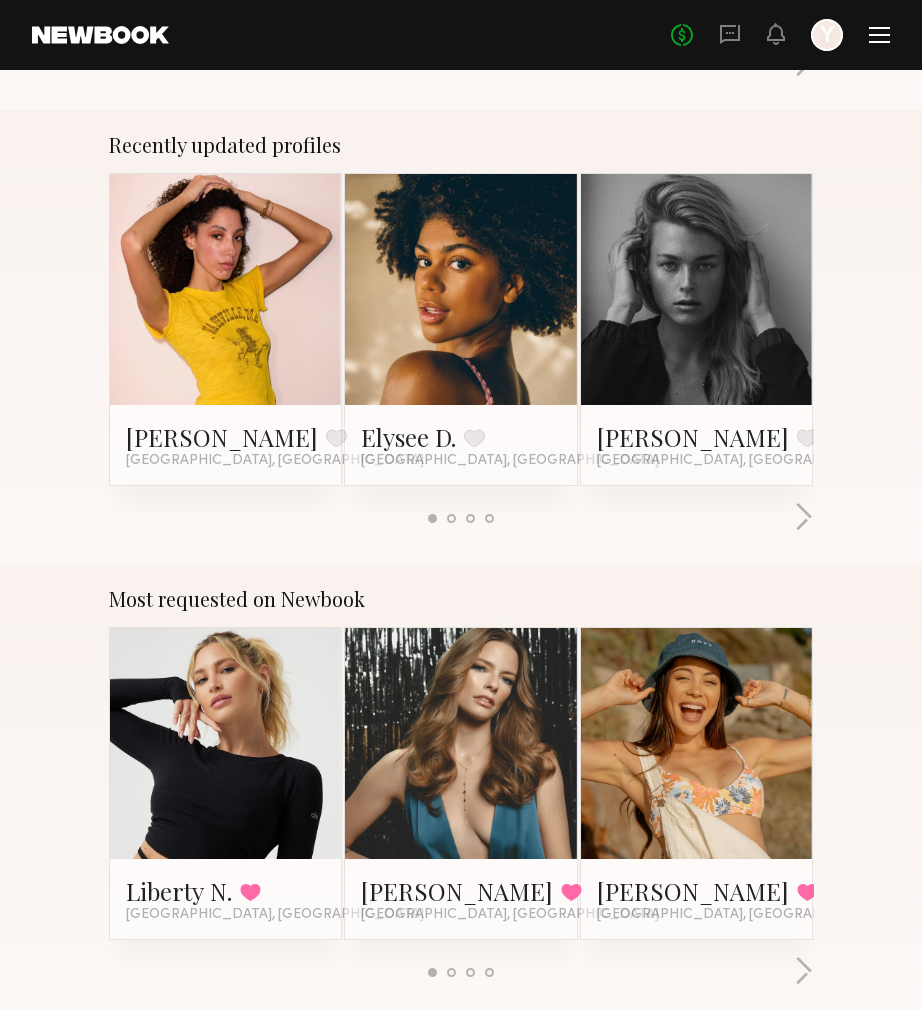 click 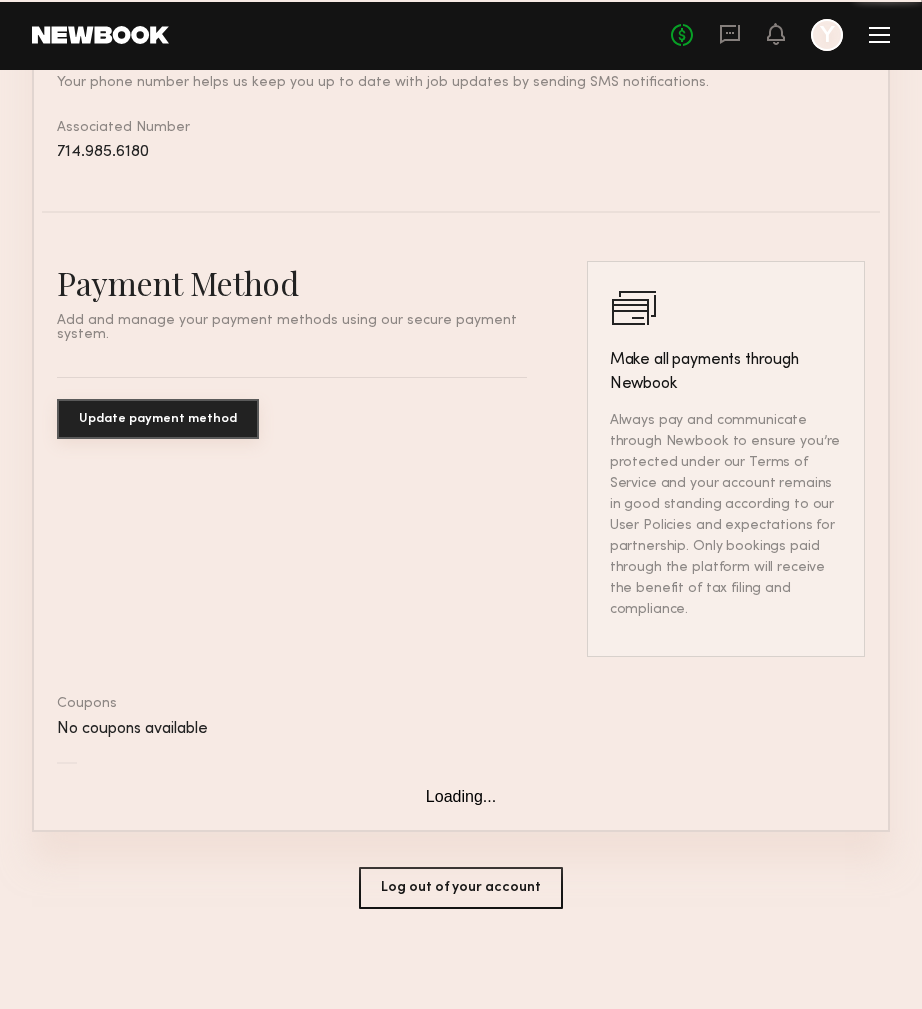 scroll, scrollTop: 0, scrollLeft: 0, axis: both 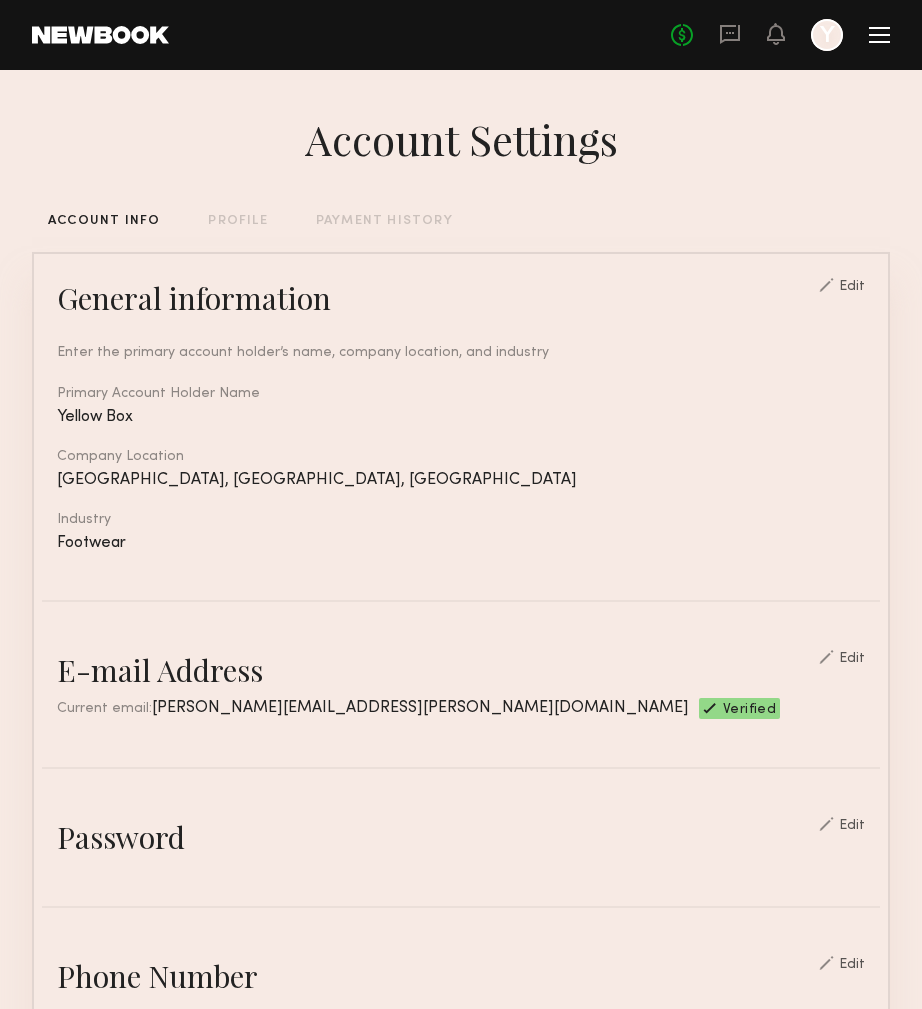 click on "No fees up to $5,000 Y" 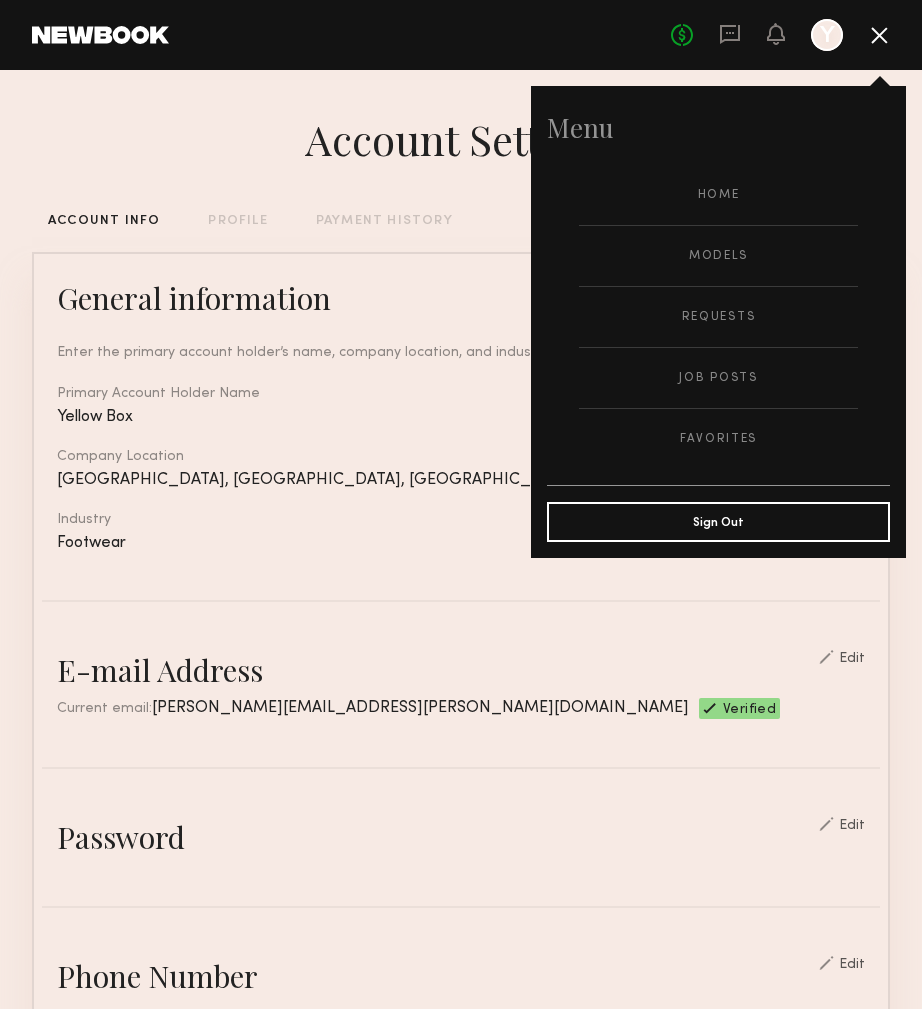 click on "Enter the primary account holder’s name, company location, and industry   Primary Account Holder Name   Yellow Box   Company Location   Brea, CA, USA   Industry   Footwear" 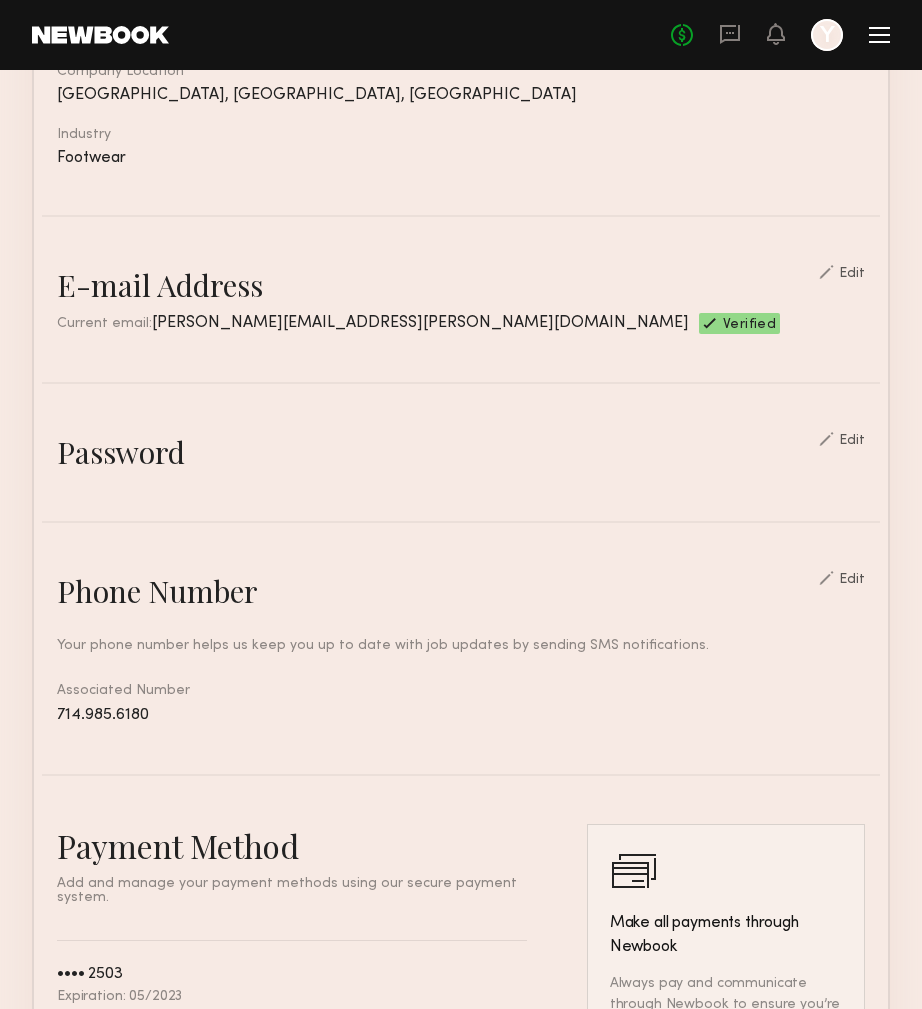 scroll, scrollTop: 389, scrollLeft: 0, axis: vertical 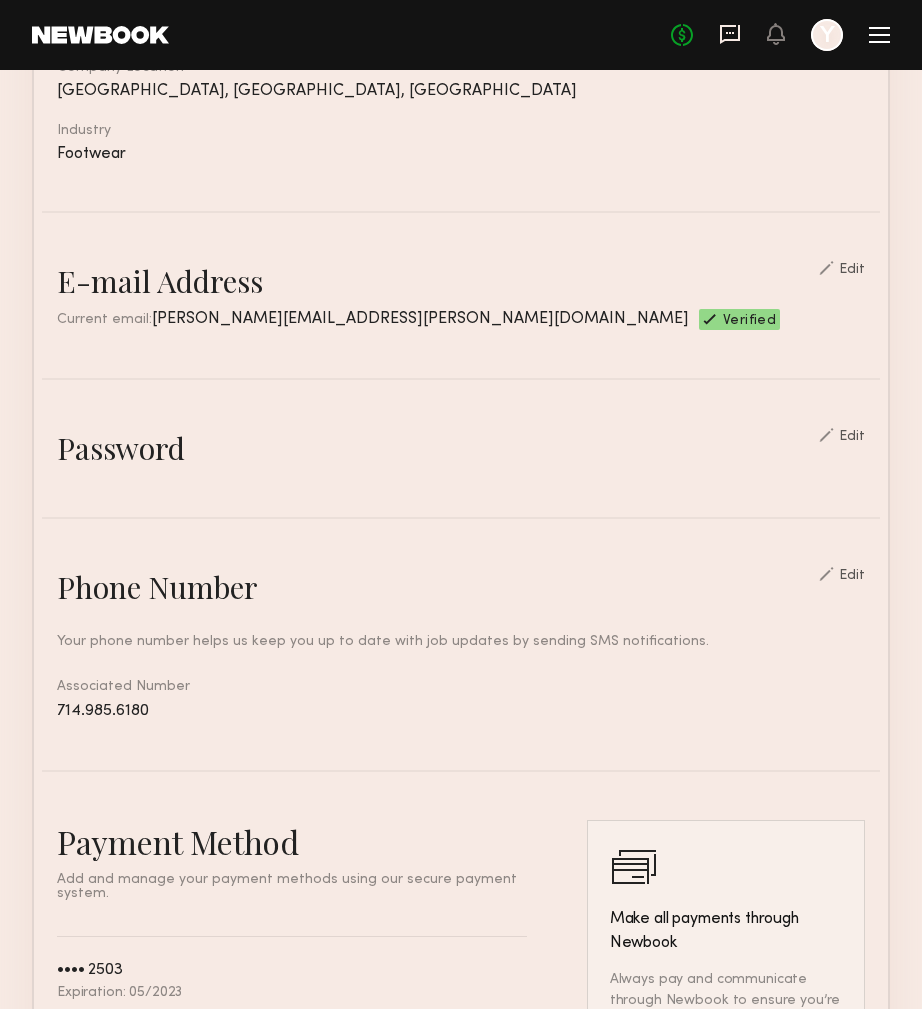 click 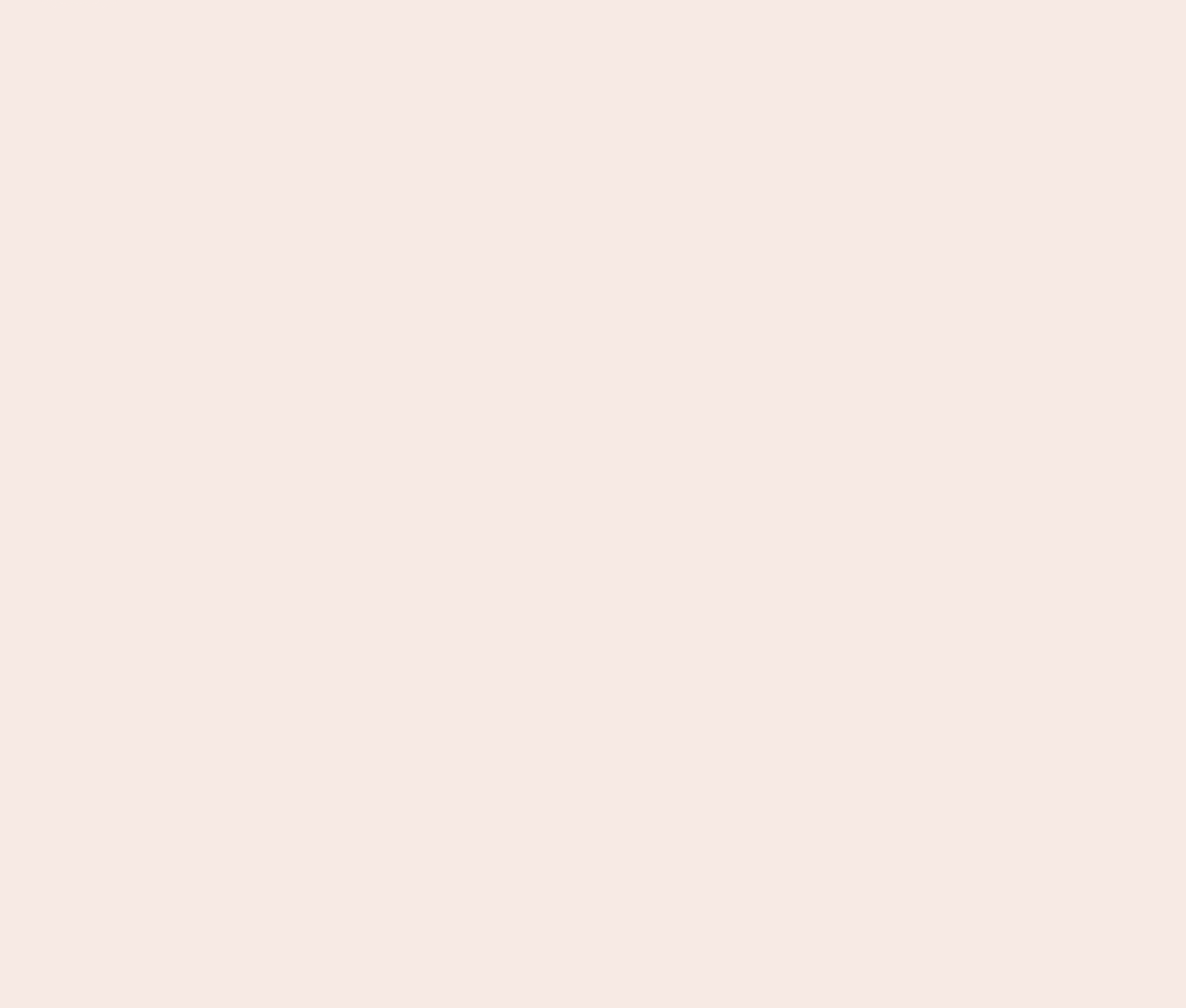 scroll, scrollTop: 0, scrollLeft: 0, axis: both 